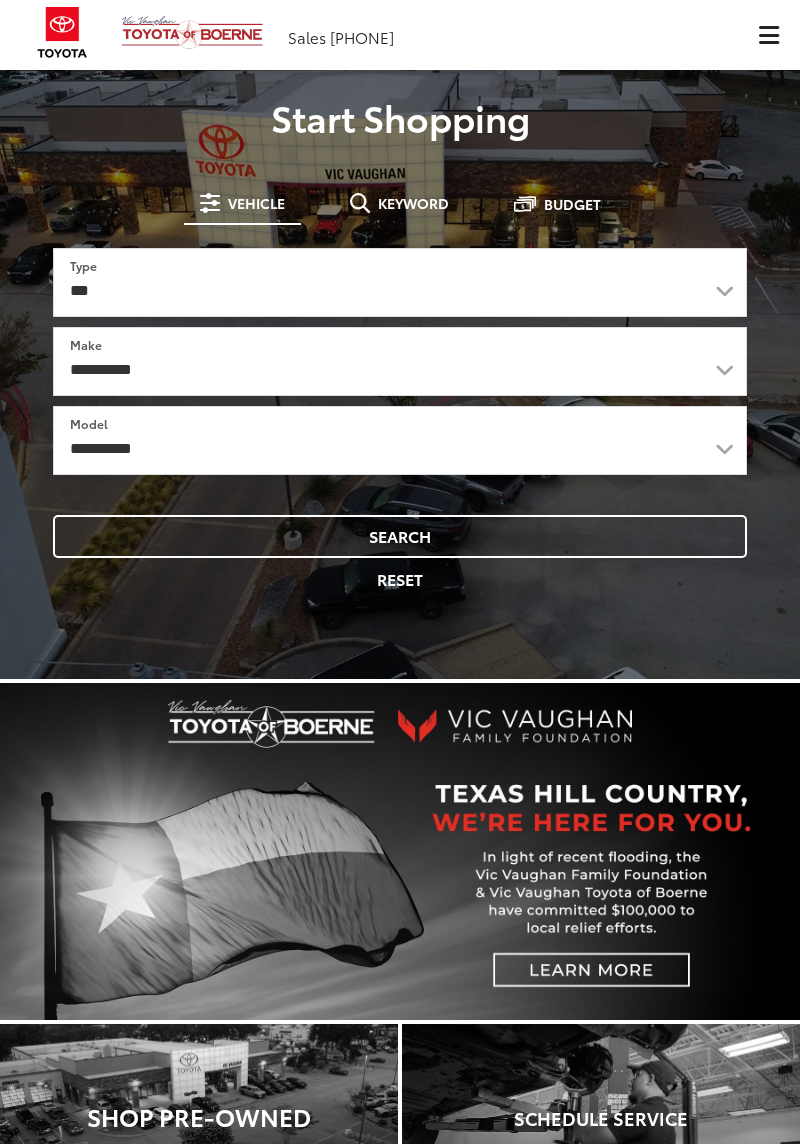 scroll, scrollTop: 0, scrollLeft: 0, axis: both 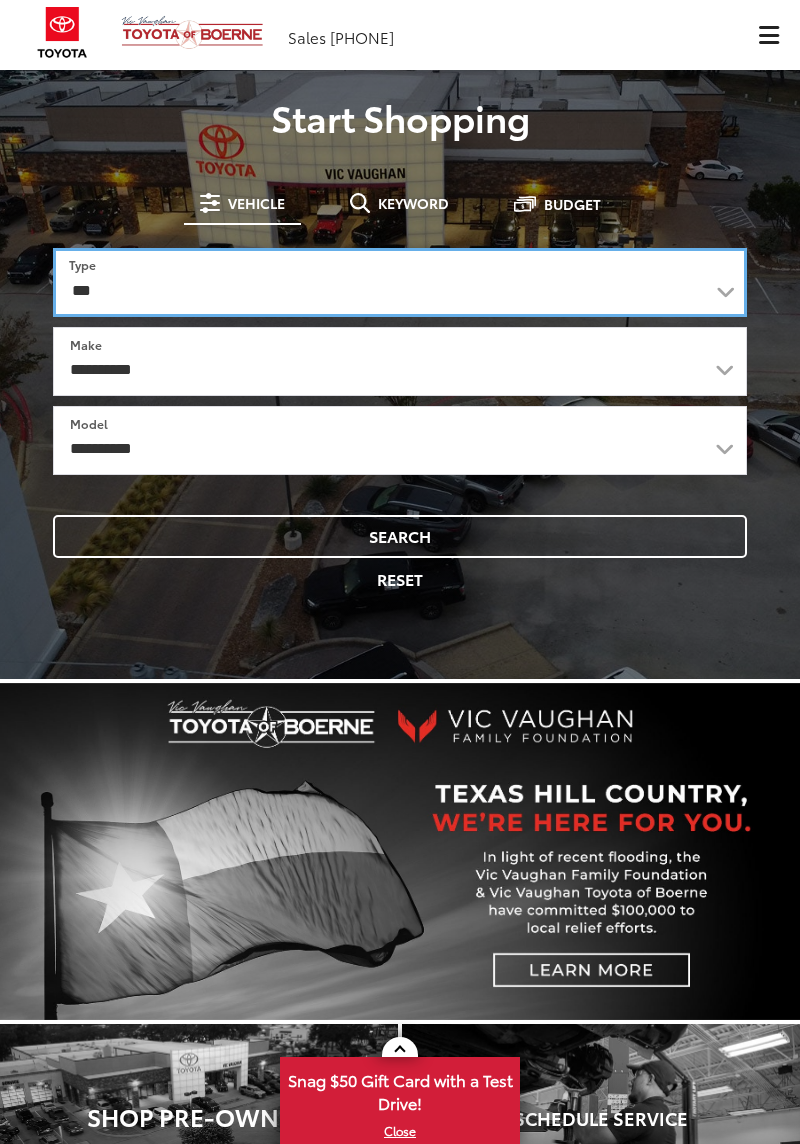 click on "***
***
****
*********" at bounding box center [400, 282] 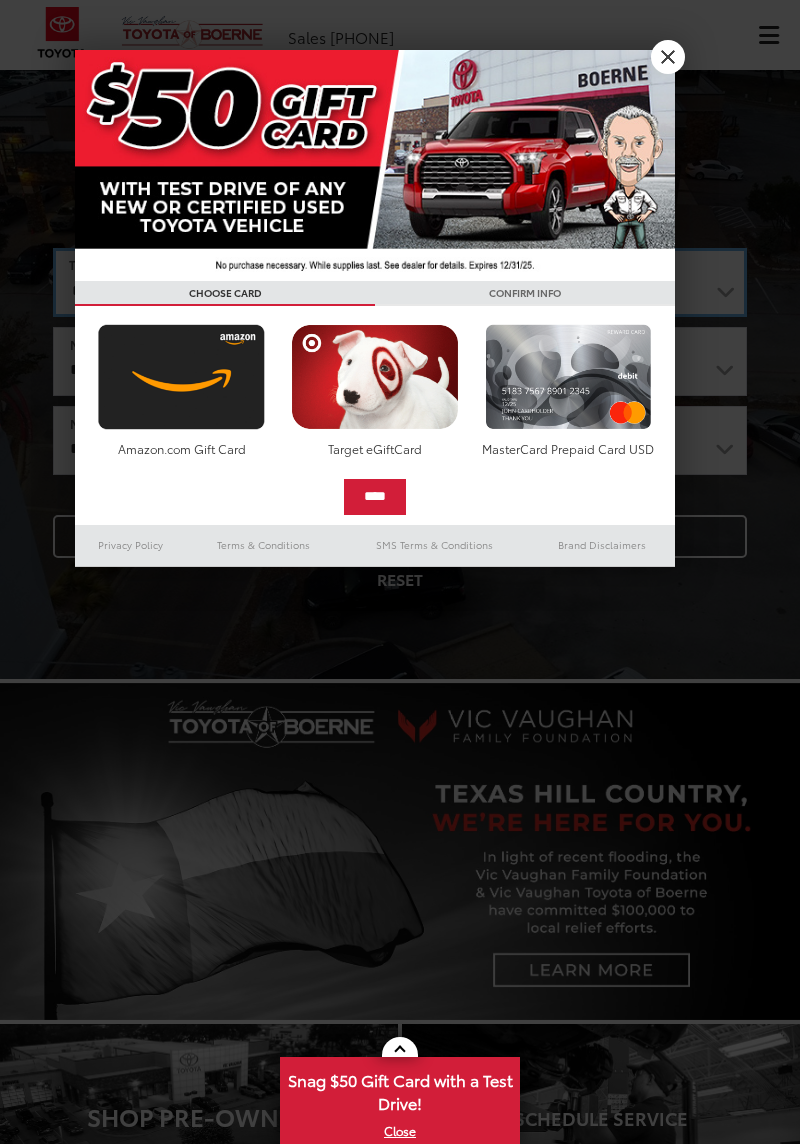 scroll, scrollTop: 0, scrollLeft: 0, axis: both 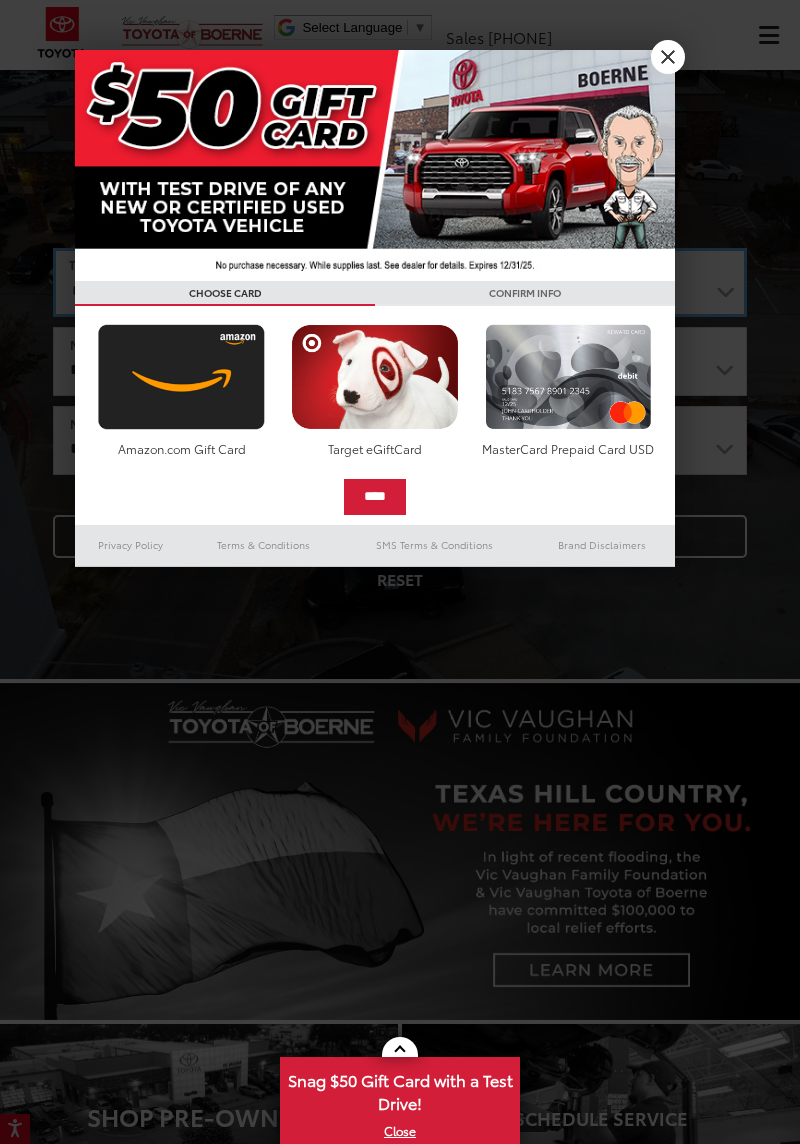 select on "******" 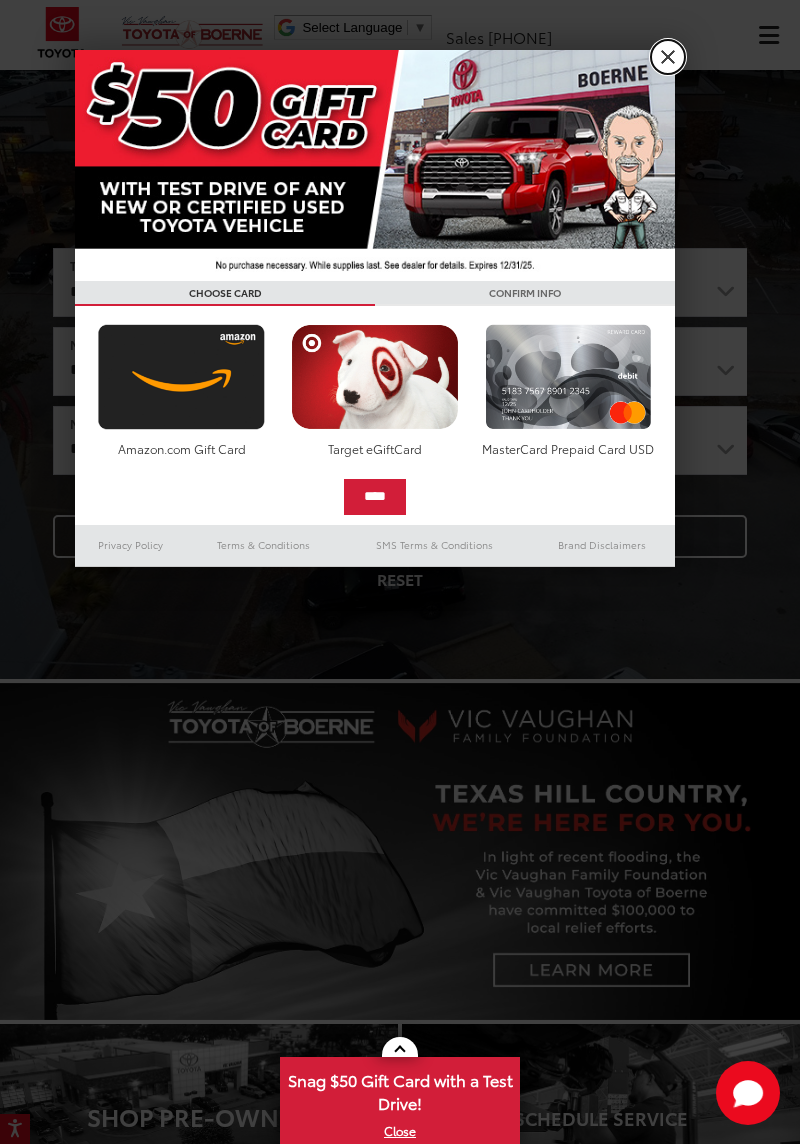 click on "X" at bounding box center [668, 57] 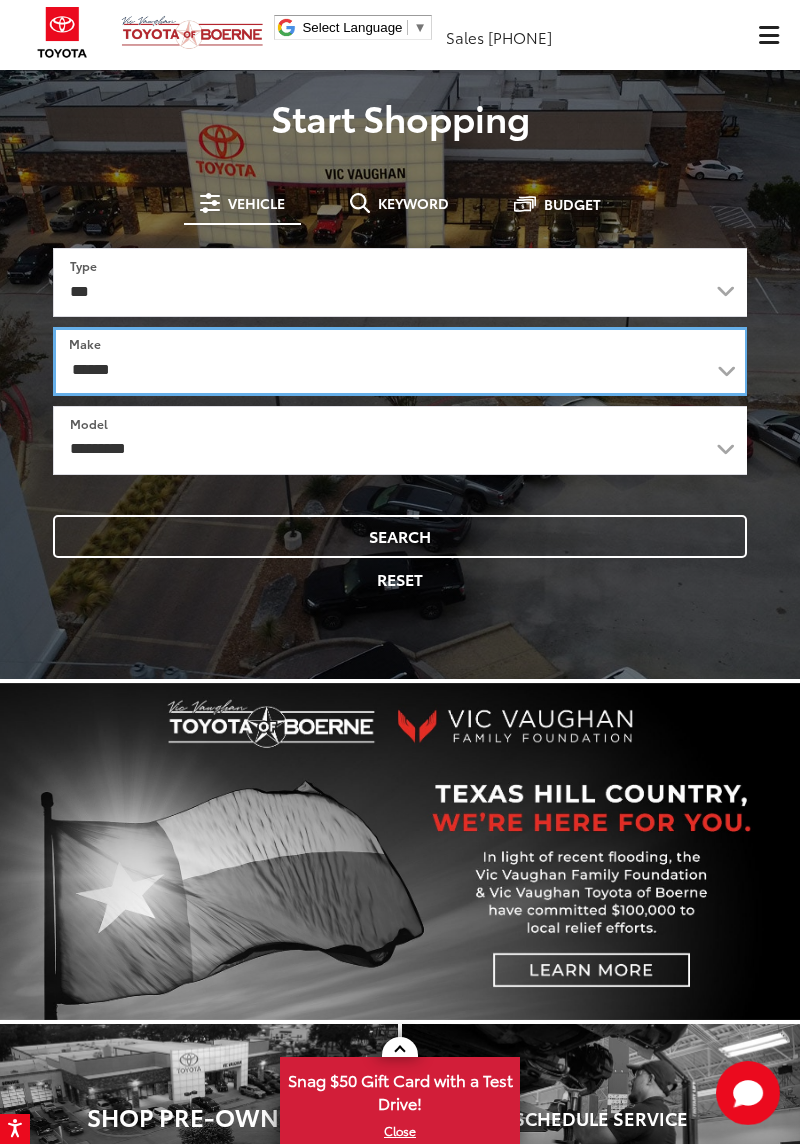 click on "******** ******" at bounding box center [400, 361] 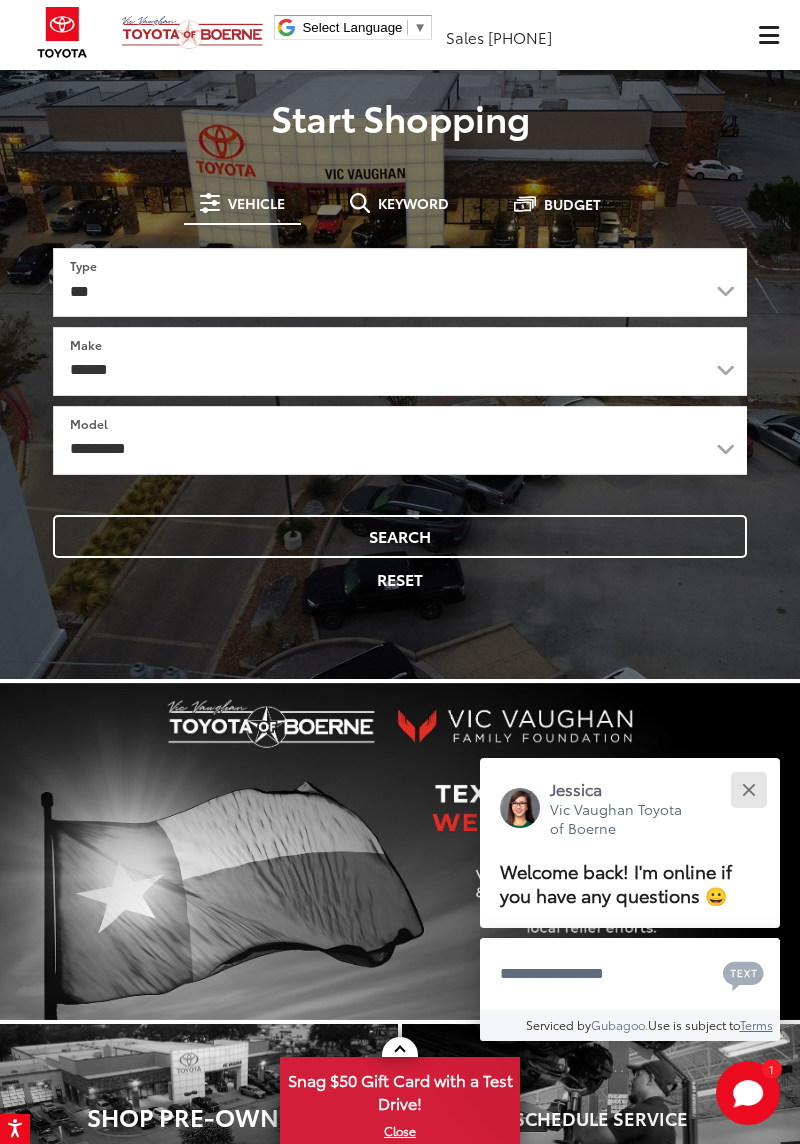 click at bounding box center (748, 789) 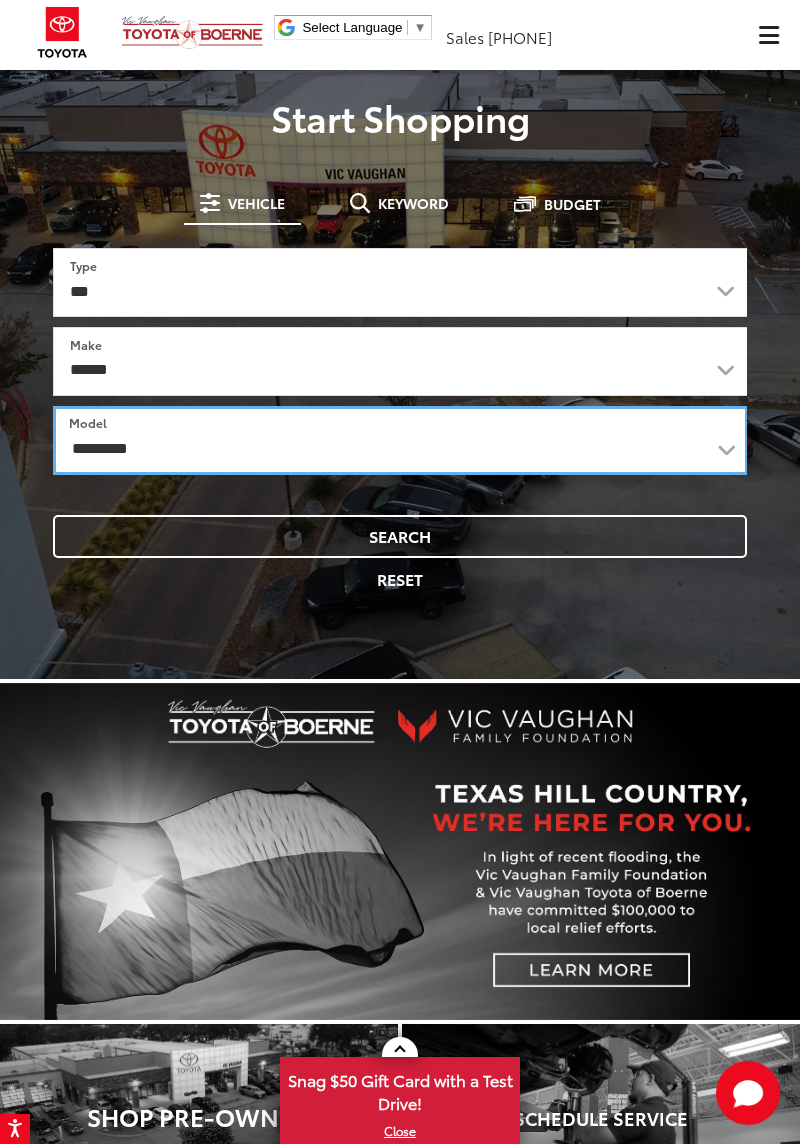 click on "**********" at bounding box center (400, 440) 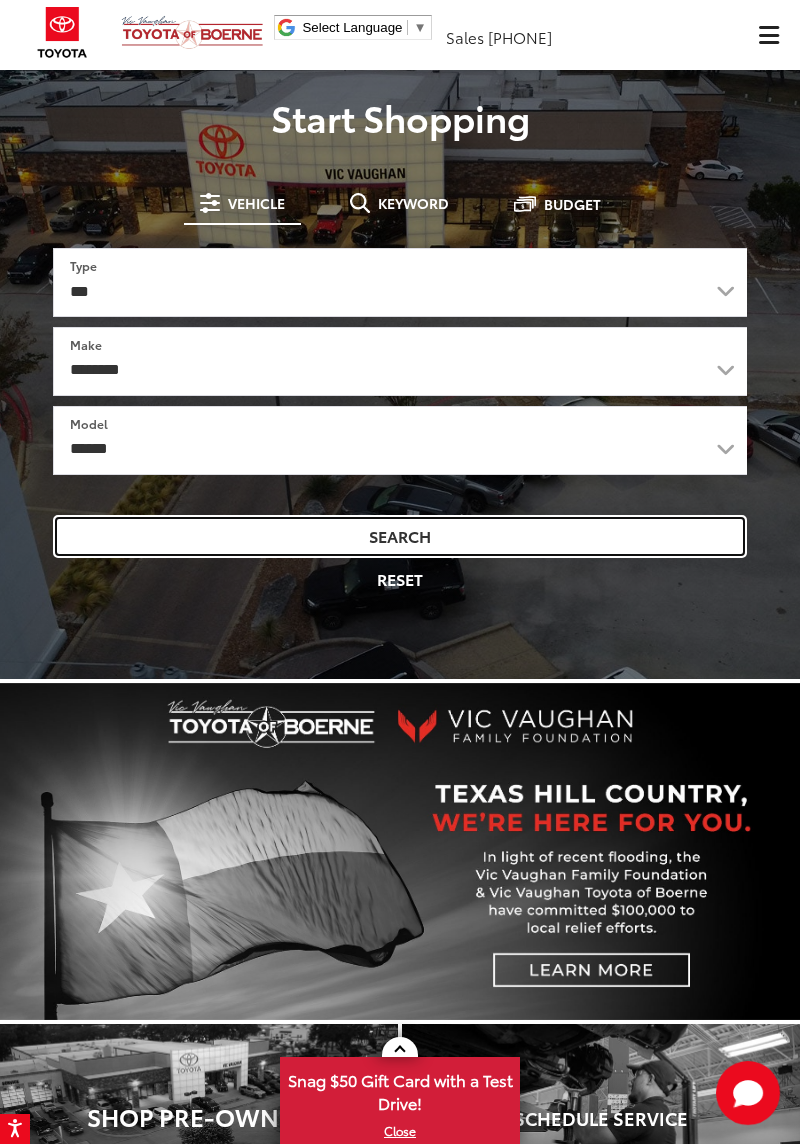 click on "Search" at bounding box center [400, 536] 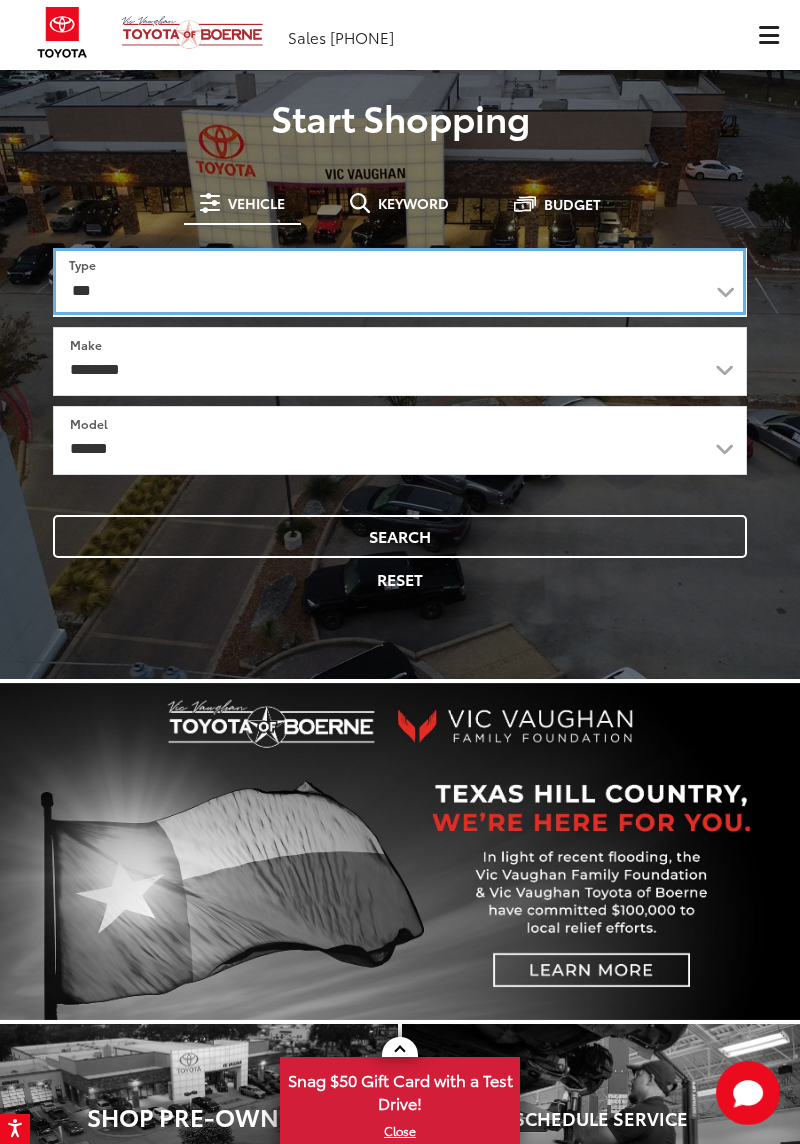 click on "***
***
****
*********" at bounding box center [399, 282] 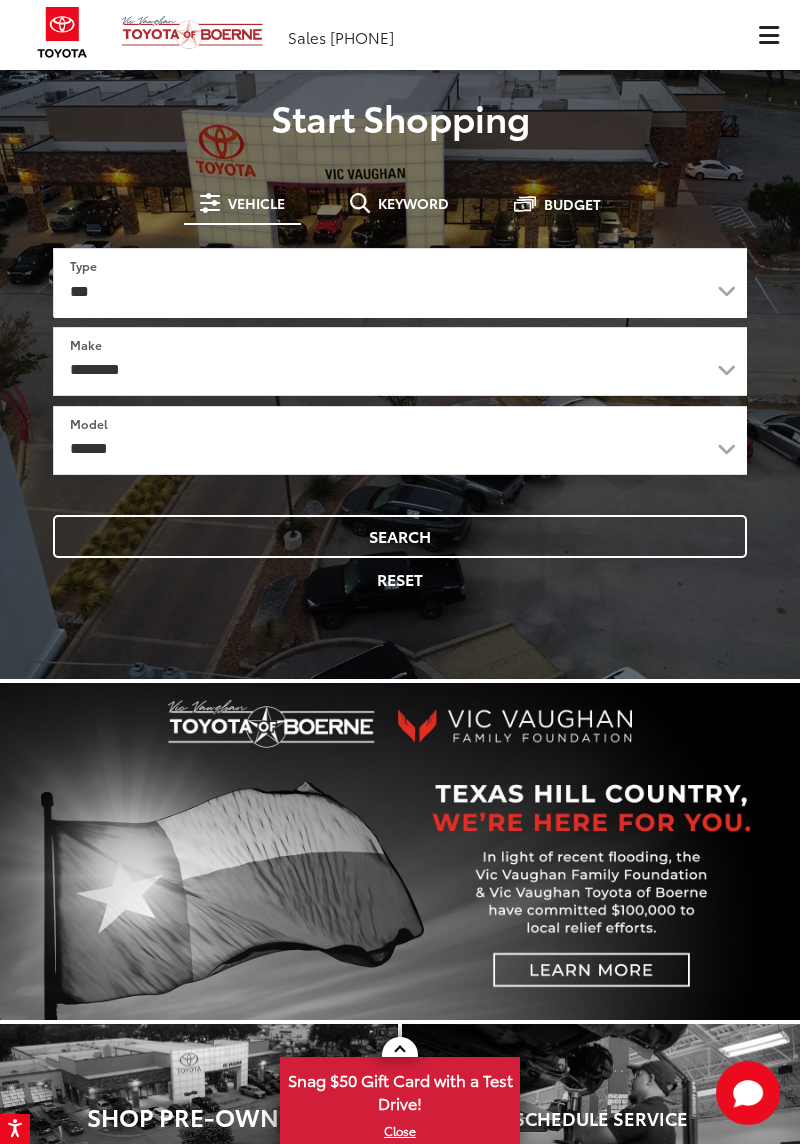 click at bounding box center (400, 852) 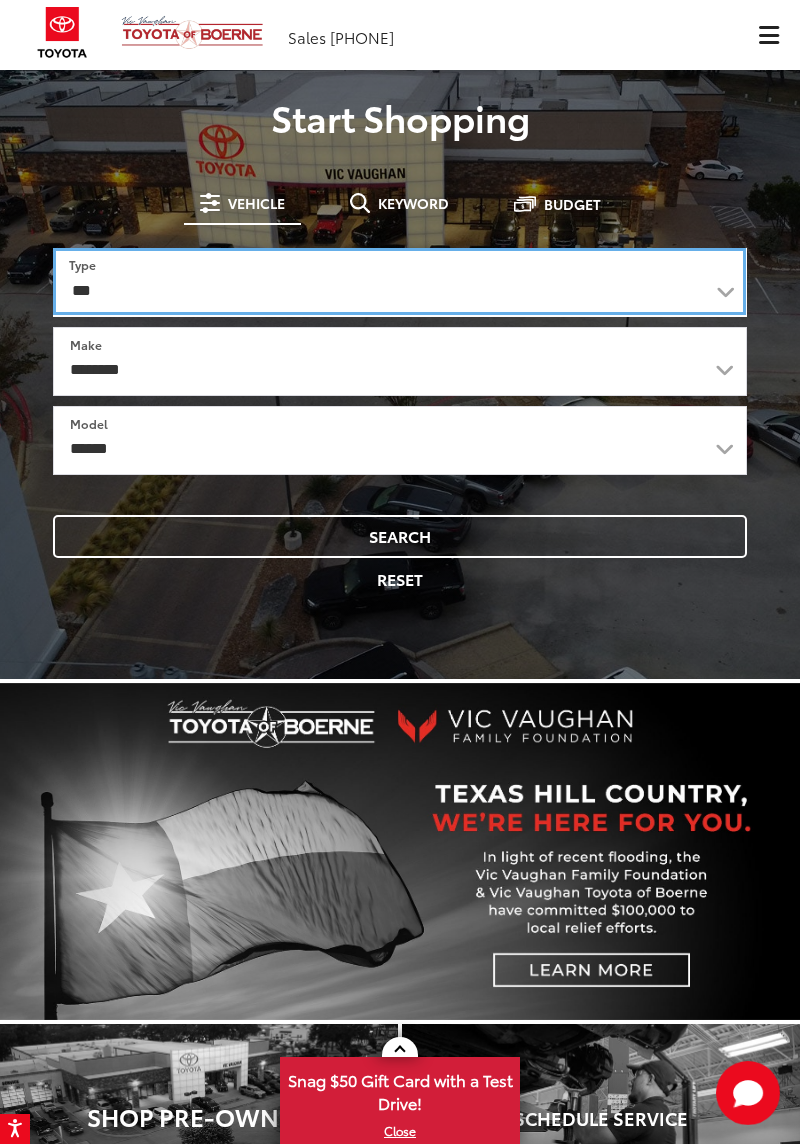 click on "***
***
****
*********" at bounding box center [399, 282] 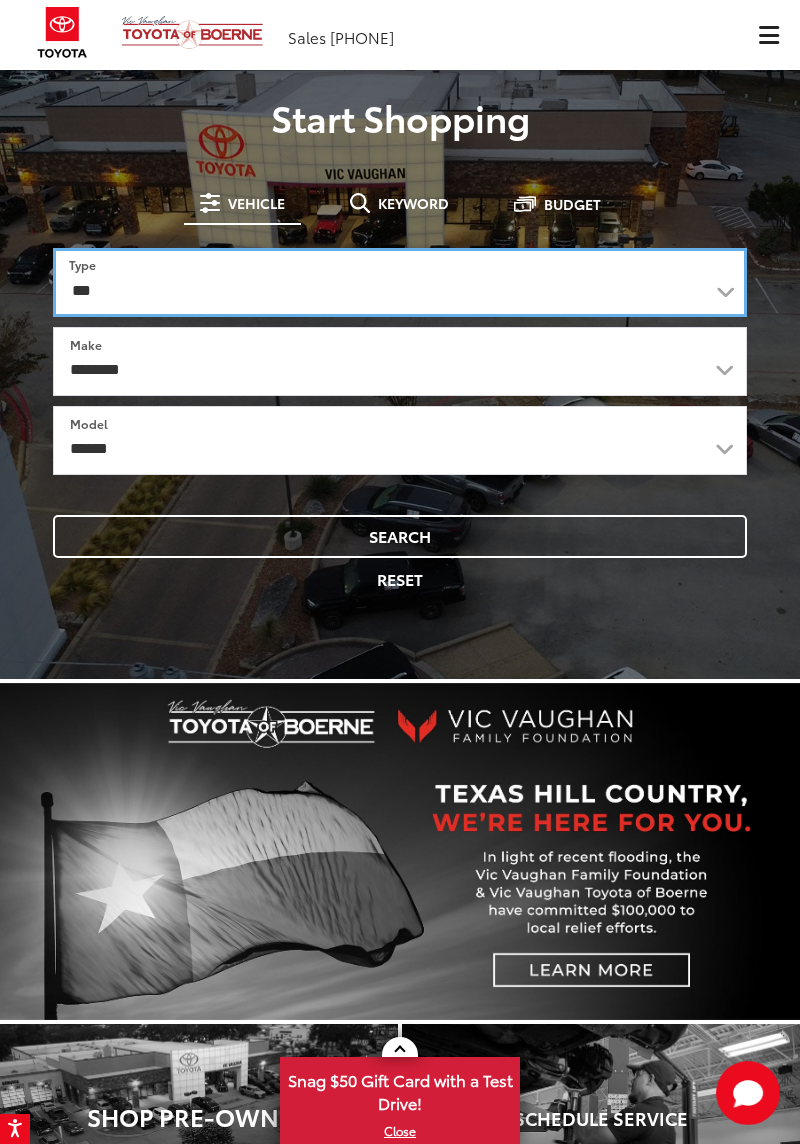 select on "********" 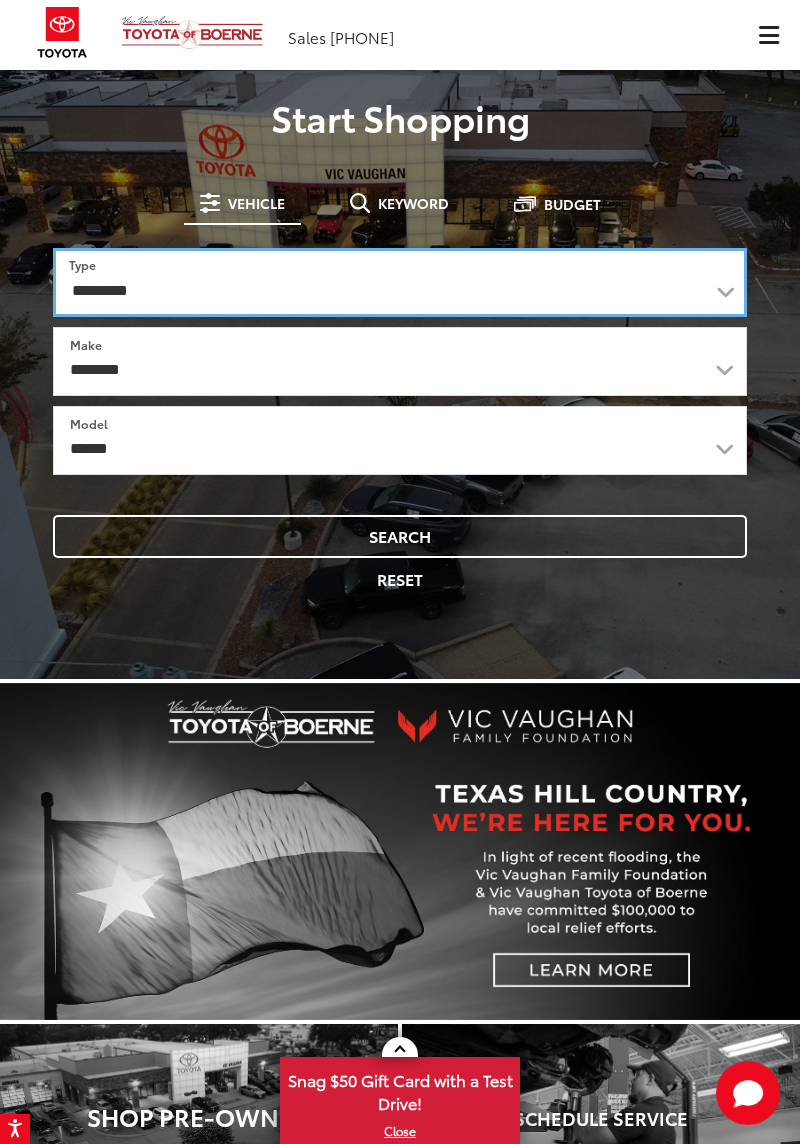 select on "******" 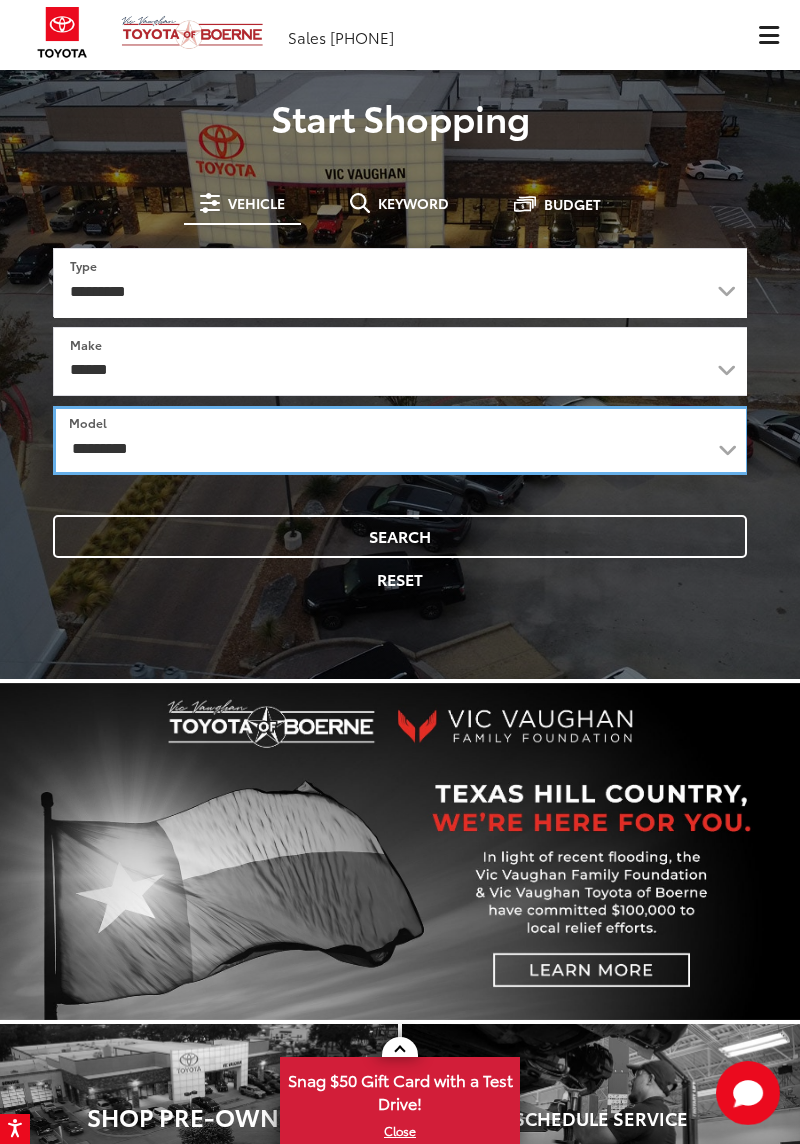 click on "**********" at bounding box center (401, 440) 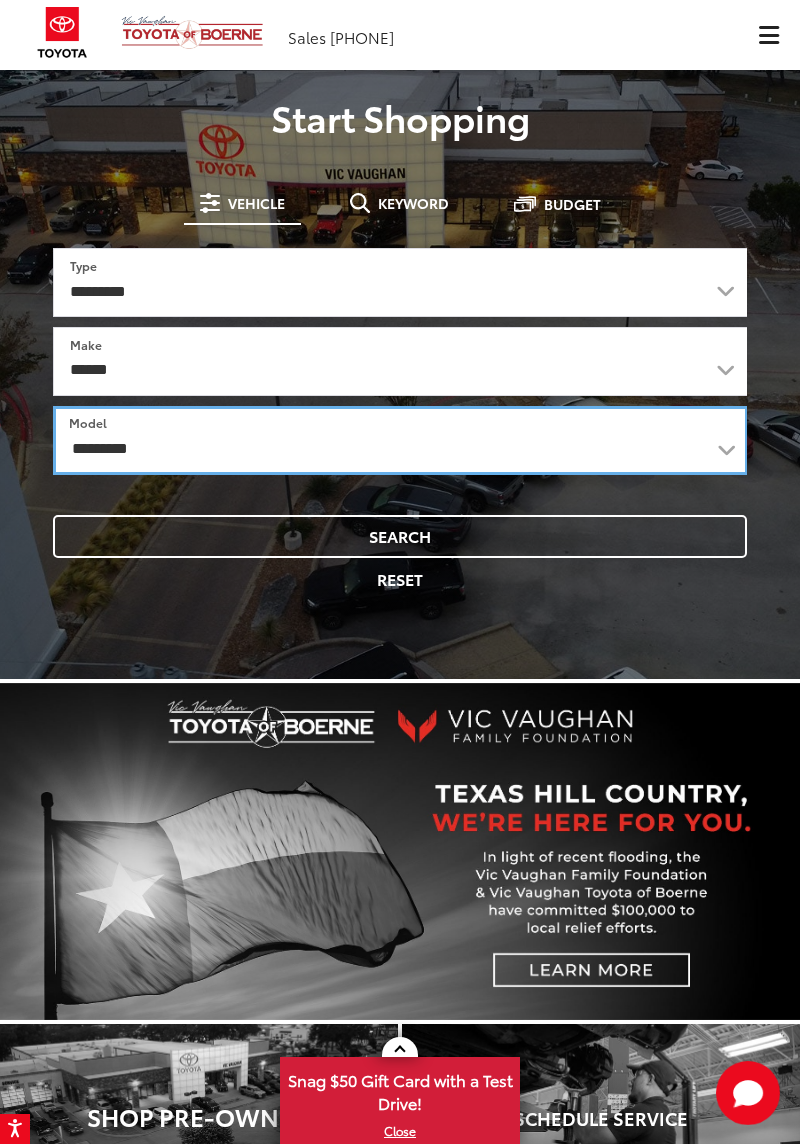 select on "******" 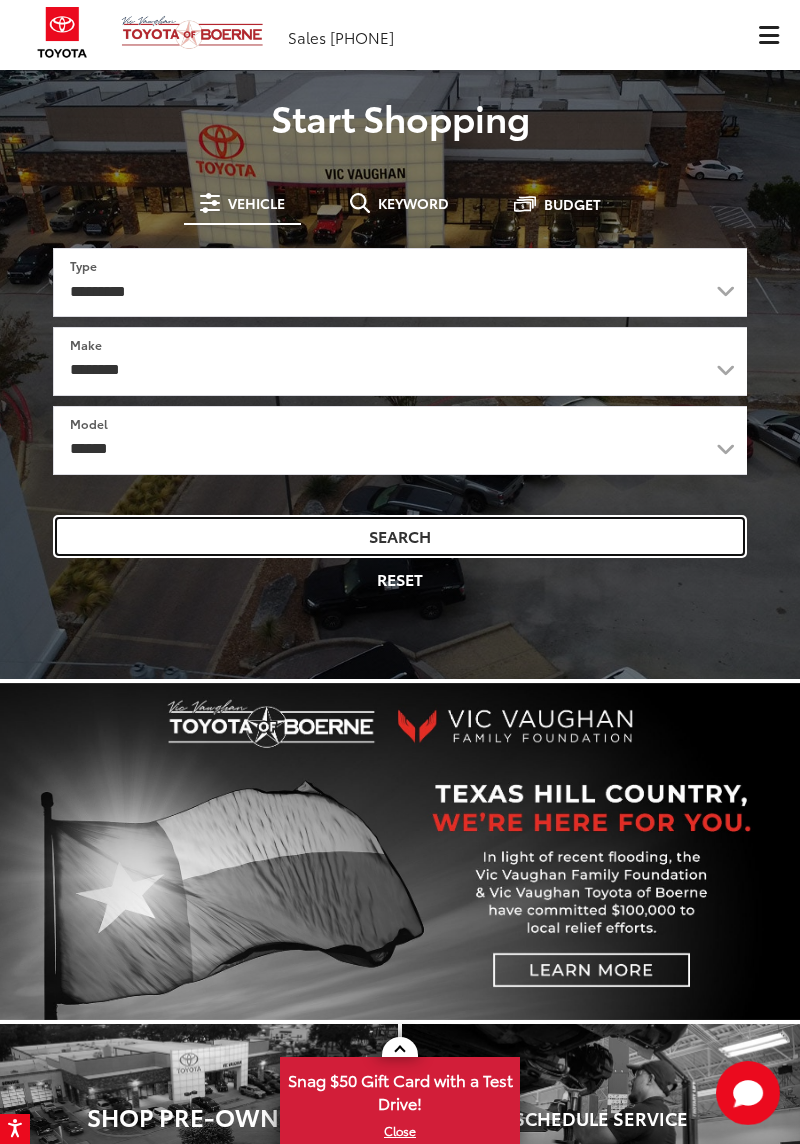 click on "Search" at bounding box center (400, 536) 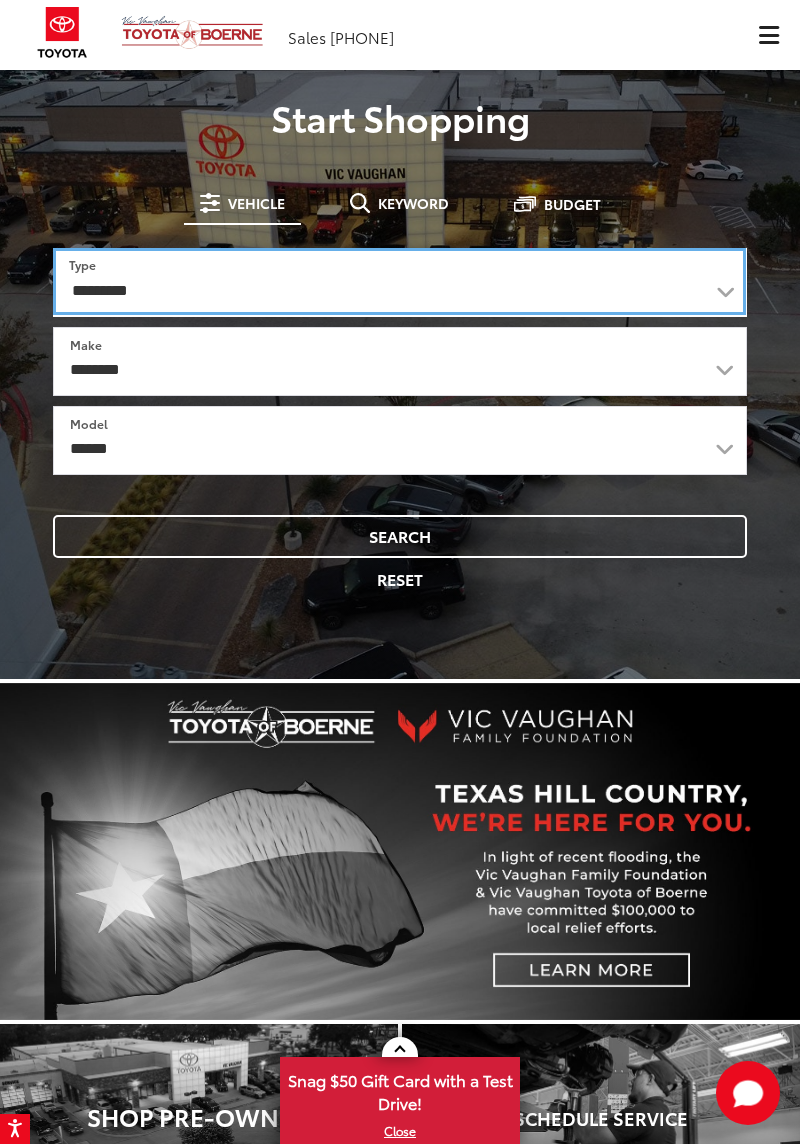 click on "***
***
****
*********" at bounding box center (399, 282) 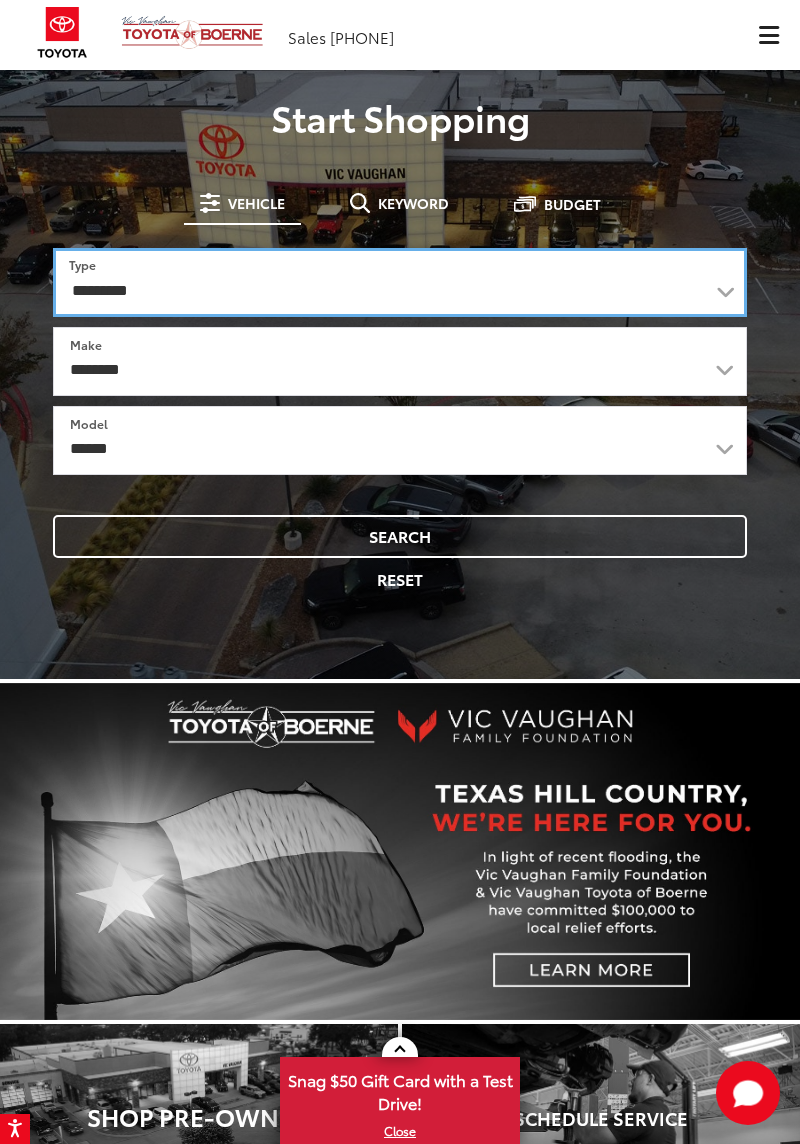 select on "******" 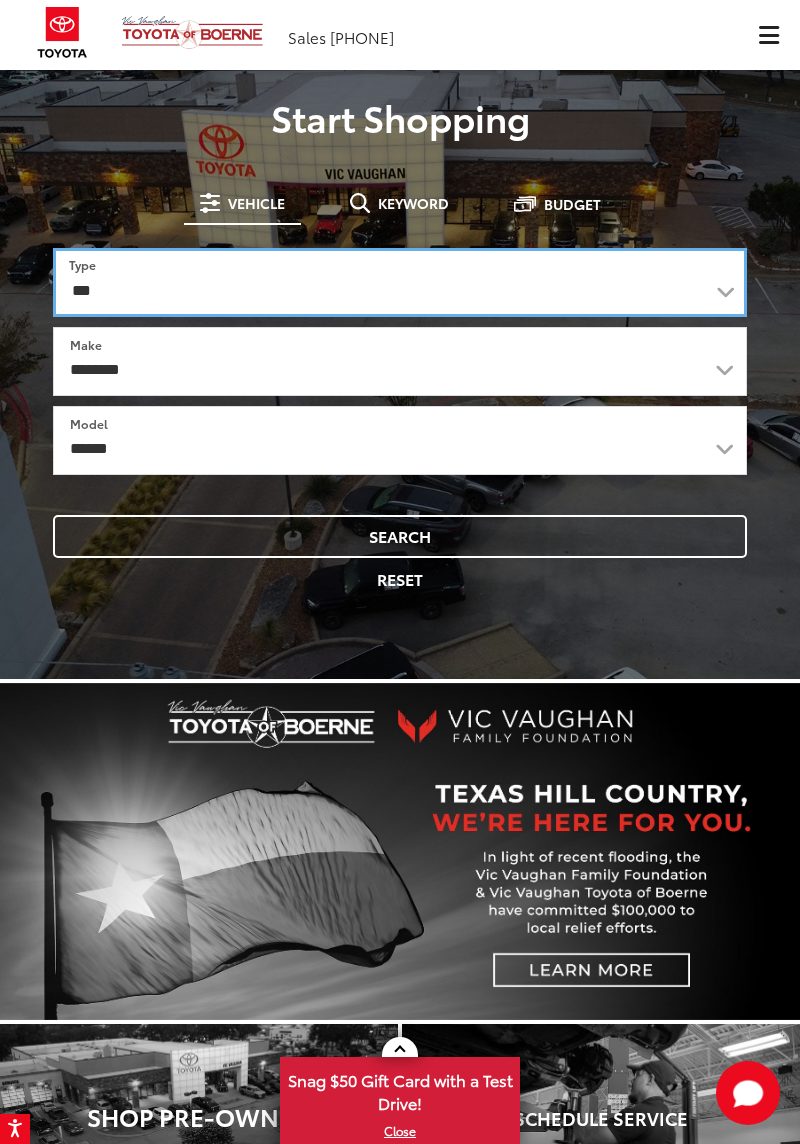 select 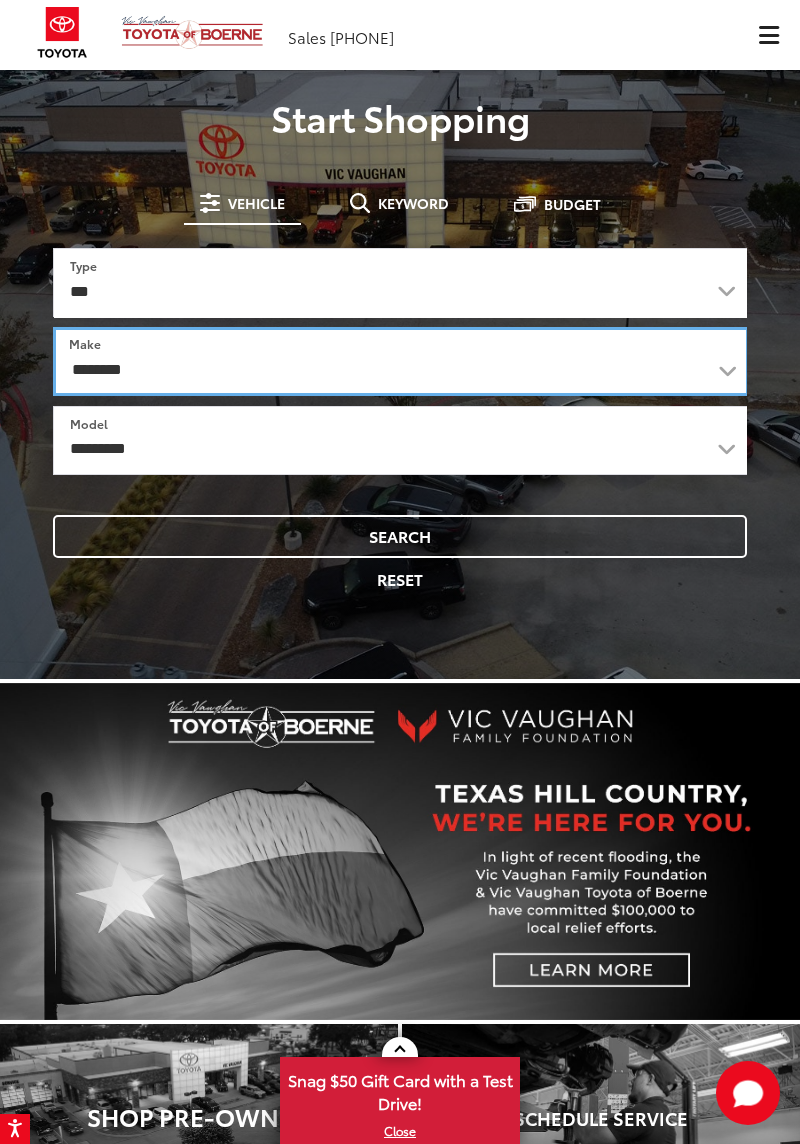 click on "**********" at bounding box center [401, 361] 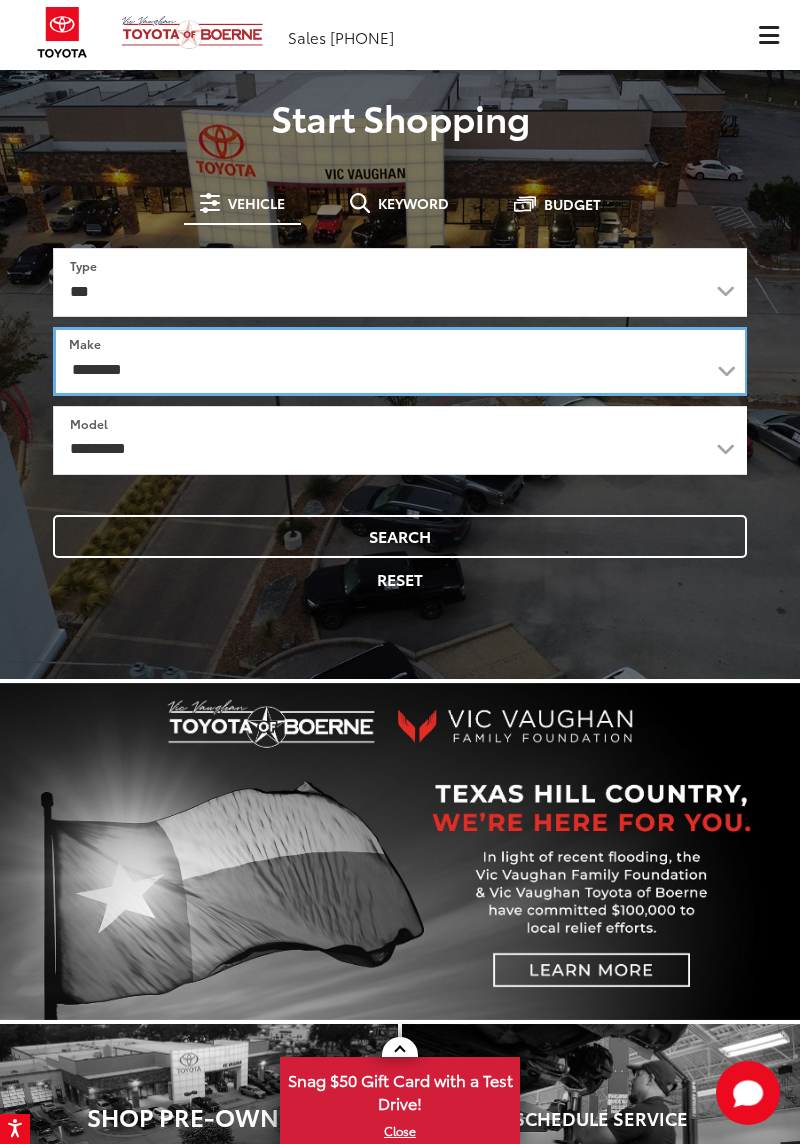 select on "******" 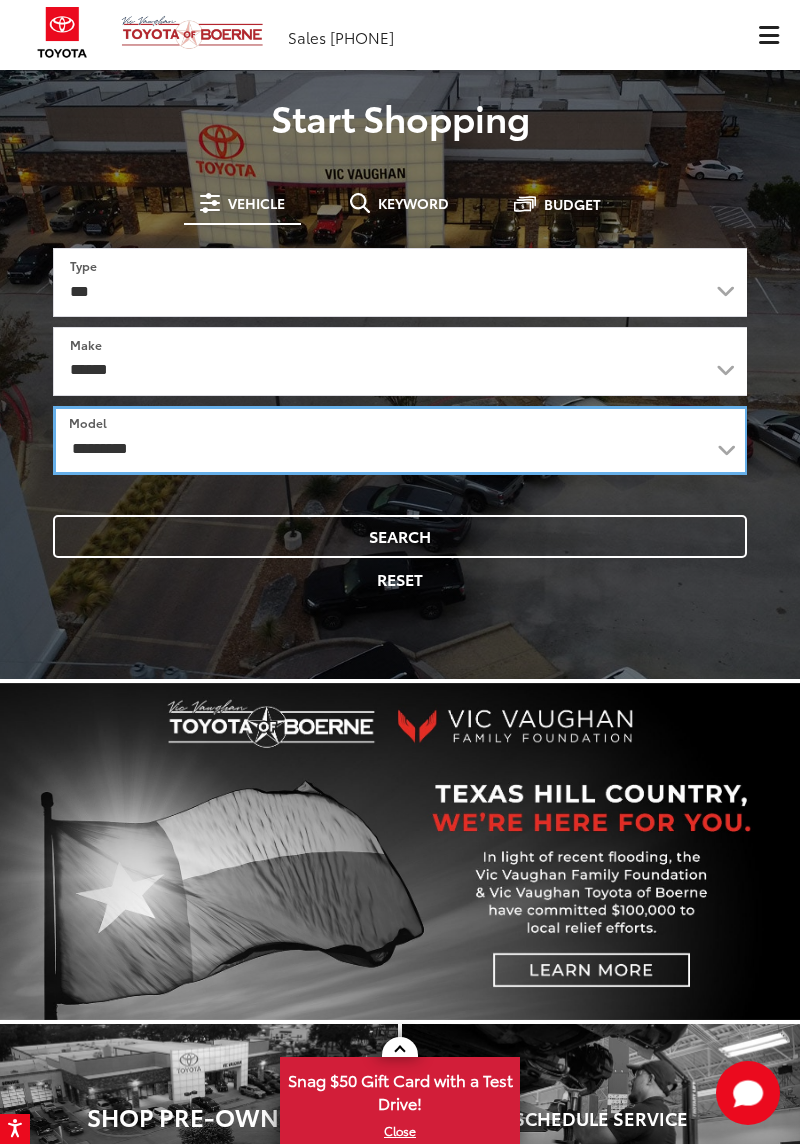 click on "**********" at bounding box center [400, 440] 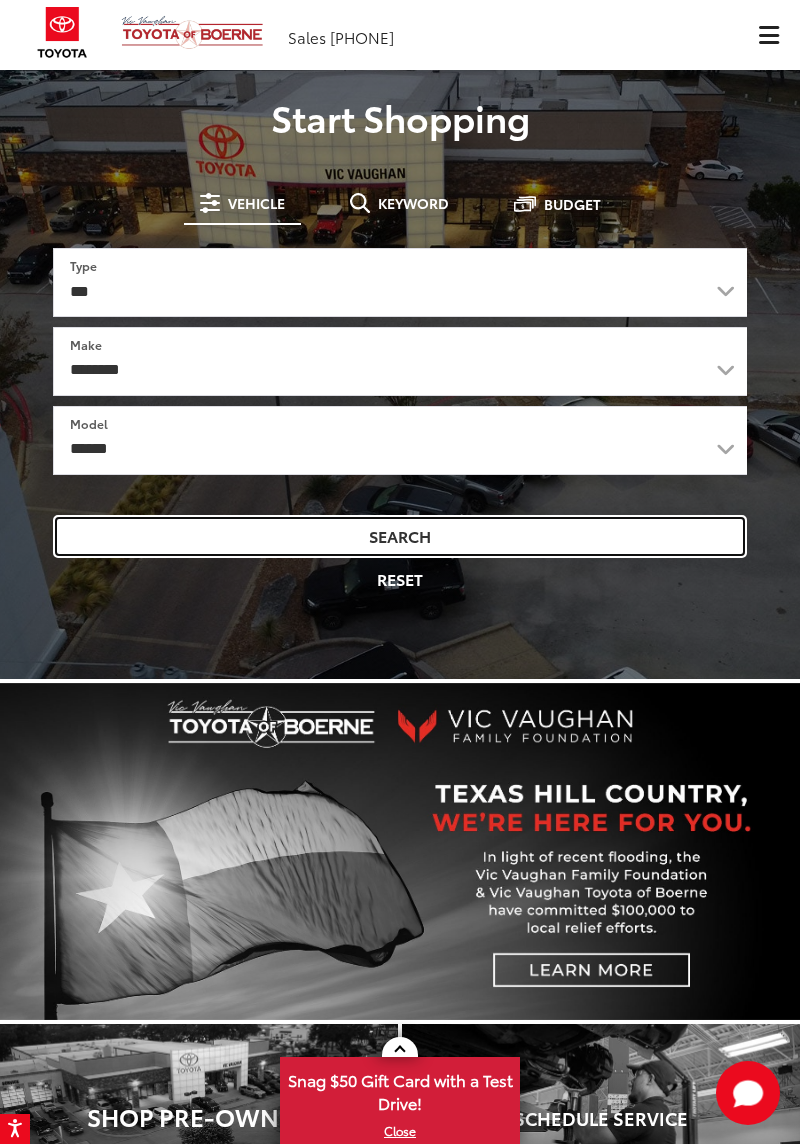 click on "Search" at bounding box center [400, 536] 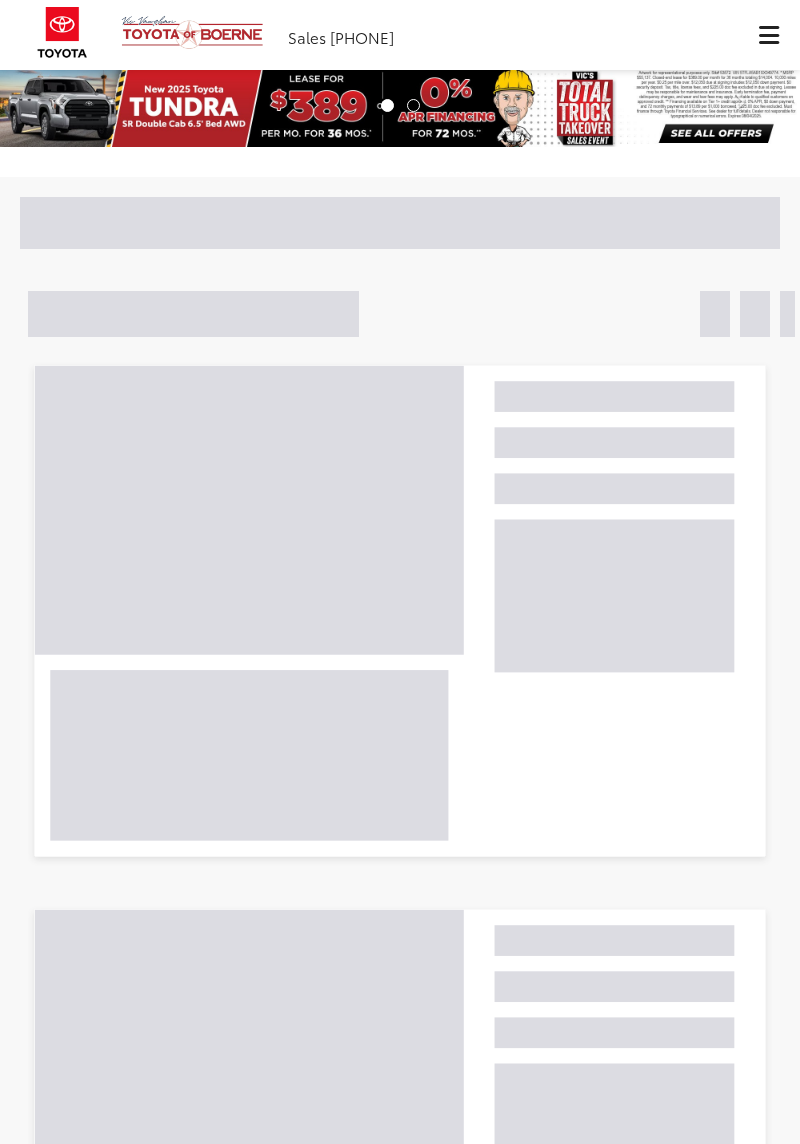 scroll, scrollTop: 0, scrollLeft: 0, axis: both 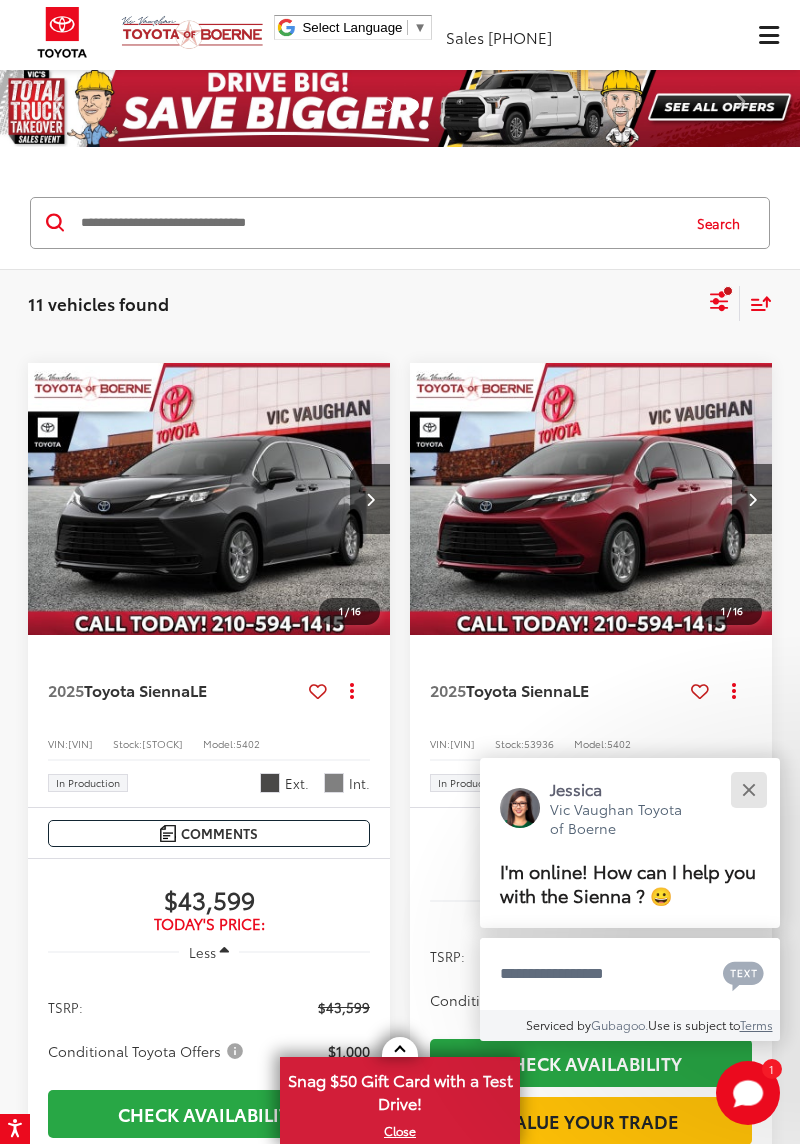 click at bounding box center [748, 789] 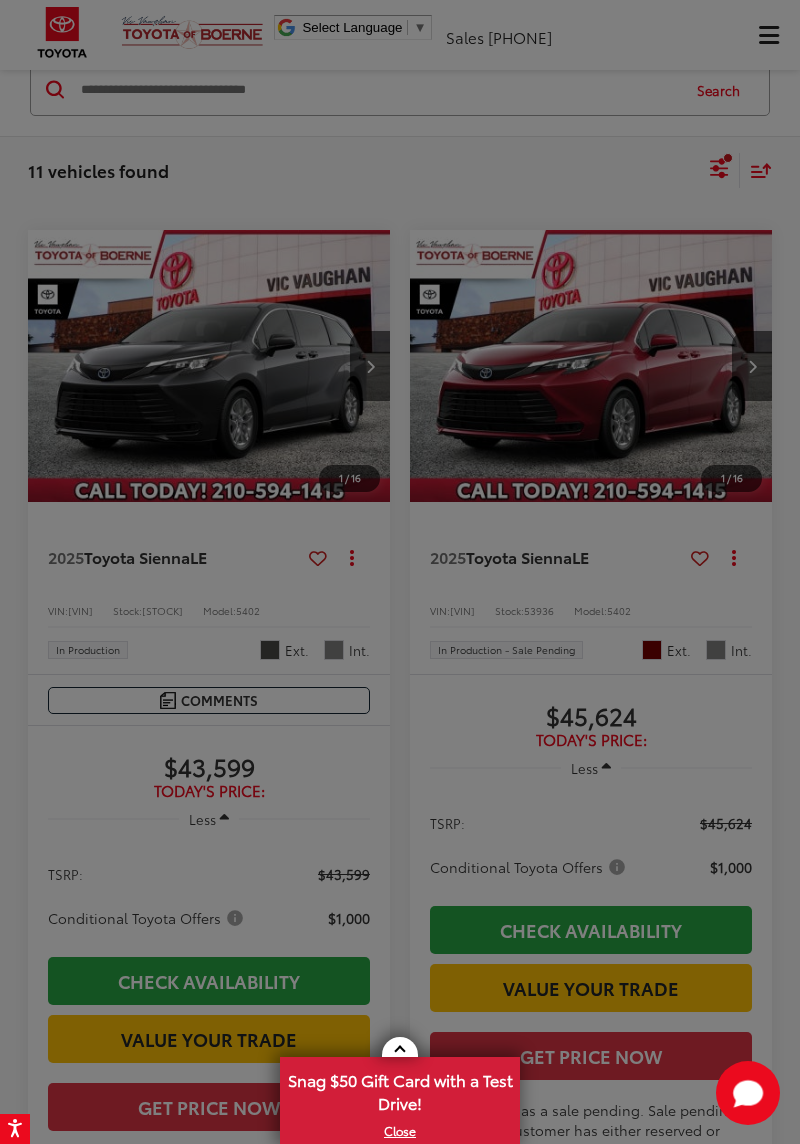 scroll, scrollTop: 176, scrollLeft: 0, axis: vertical 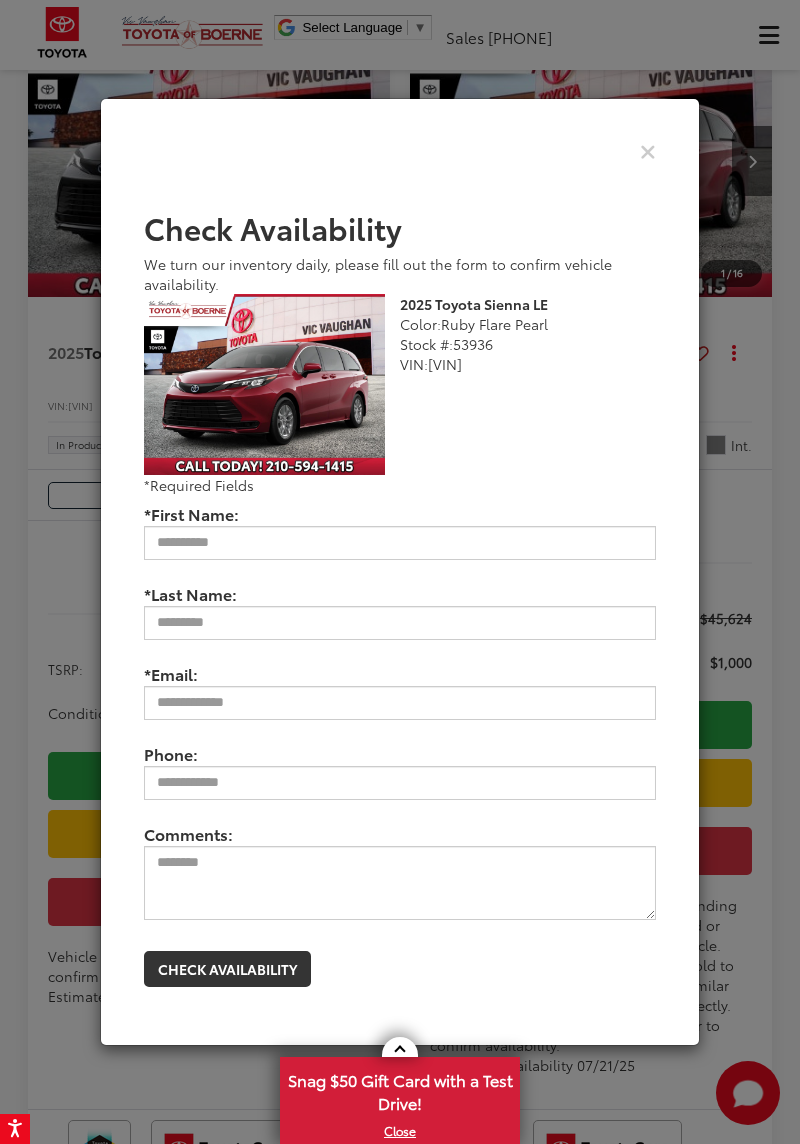 click on "Check Availability
We turn our inventory daily, please fill out the form to confirm vehicle availability.
2025 Toyota Sienna LE
Color:  Ruby Flare Pearl
Stock #:  53936
VIN:  5TDBRKEC9SS270695
Toyota
Sienna
LE
2025
24618
False
N
*Required Fields
*First Name:
*Last Name:
*Email:
Phone:
Comments:
Check Availability" at bounding box center (400, 572) 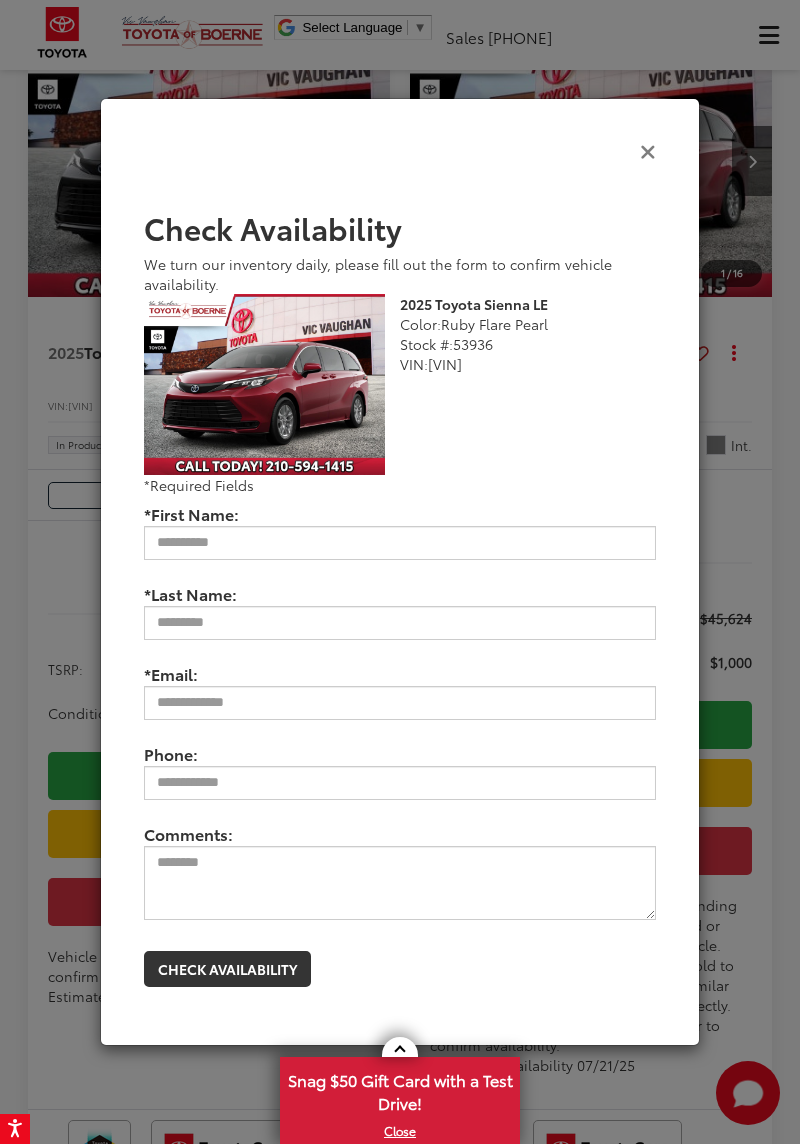 click at bounding box center [648, 150] 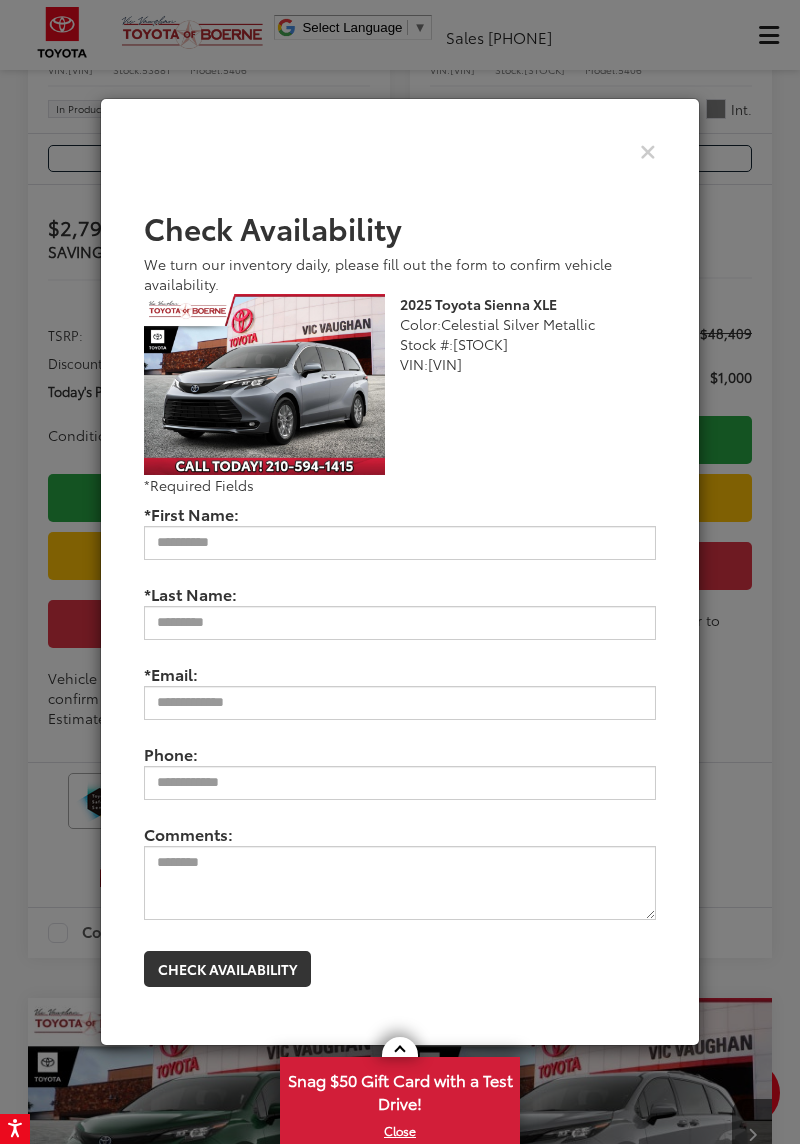 scroll, scrollTop: 1833, scrollLeft: 0, axis: vertical 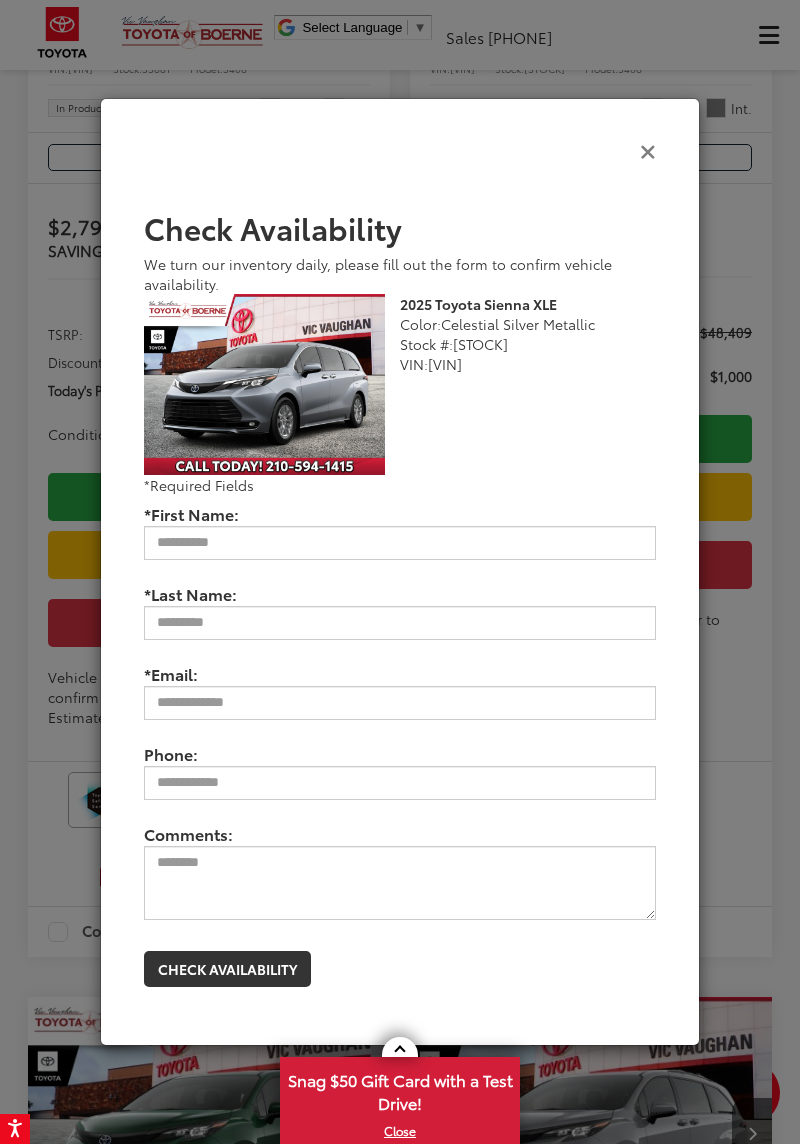 click at bounding box center (648, 150) 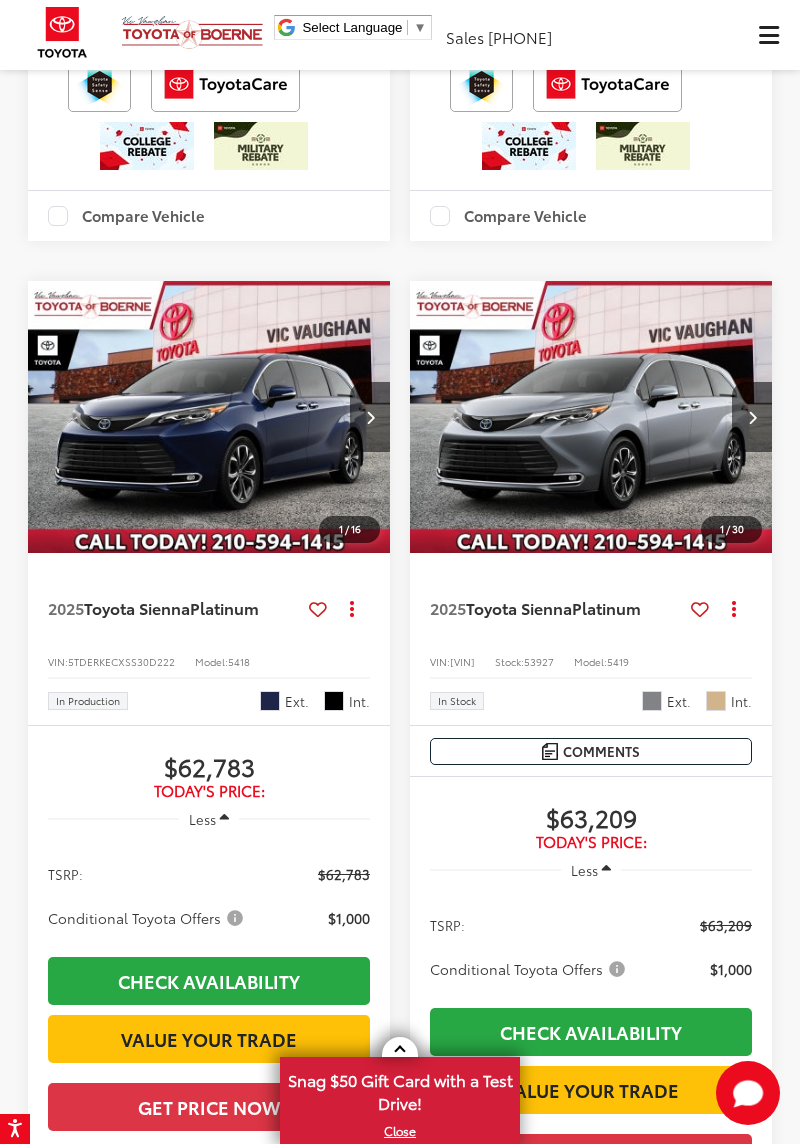 scroll, scrollTop: 4949, scrollLeft: 0, axis: vertical 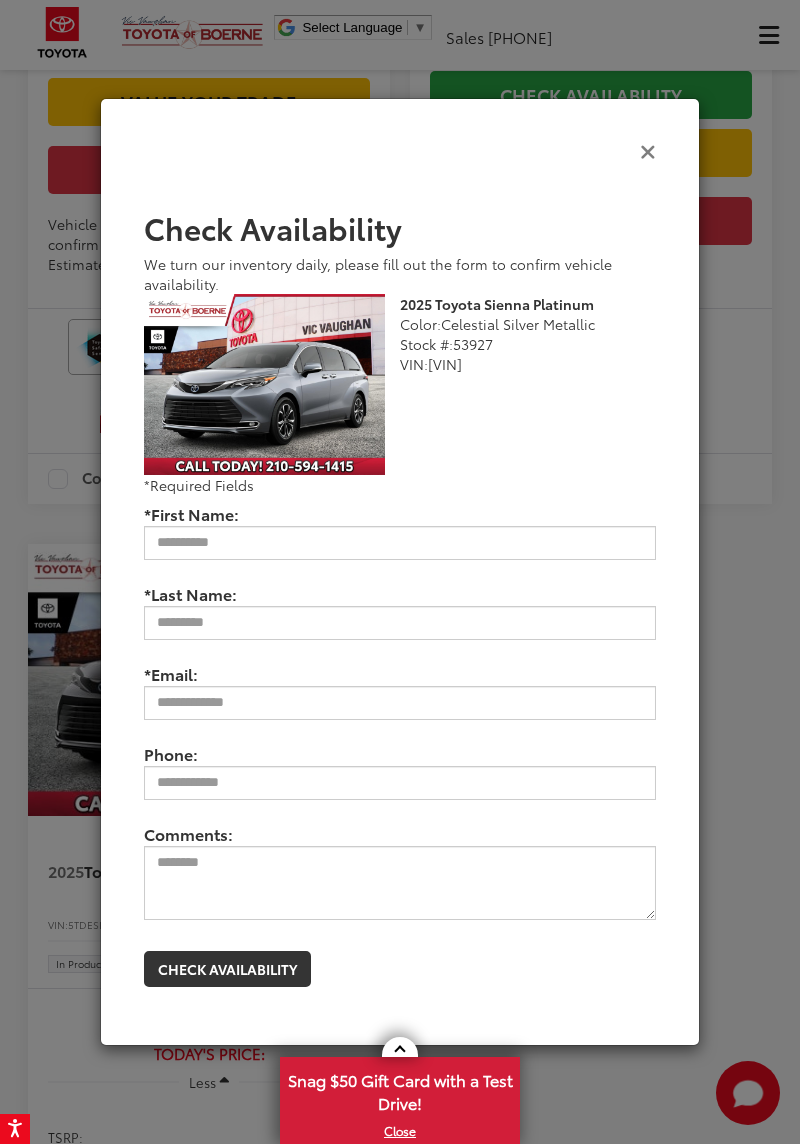 click at bounding box center [648, 150] 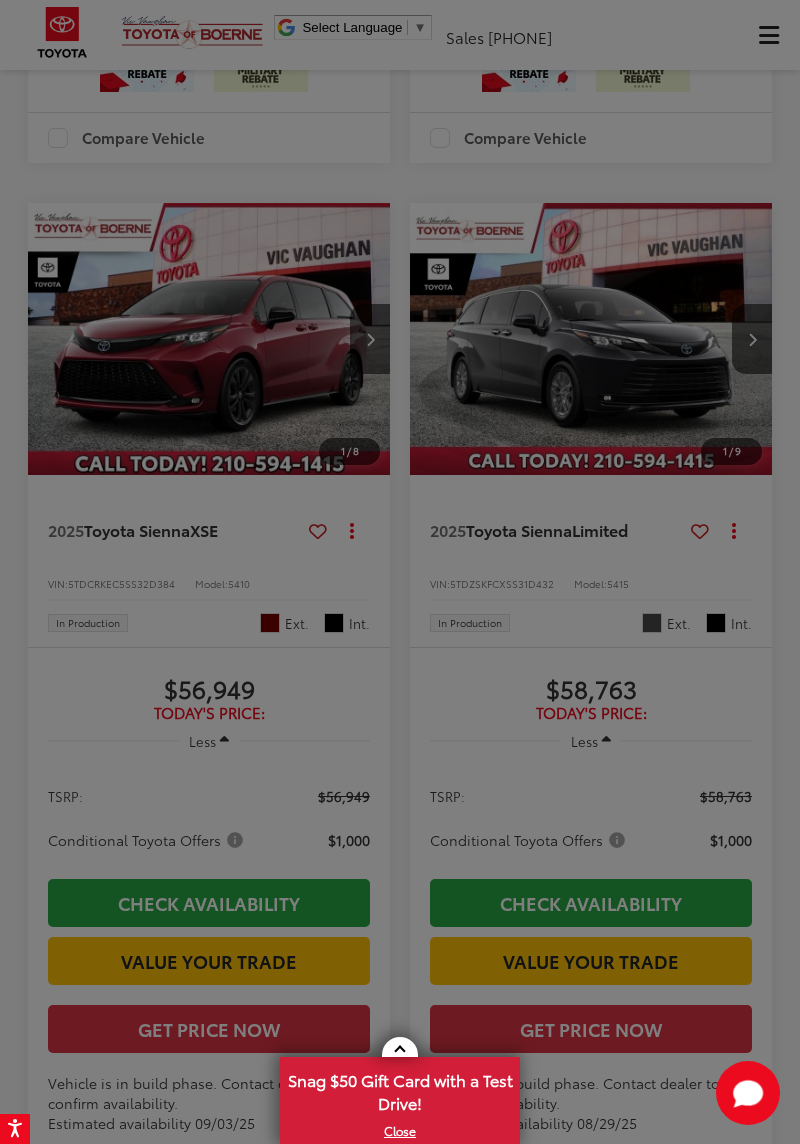 scroll, scrollTop: 3986, scrollLeft: 0, axis: vertical 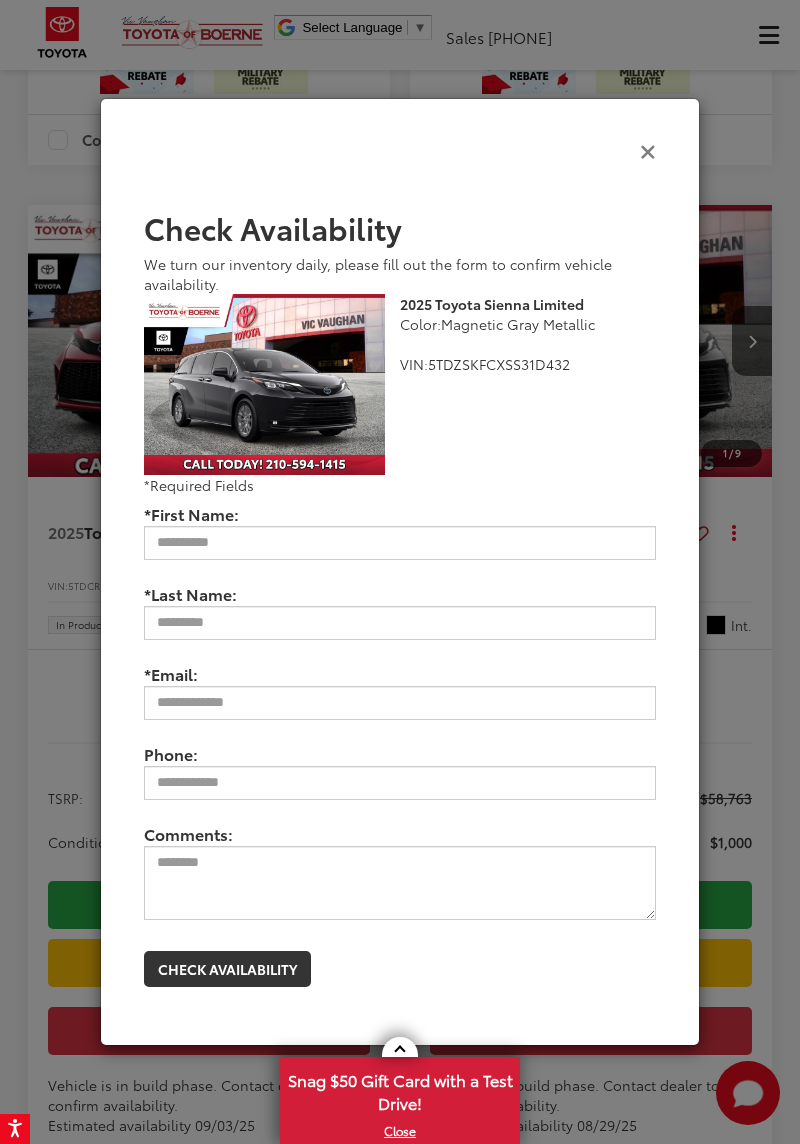 click at bounding box center (648, 150) 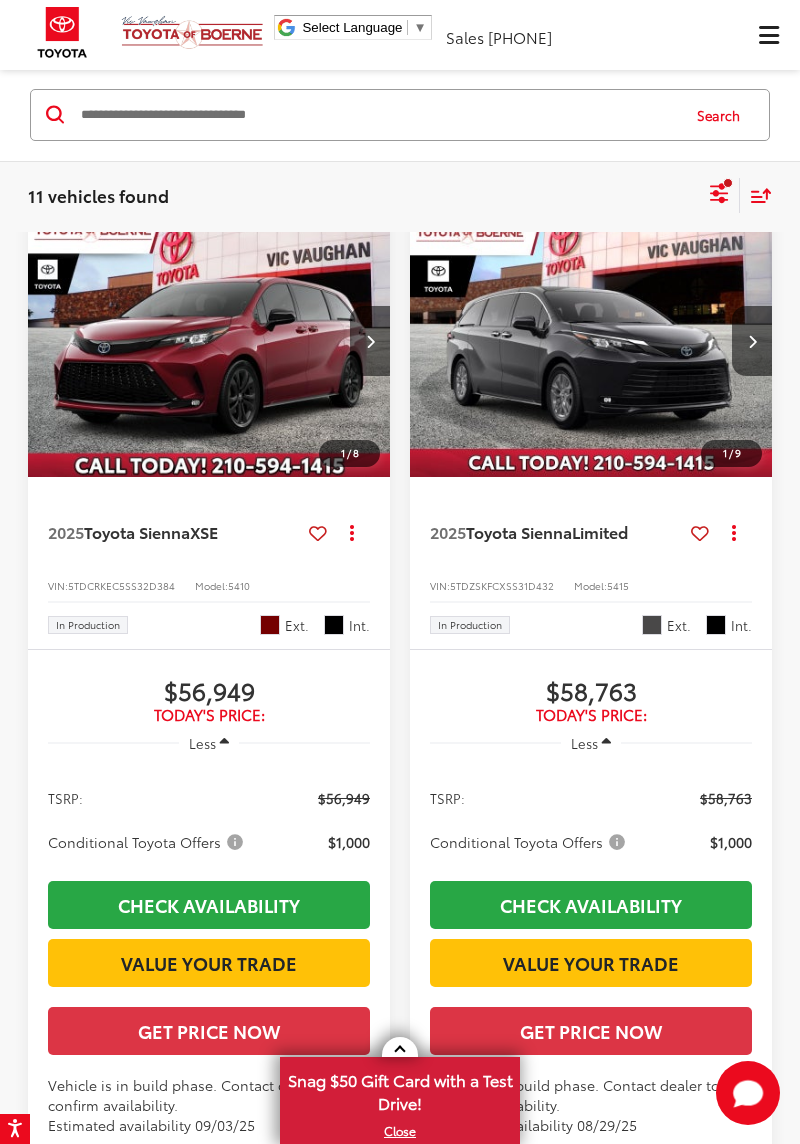 click at bounding box center (591, 342) 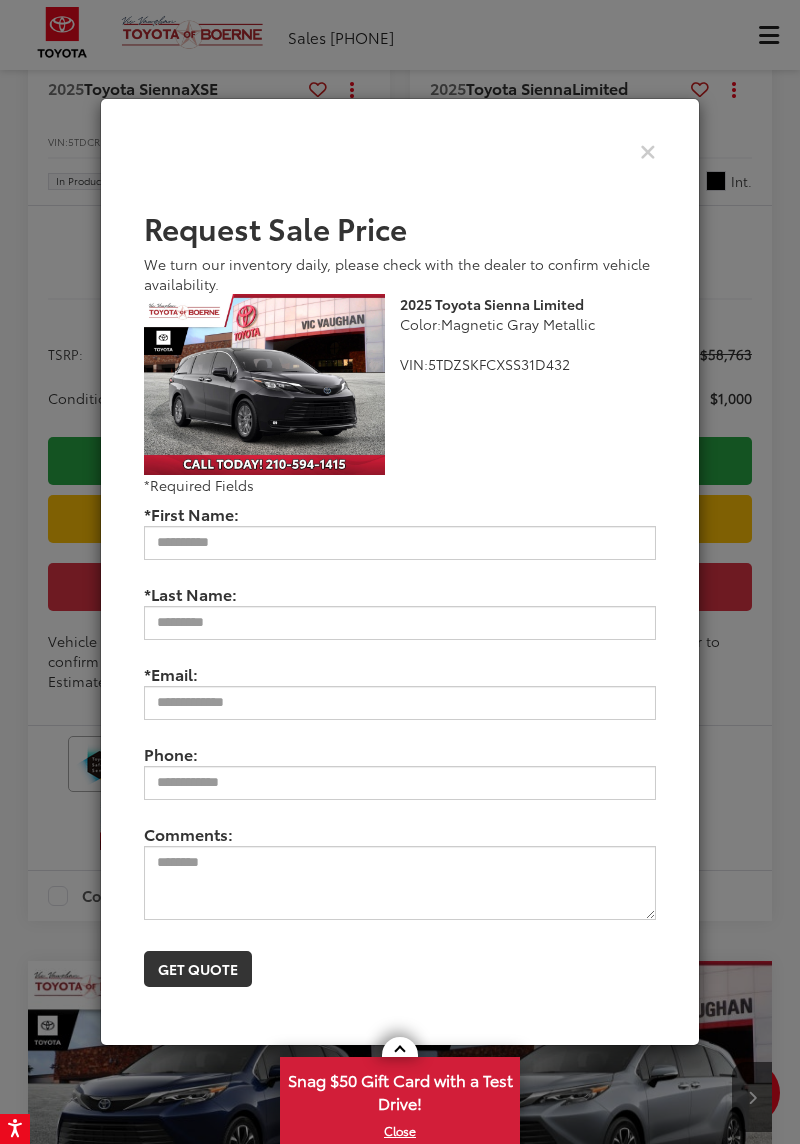 scroll, scrollTop: 4276, scrollLeft: 0, axis: vertical 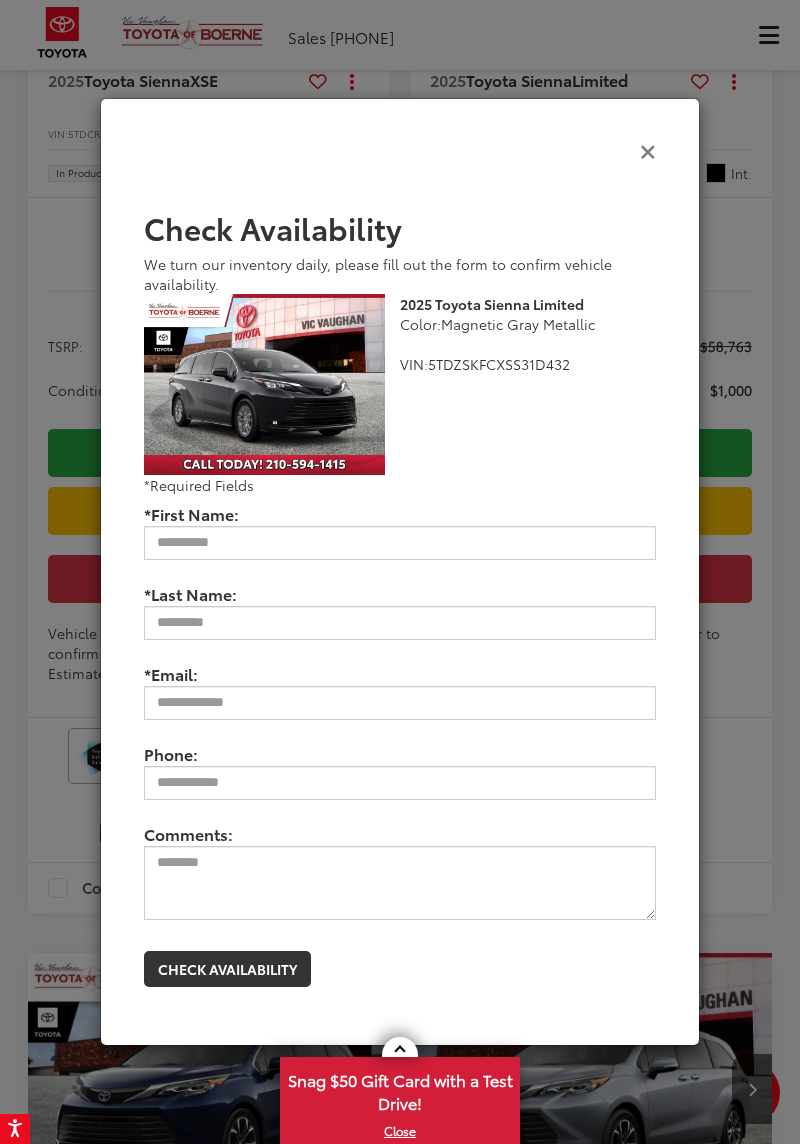 click at bounding box center (648, 150) 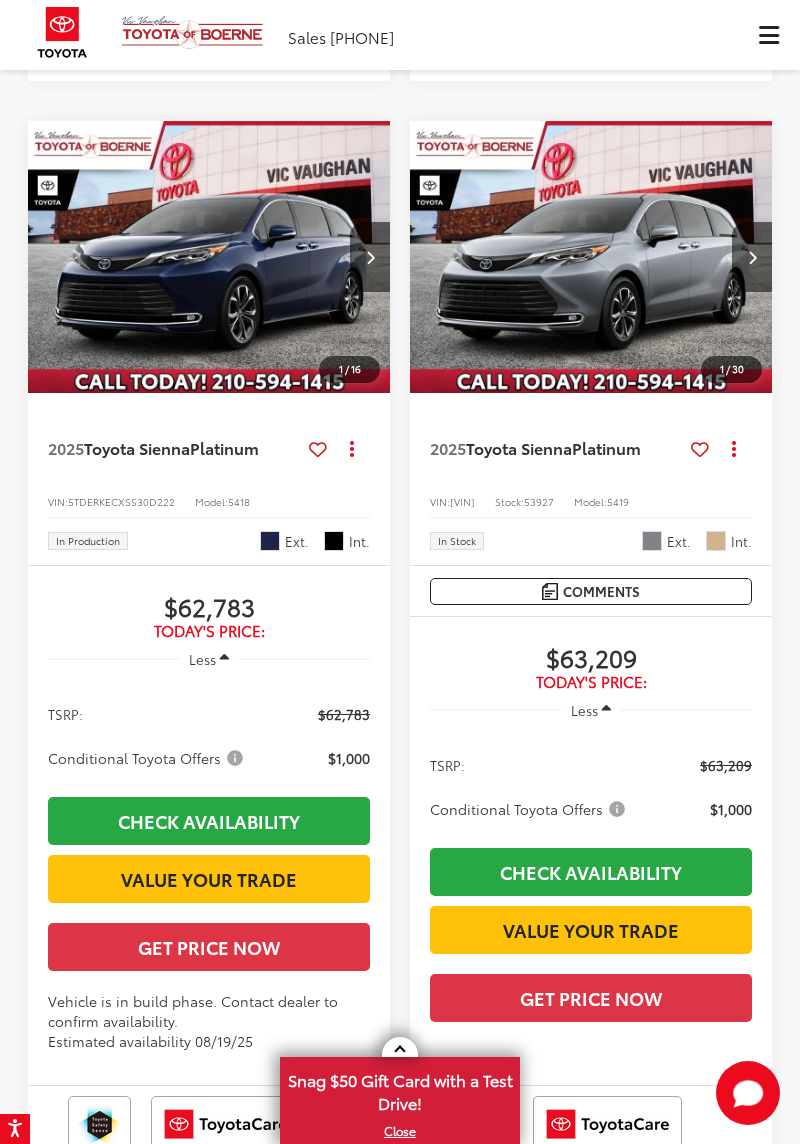 scroll, scrollTop: 5116, scrollLeft: 0, axis: vertical 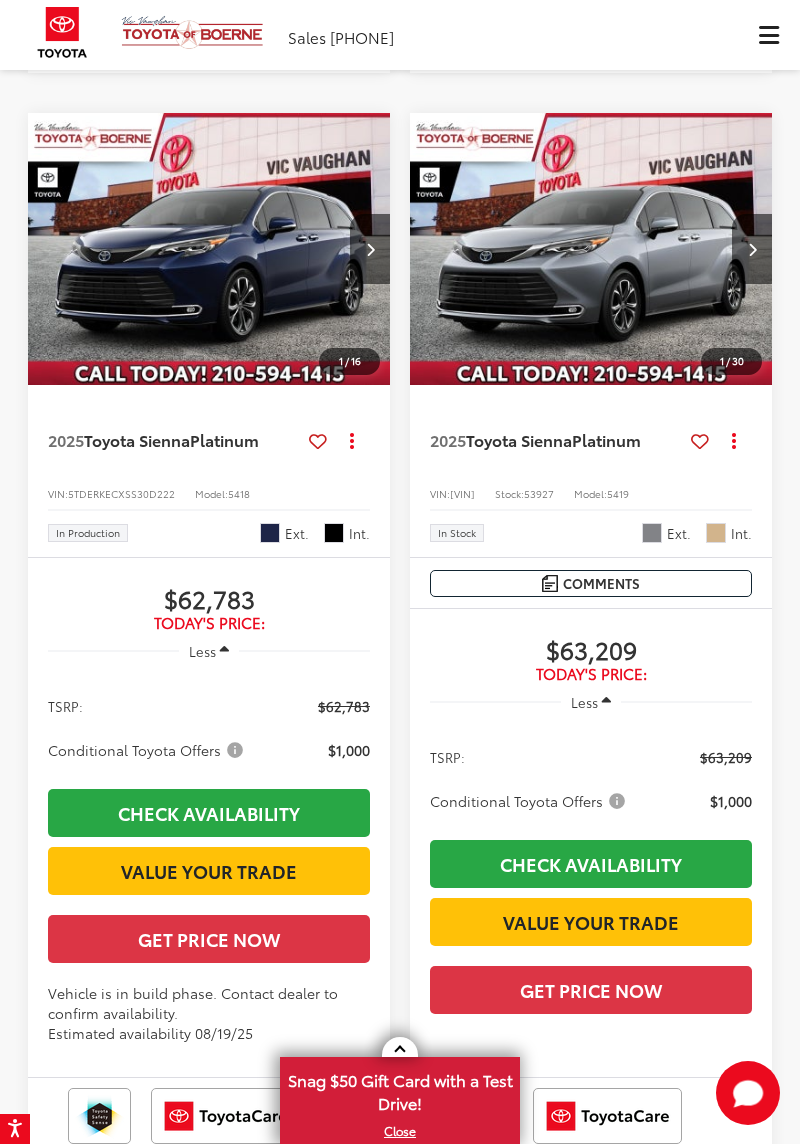 click at bounding box center [209, 250] 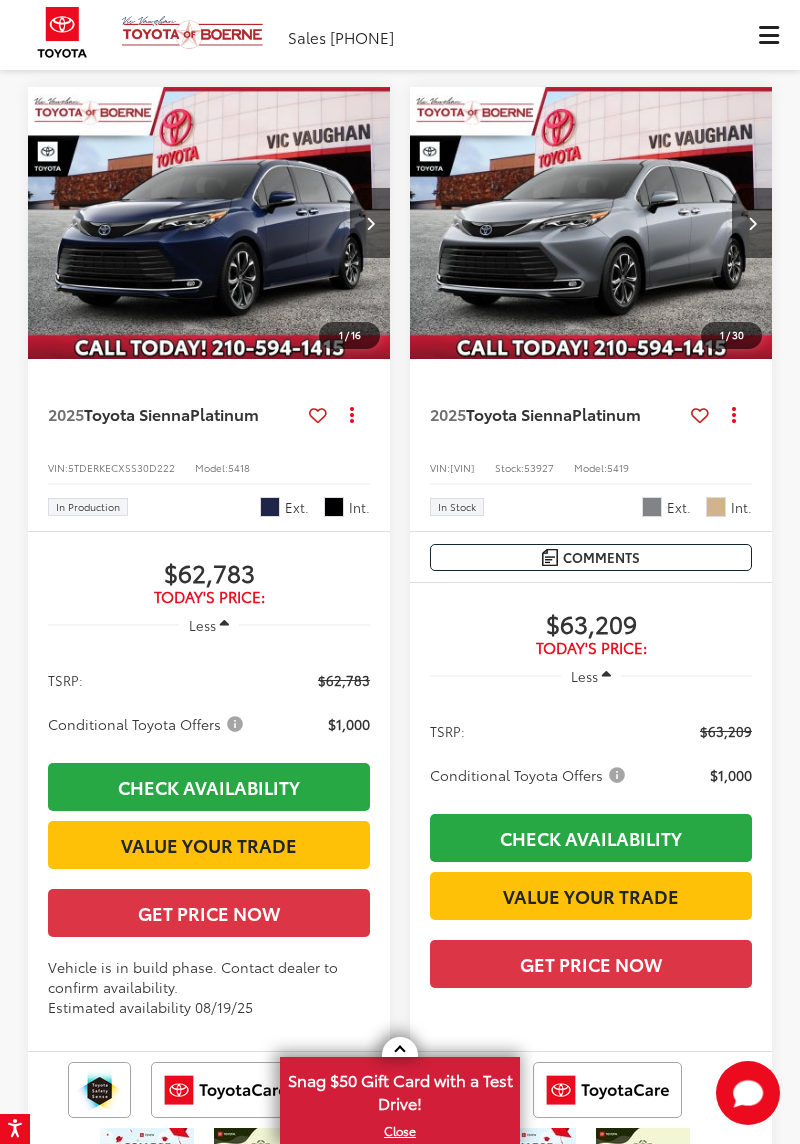 scroll, scrollTop: 5180, scrollLeft: 0, axis: vertical 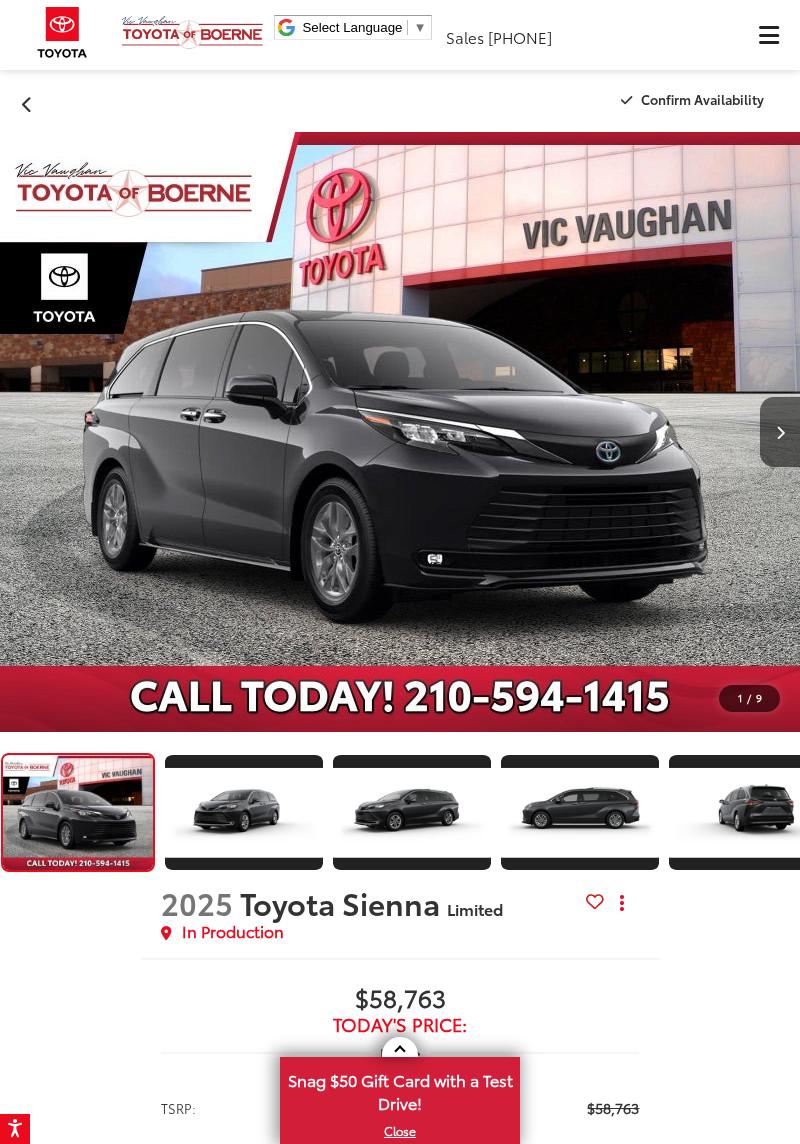 click at bounding box center [780, 432] 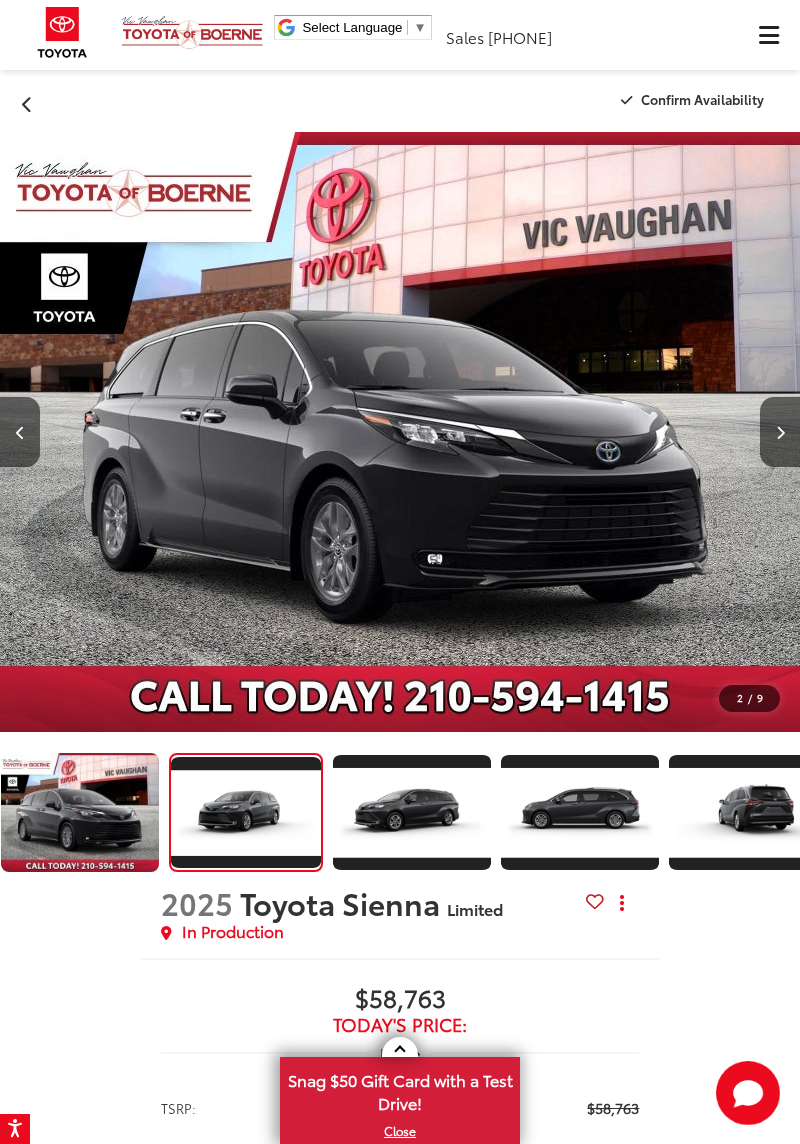 scroll, scrollTop: 0, scrollLeft: 0, axis: both 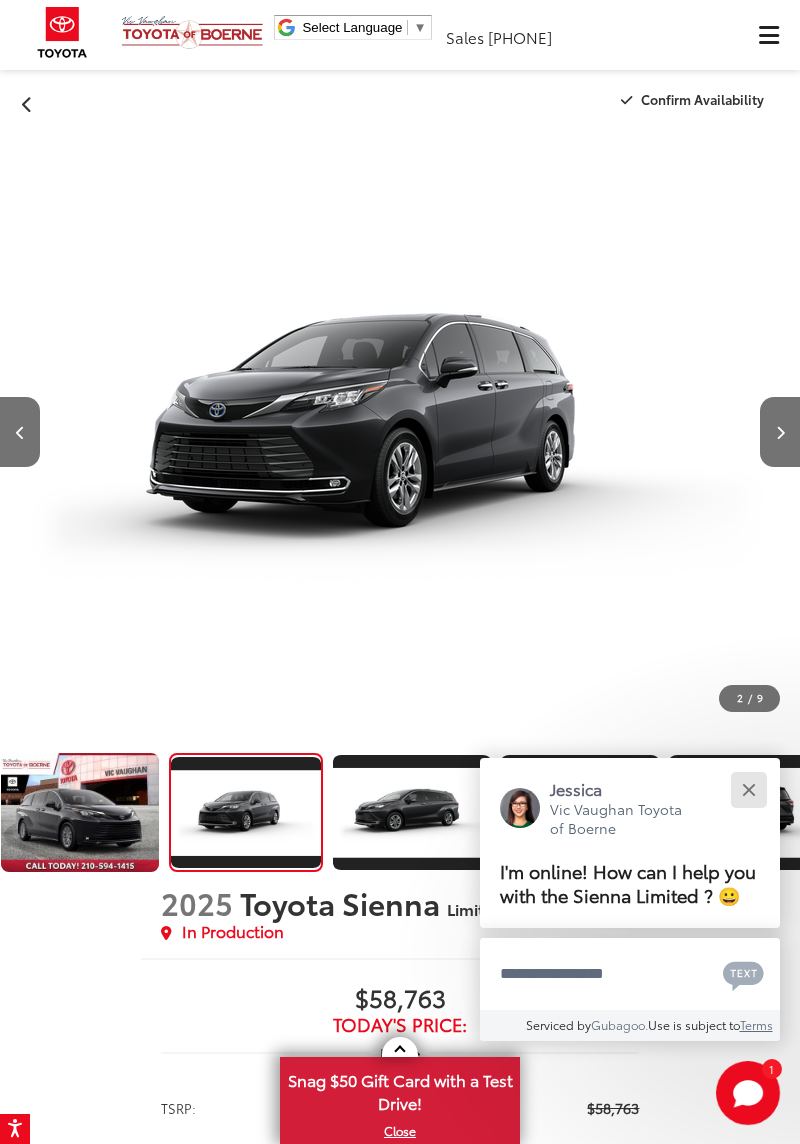 click at bounding box center [748, 789] 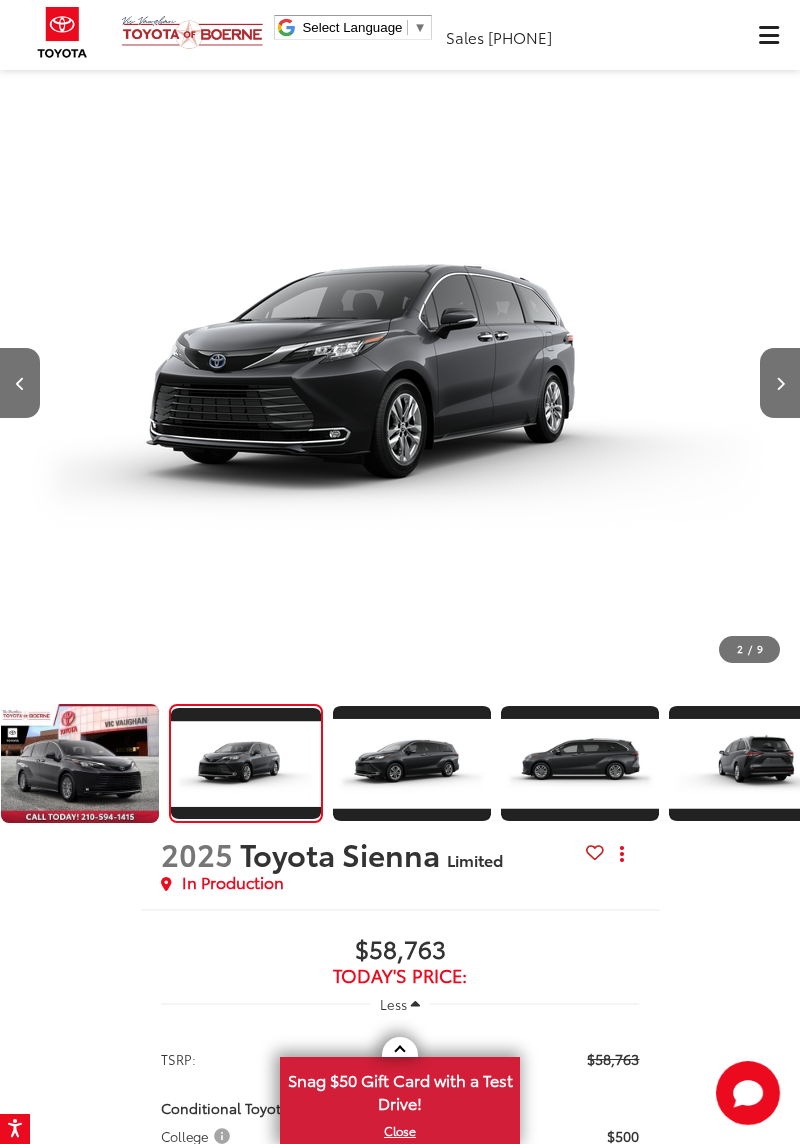 scroll, scrollTop: 52, scrollLeft: 0, axis: vertical 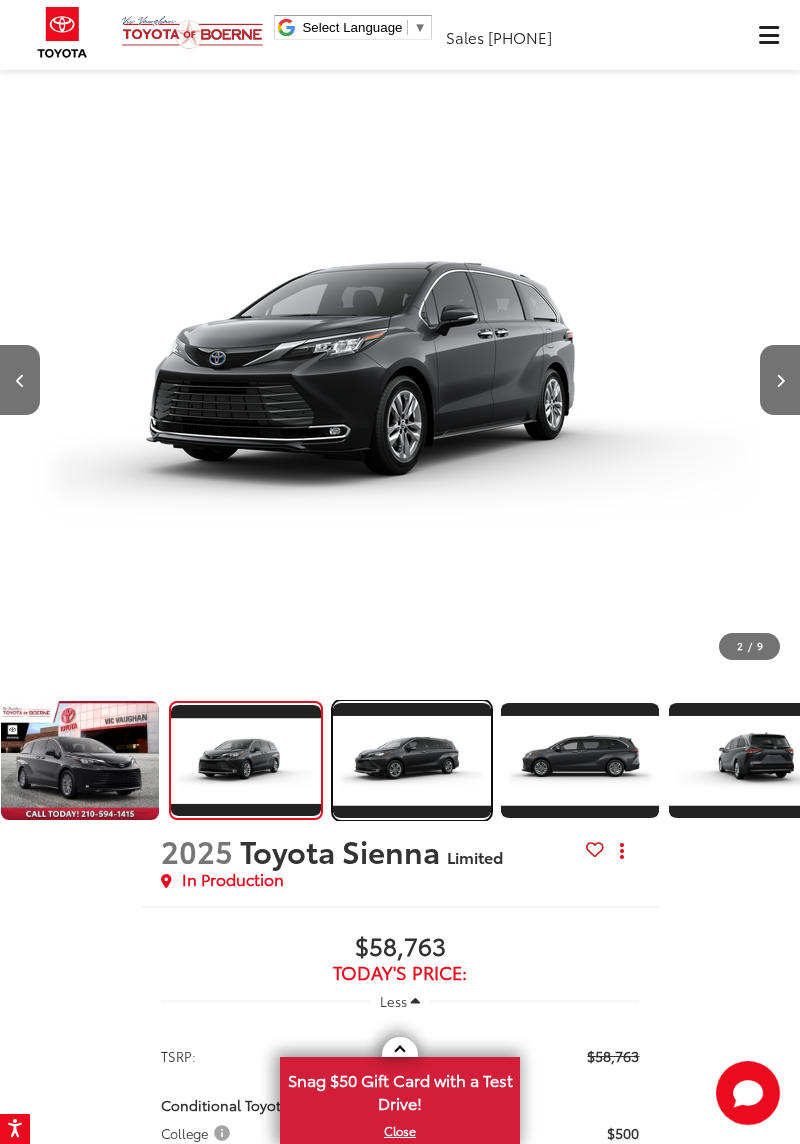 click at bounding box center [411, 761] 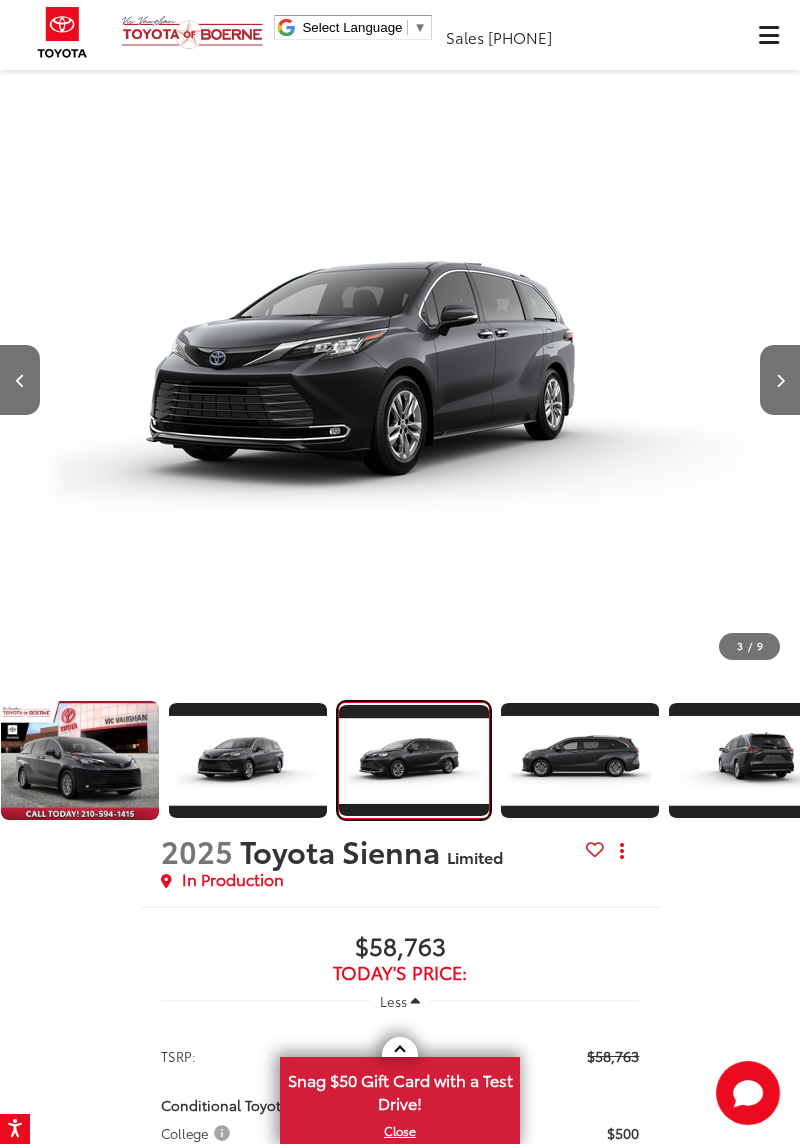 scroll, scrollTop: 0, scrollLeft: 966, axis: horizontal 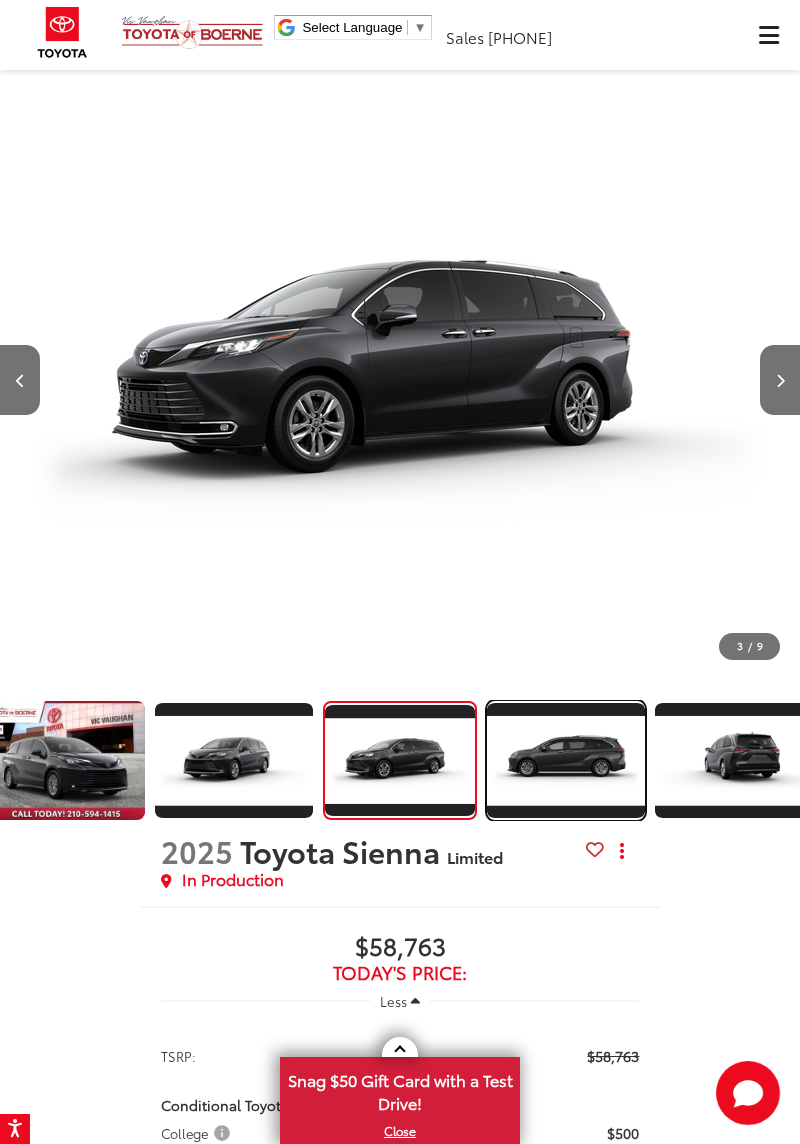 click at bounding box center (565, 761) 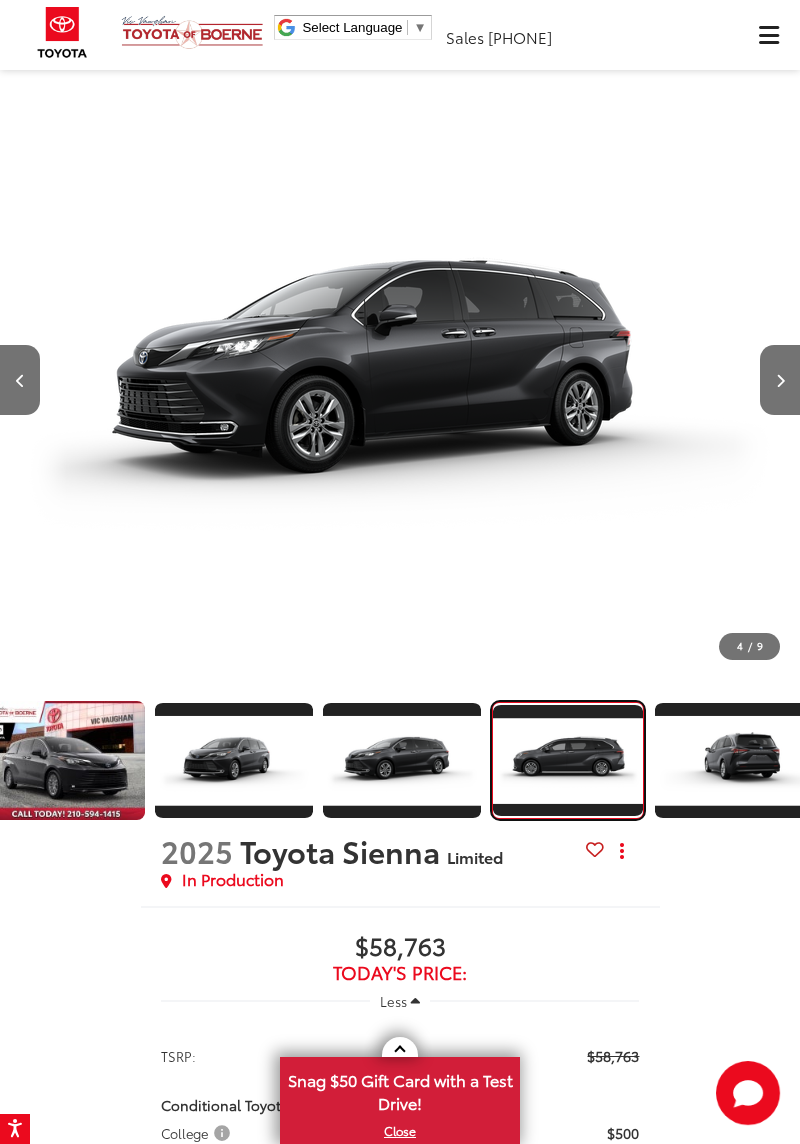 scroll, scrollTop: 0, scrollLeft: 1648, axis: horizontal 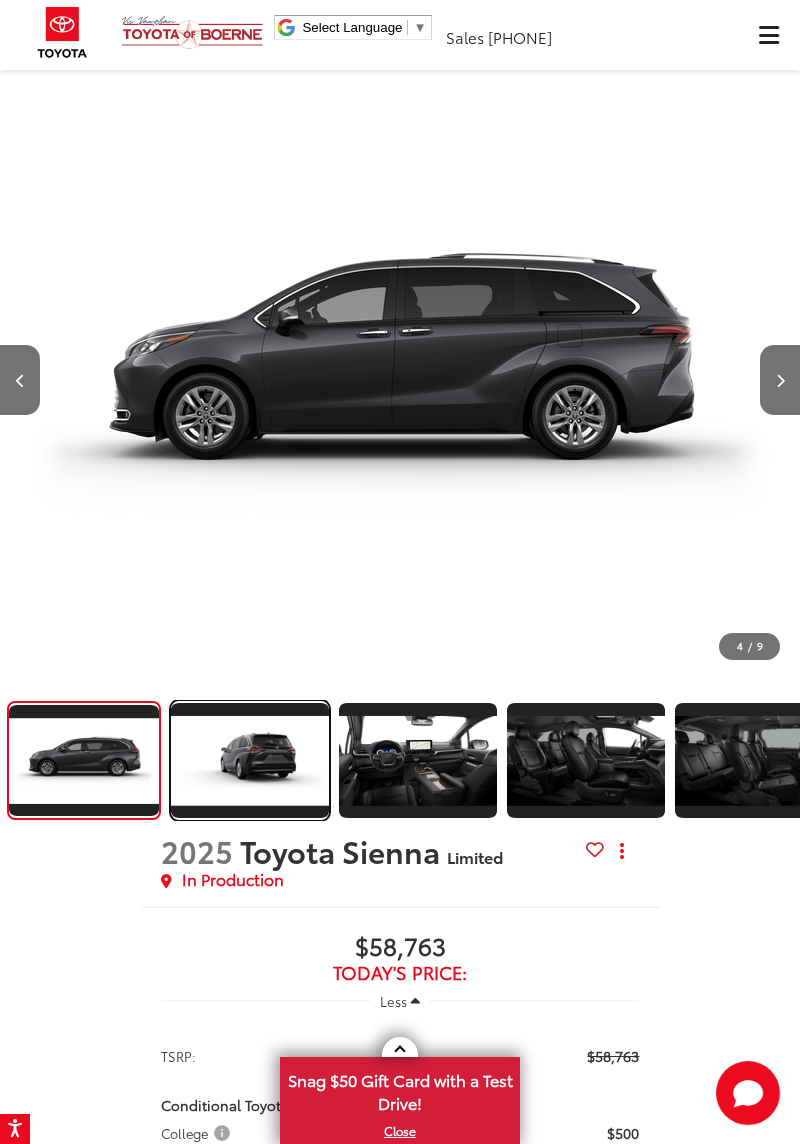 click at bounding box center [249, 761] 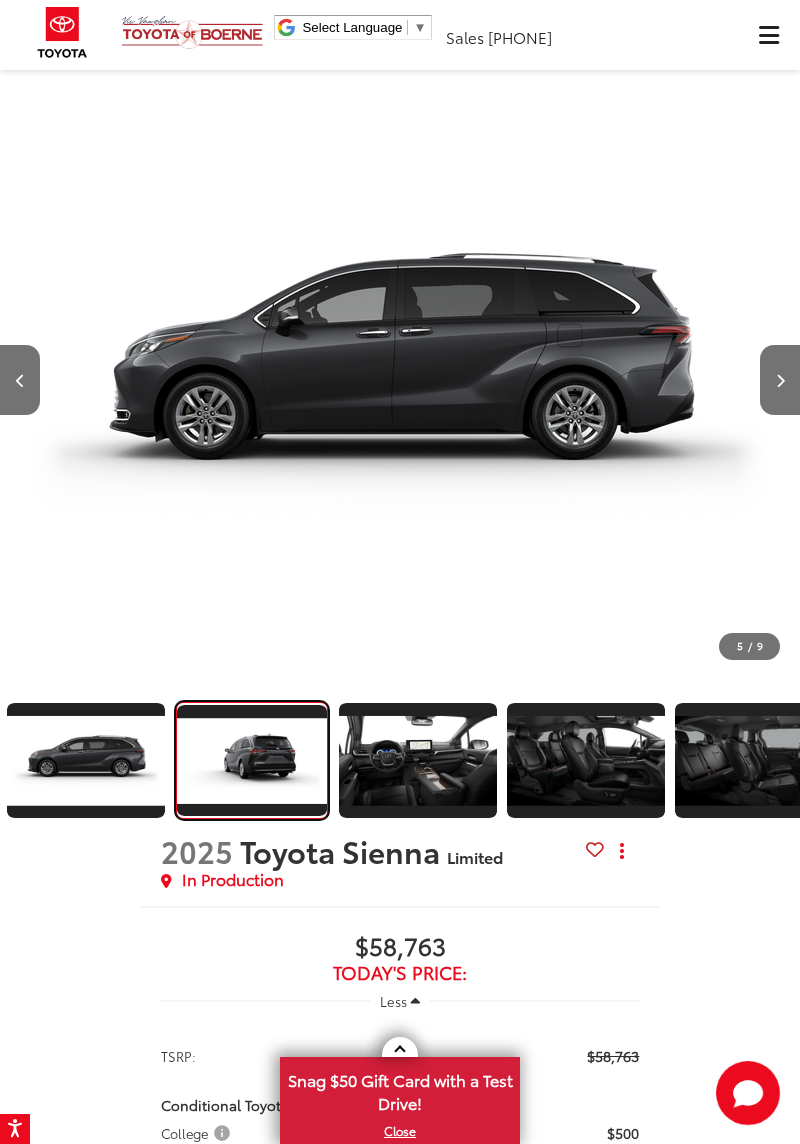 scroll, scrollTop: 0, scrollLeft: 2672, axis: horizontal 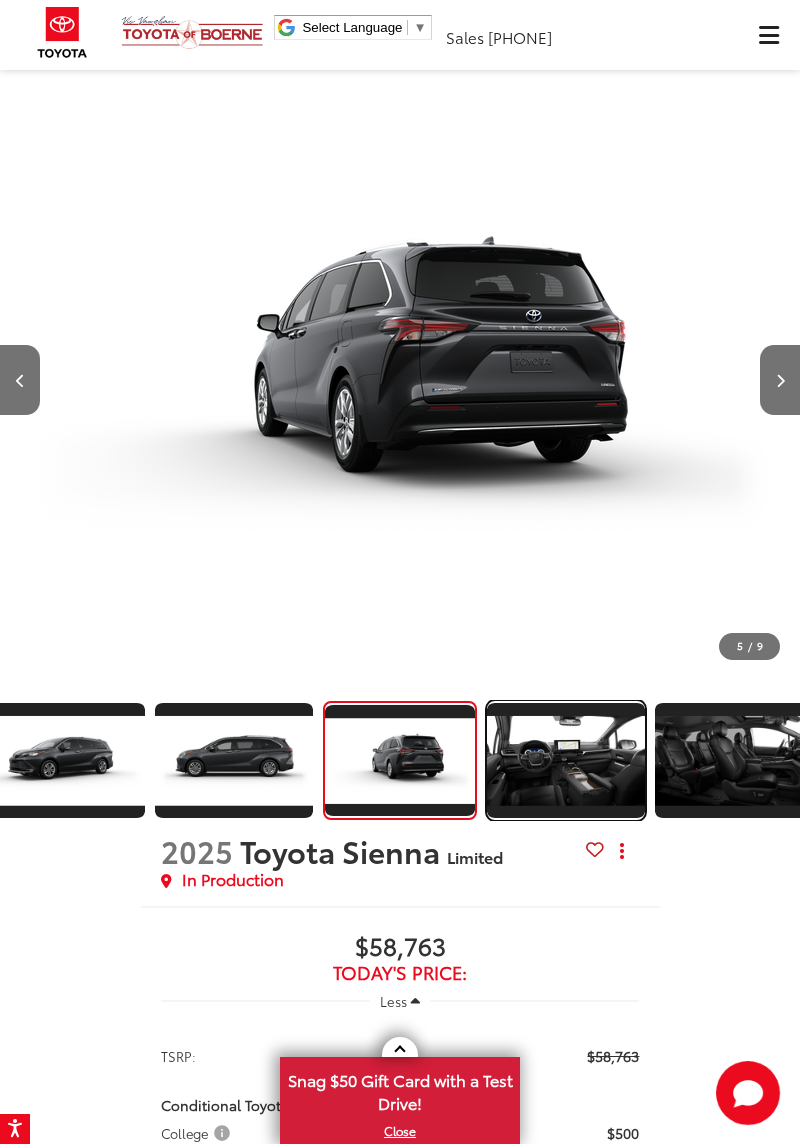 click at bounding box center [565, 761] 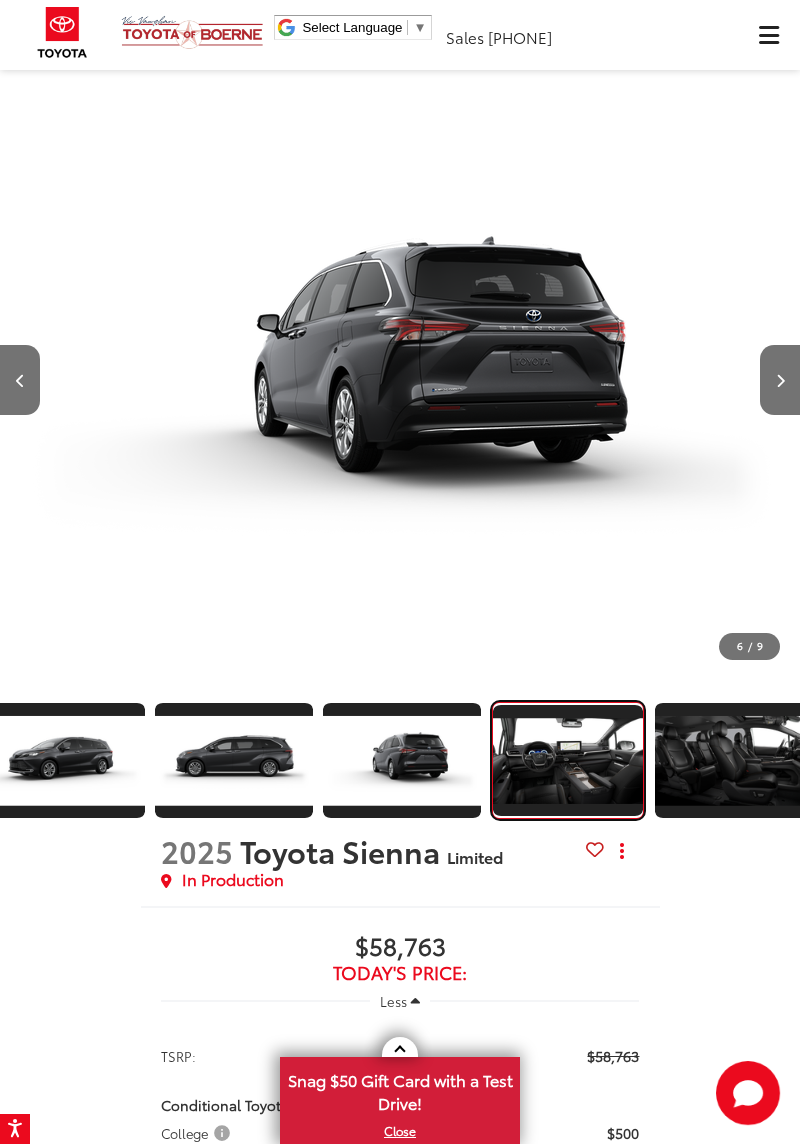 scroll, scrollTop: 0, scrollLeft: 3402, axis: horizontal 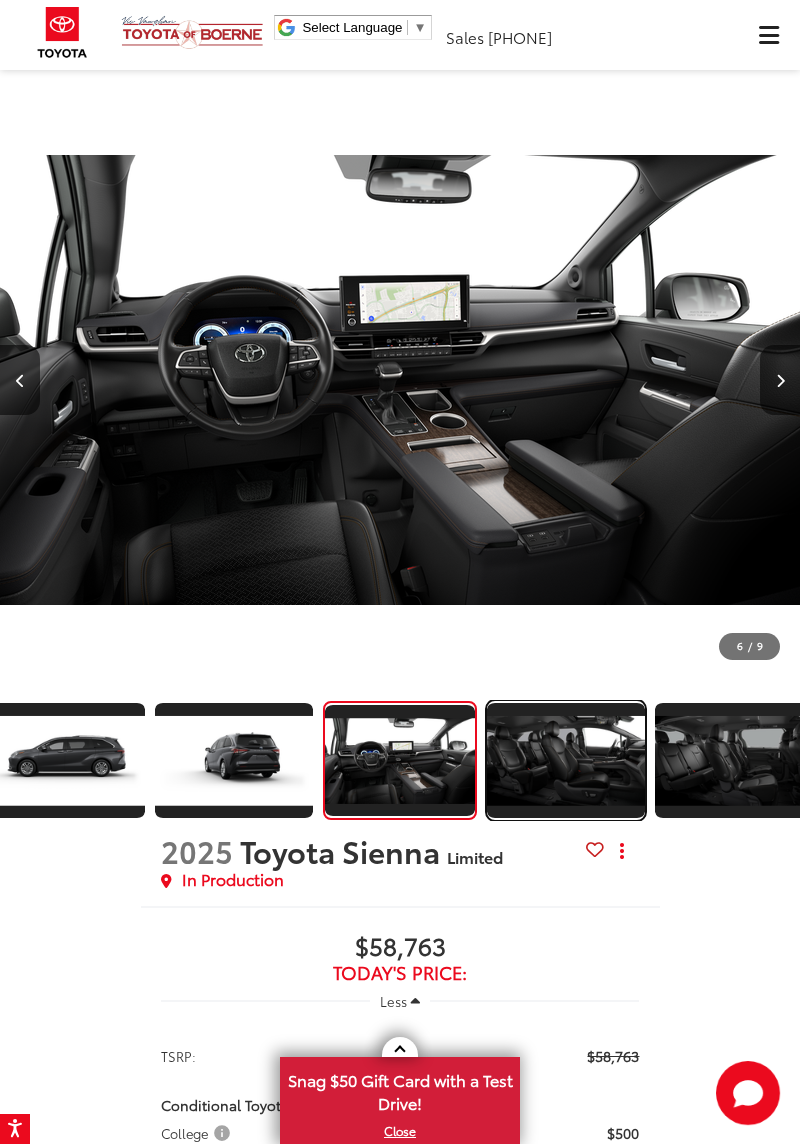 click at bounding box center [565, 761] 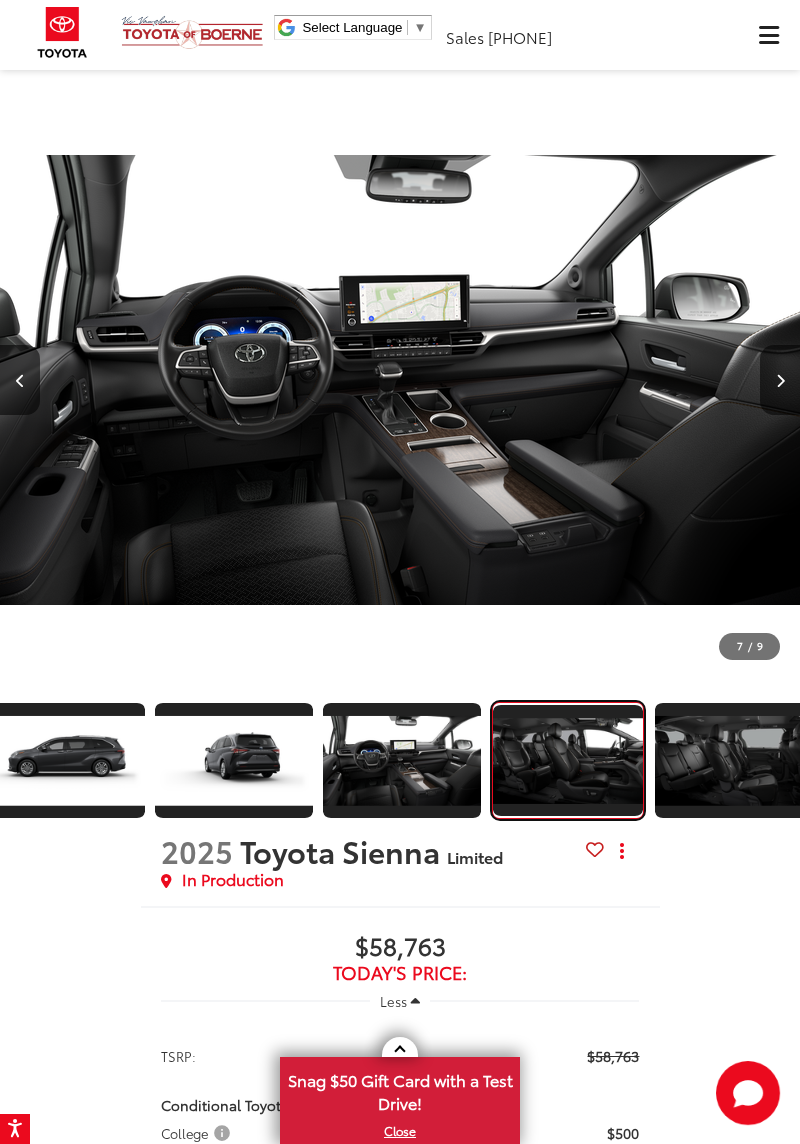 scroll, scrollTop: 0, scrollLeft: 4236, axis: horizontal 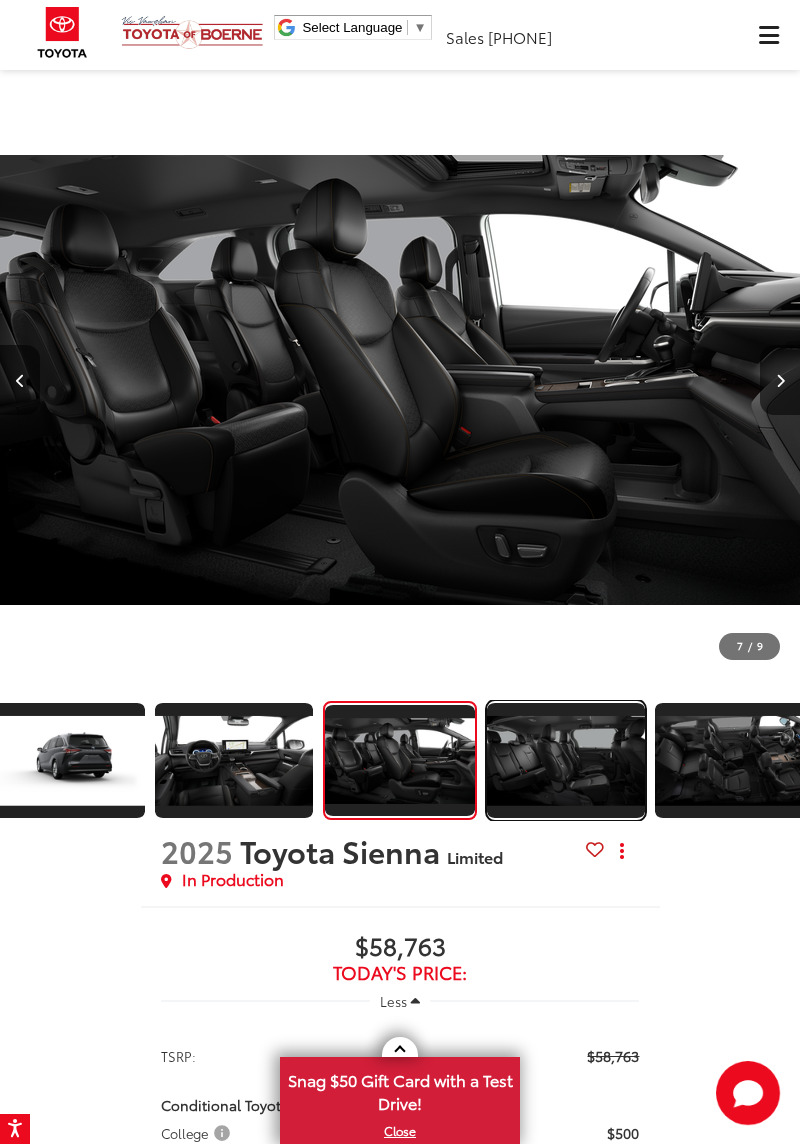 click at bounding box center [565, 761] 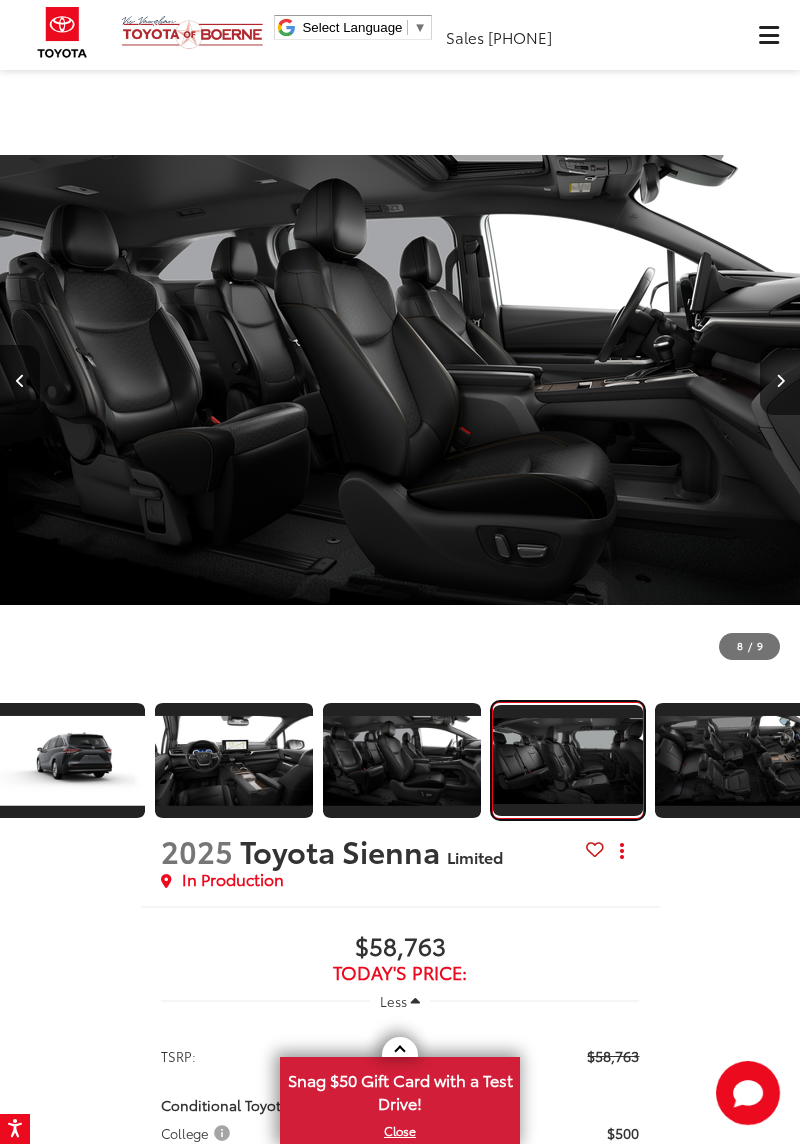 scroll 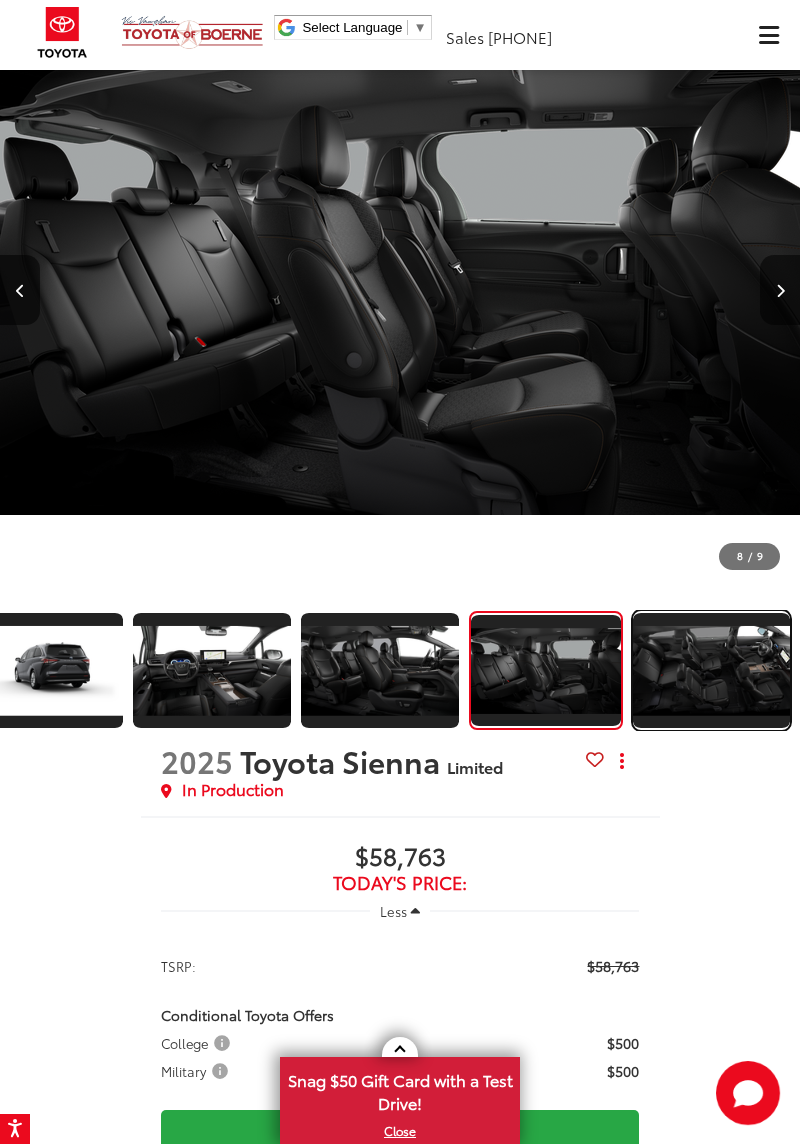 click at bounding box center (711, 671) 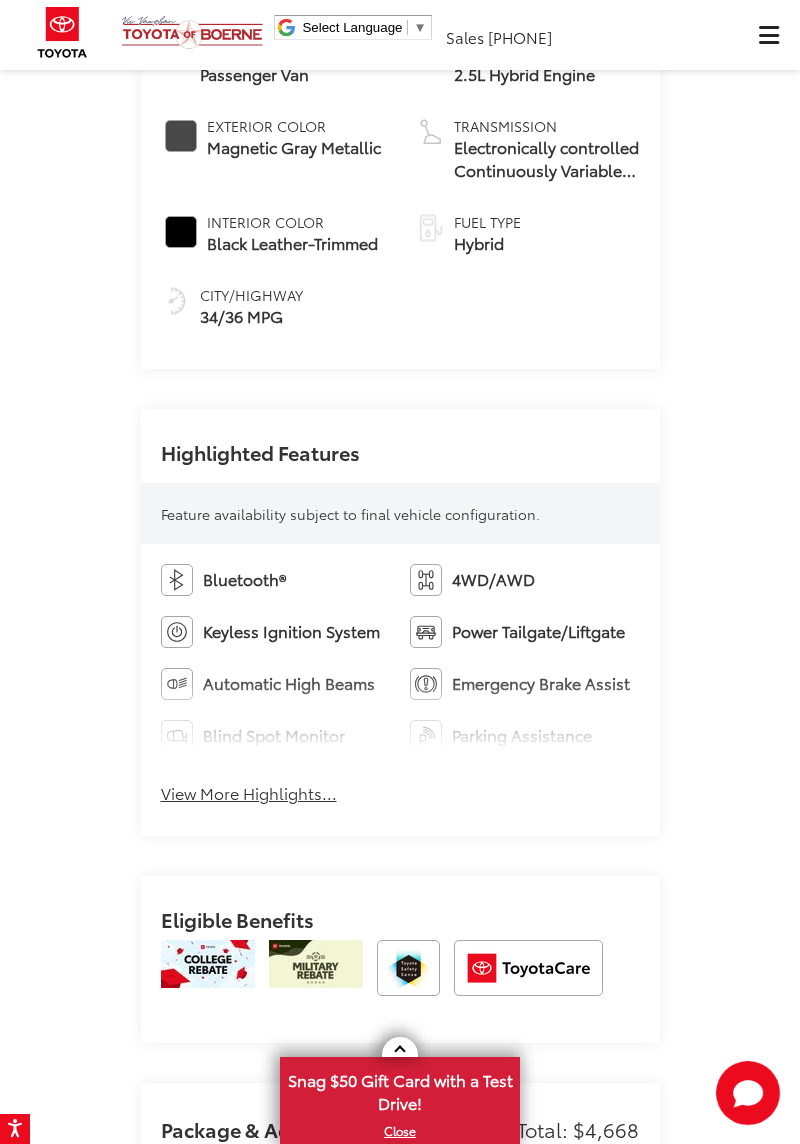click on "View More Highlights..." at bounding box center (249, 793) 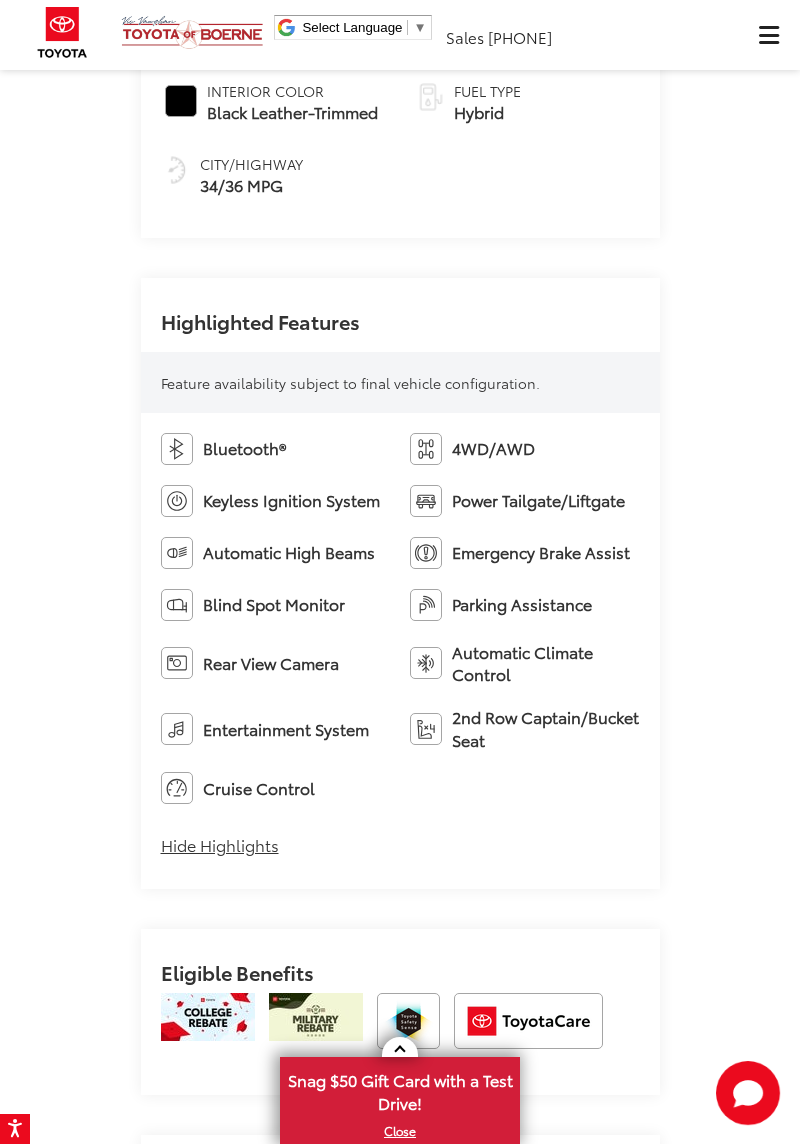 click on "Entertainment System" at bounding box center [275, 729] 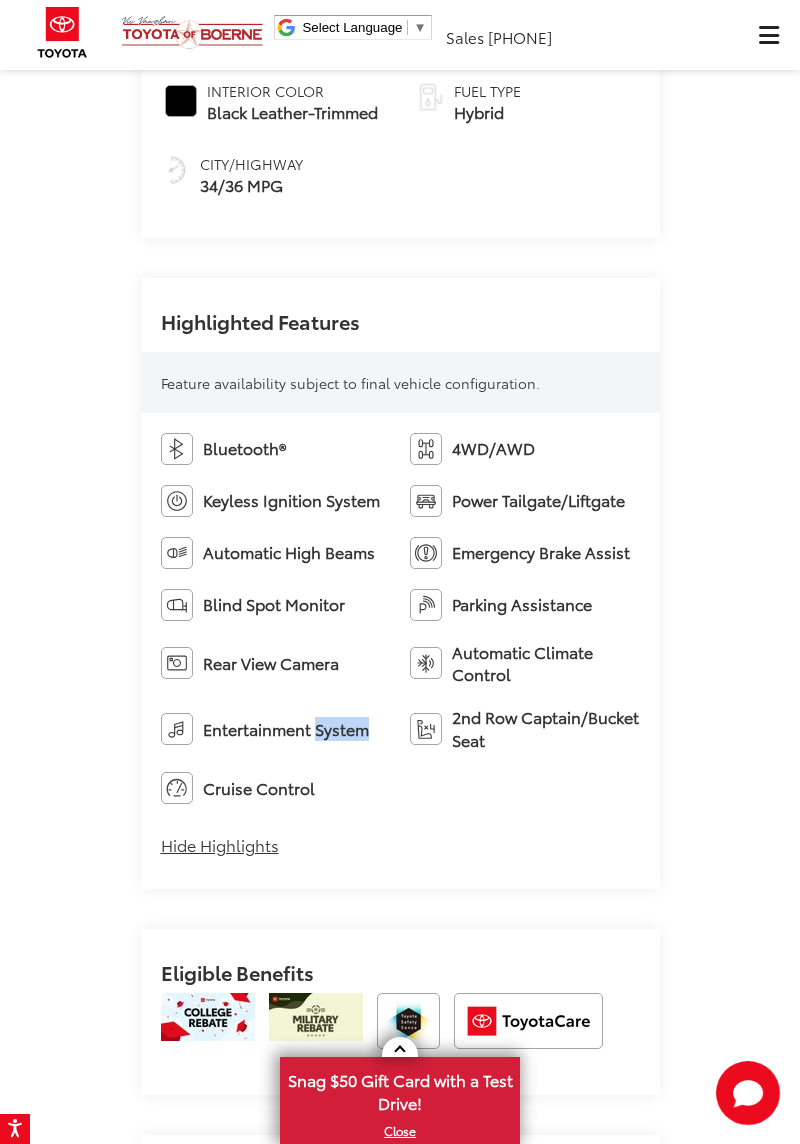 click on "Entertainment System" at bounding box center [286, 729] 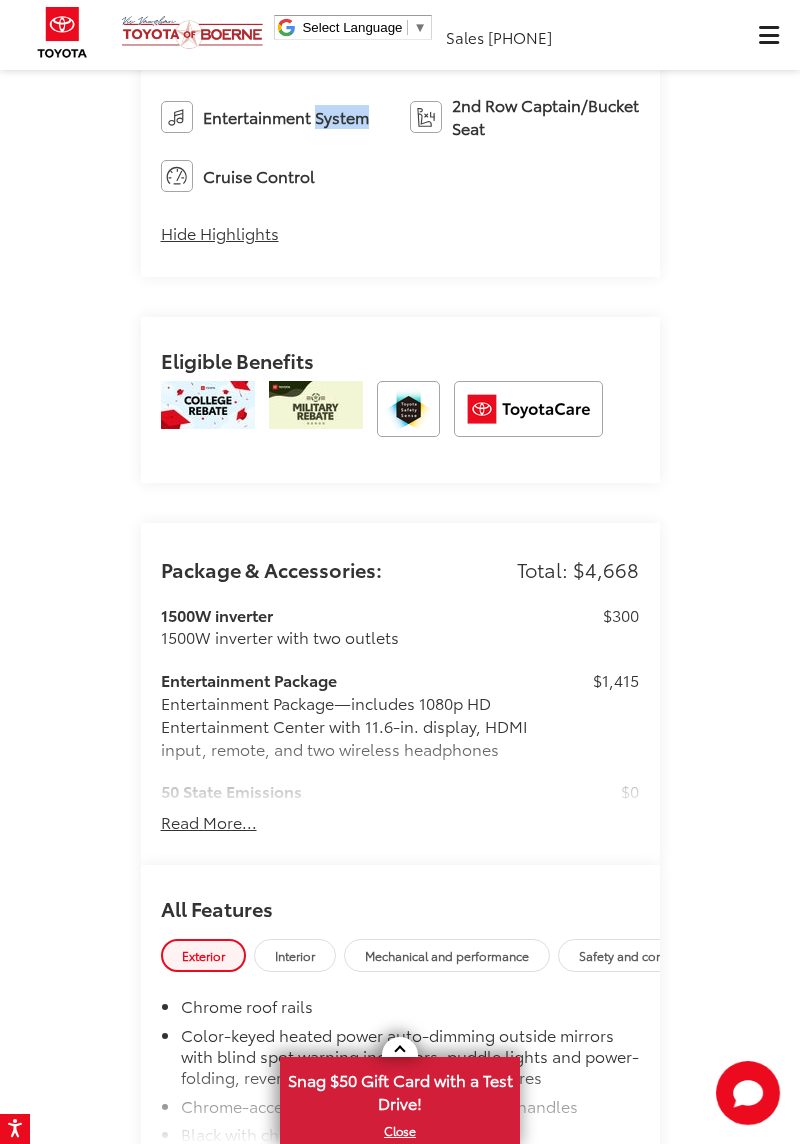 scroll, scrollTop: 2686, scrollLeft: 0, axis: vertical 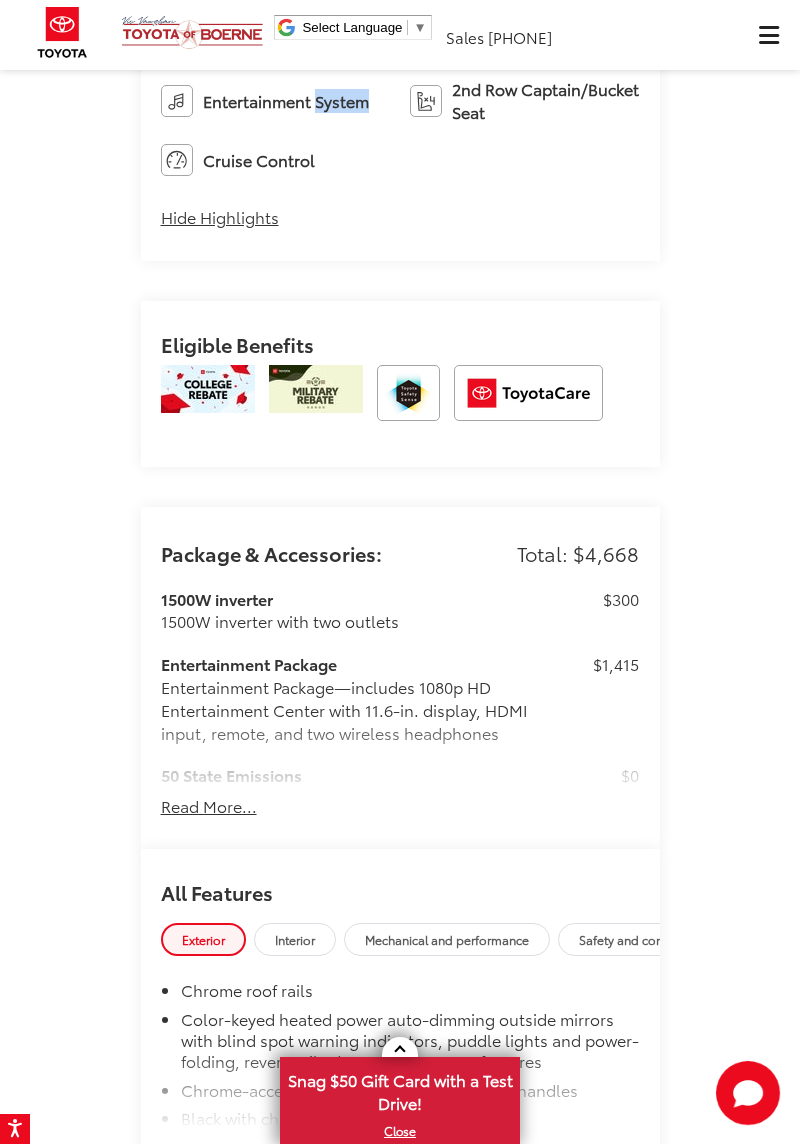 click on "Read More..." at bounding box center (209, 806) 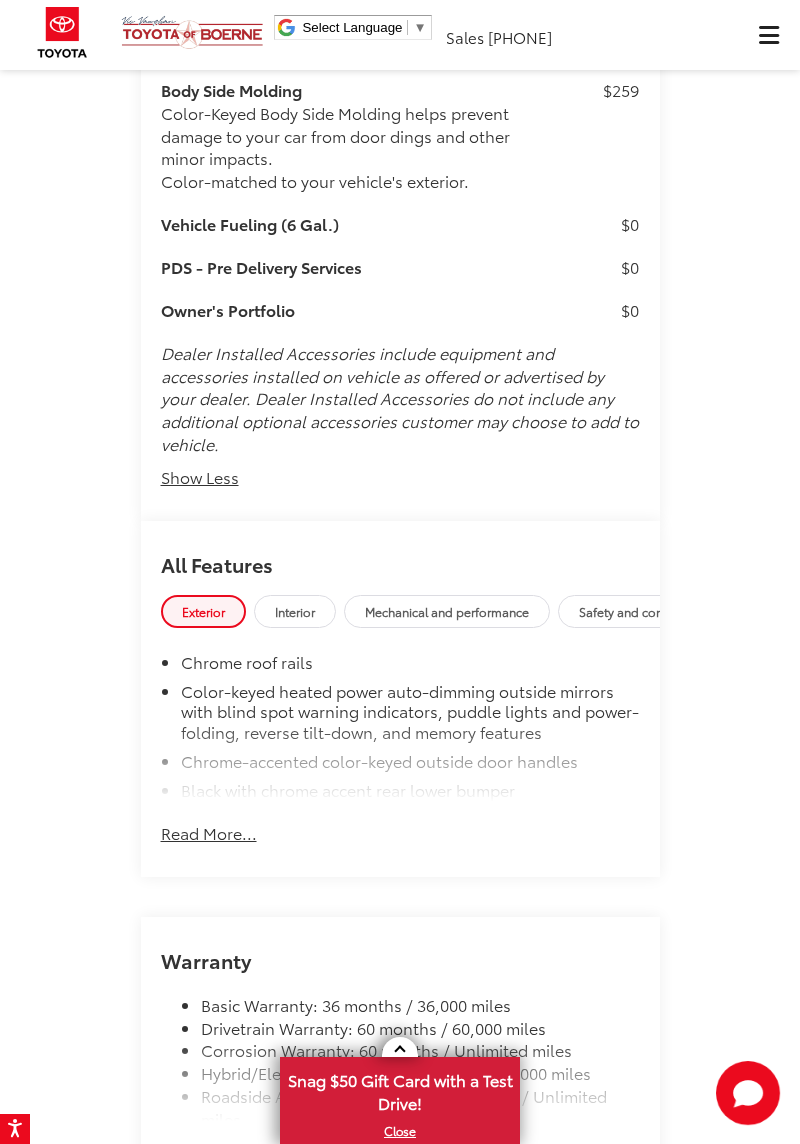 scroll, scrollTop: 5188, scrollLeft: 0, axis: vertical 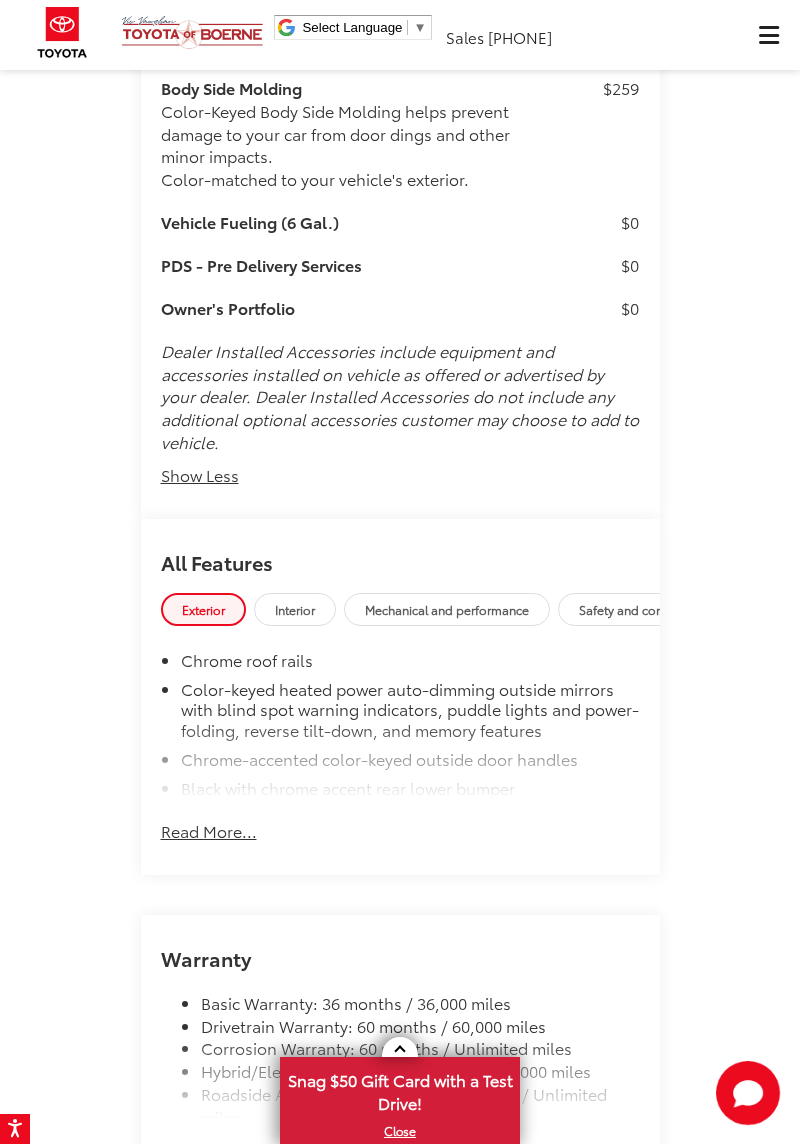 click on "Vic Vaughan Toyota of Boerne
New Vehicles
2025
Toyota
Sienna
Limited
Confirm Availability
Photos
9
/
9
Load More Photos
2025   Toyota Sienna
1
/
9
2025
Toyota Sienna
Limited
Copy Link
Share
Print
In Production
Buy" at bounding box center (400, -1193) 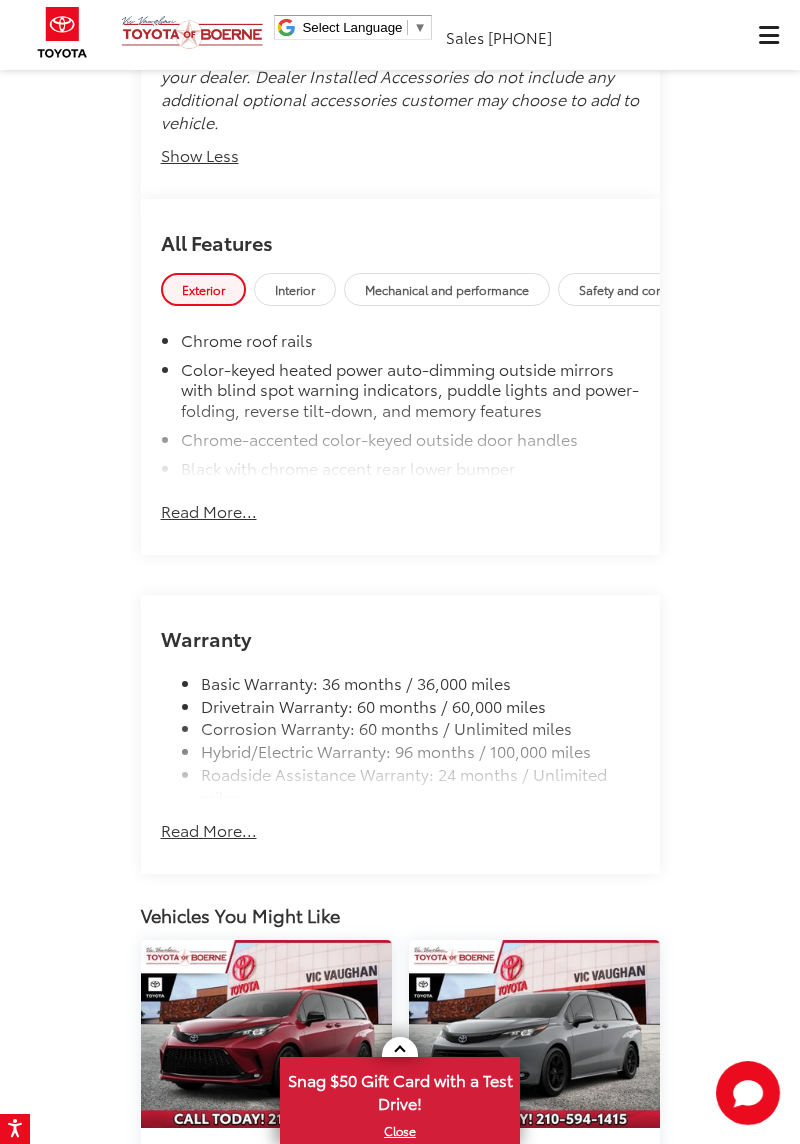 scroll, scrollTop: 5518, scrollLeft: 0, axis: vertical 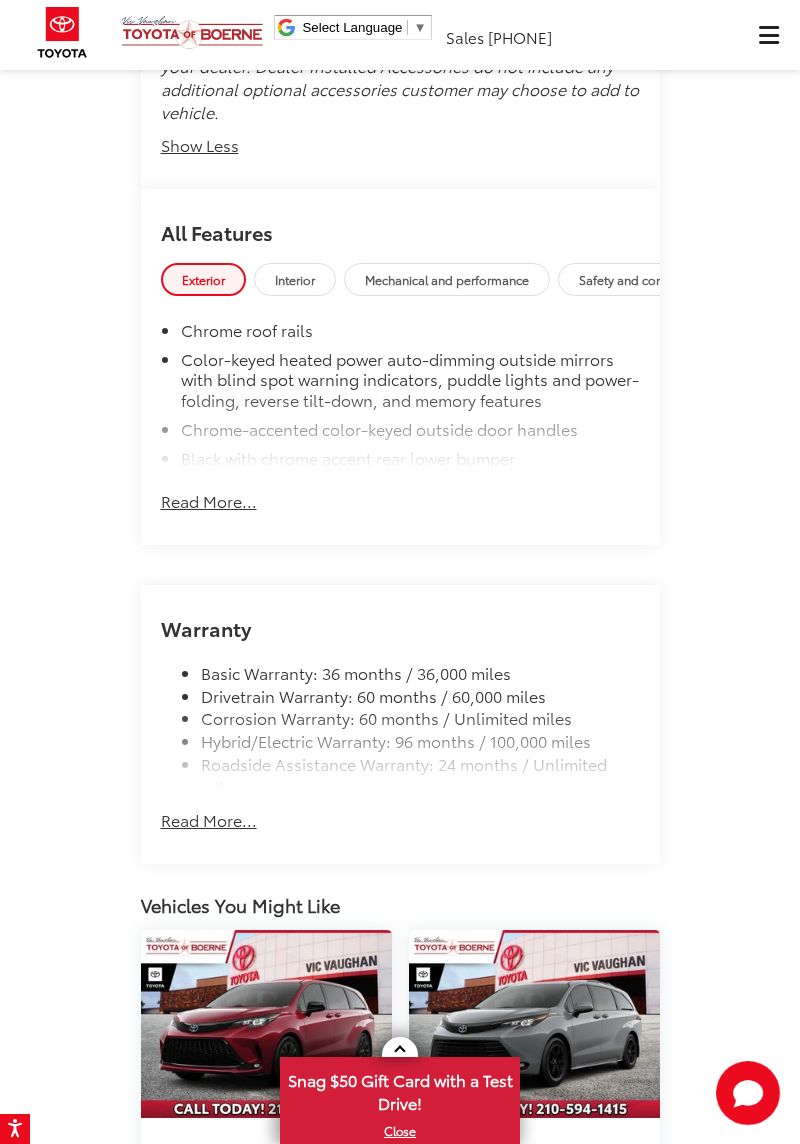 click on "Read More..." at bounding box center [209, 820] 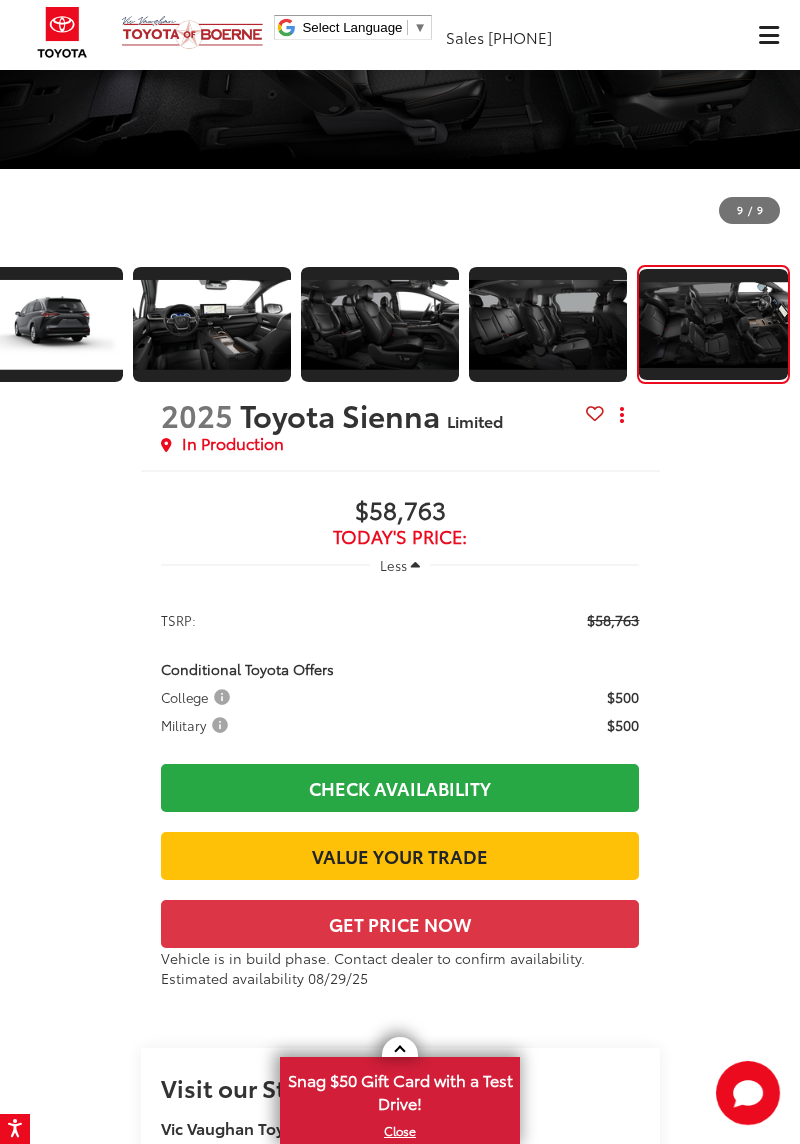 scroll, scrollTop: 516, scrollLeft: 0, axis: vertical 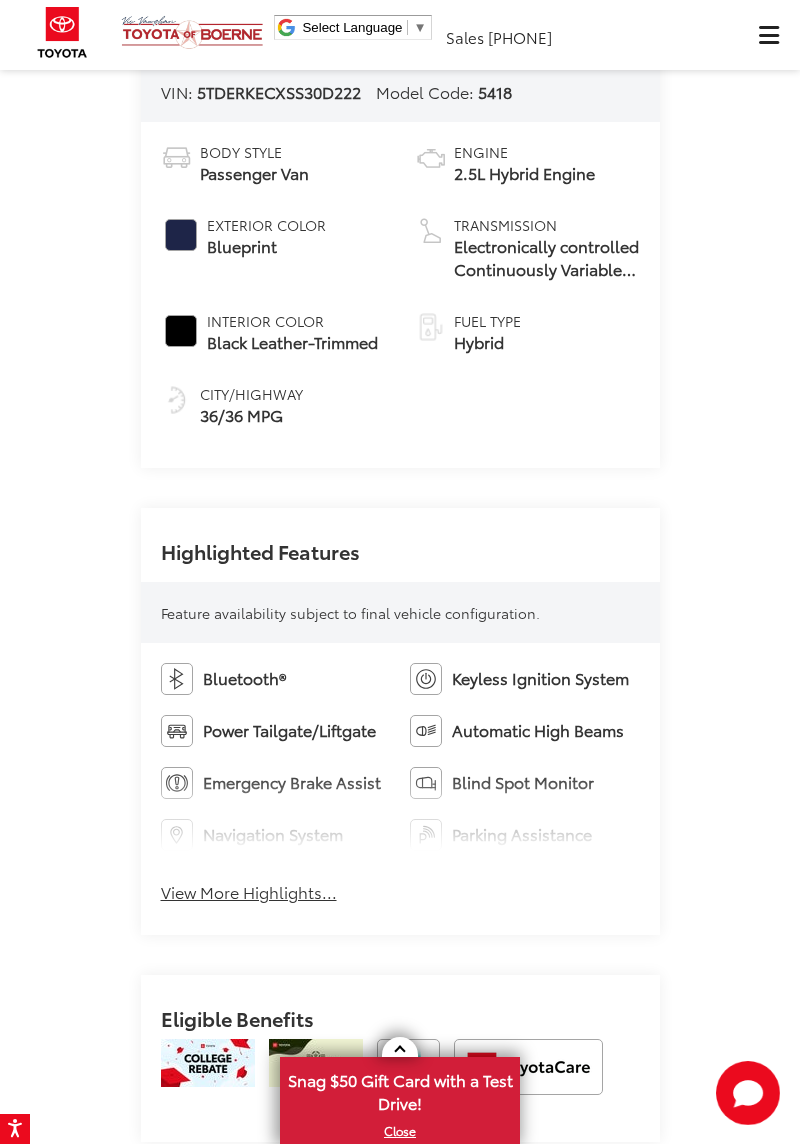 click on "View More Highlights..." at bounding box center (249, 892) 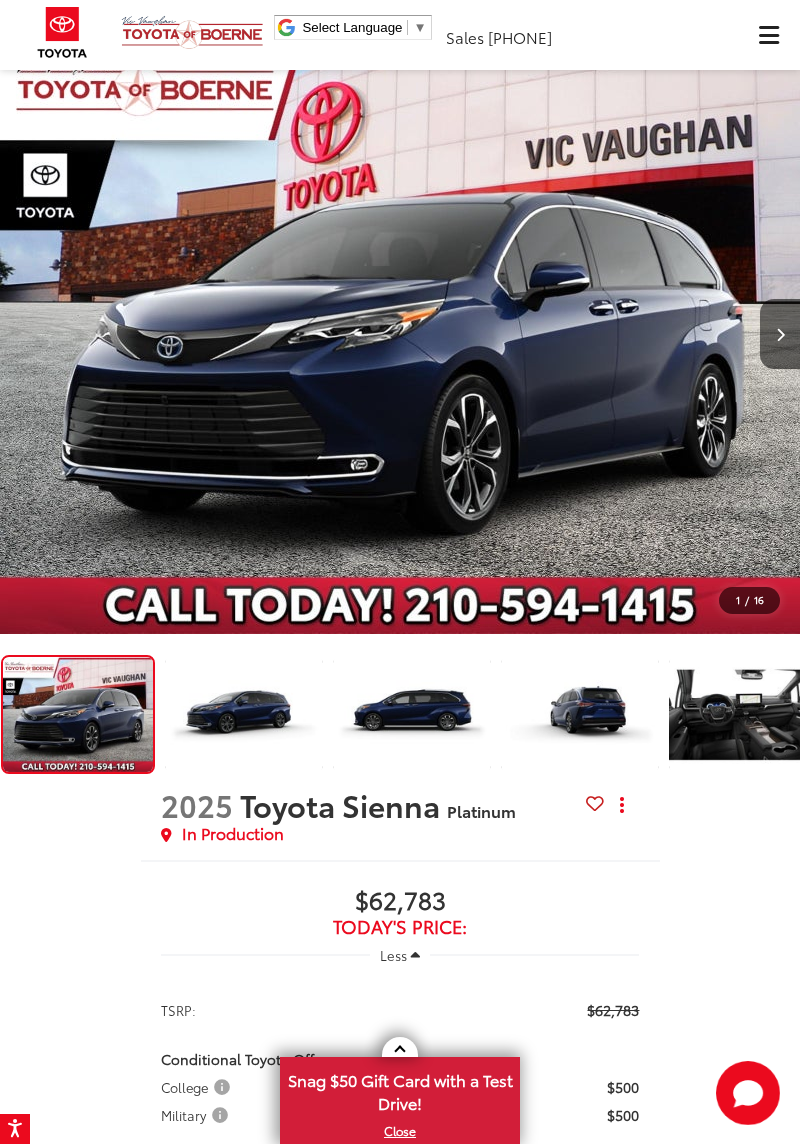 scroll, scrollTop: 0, scrollLeft: 0, axis: both 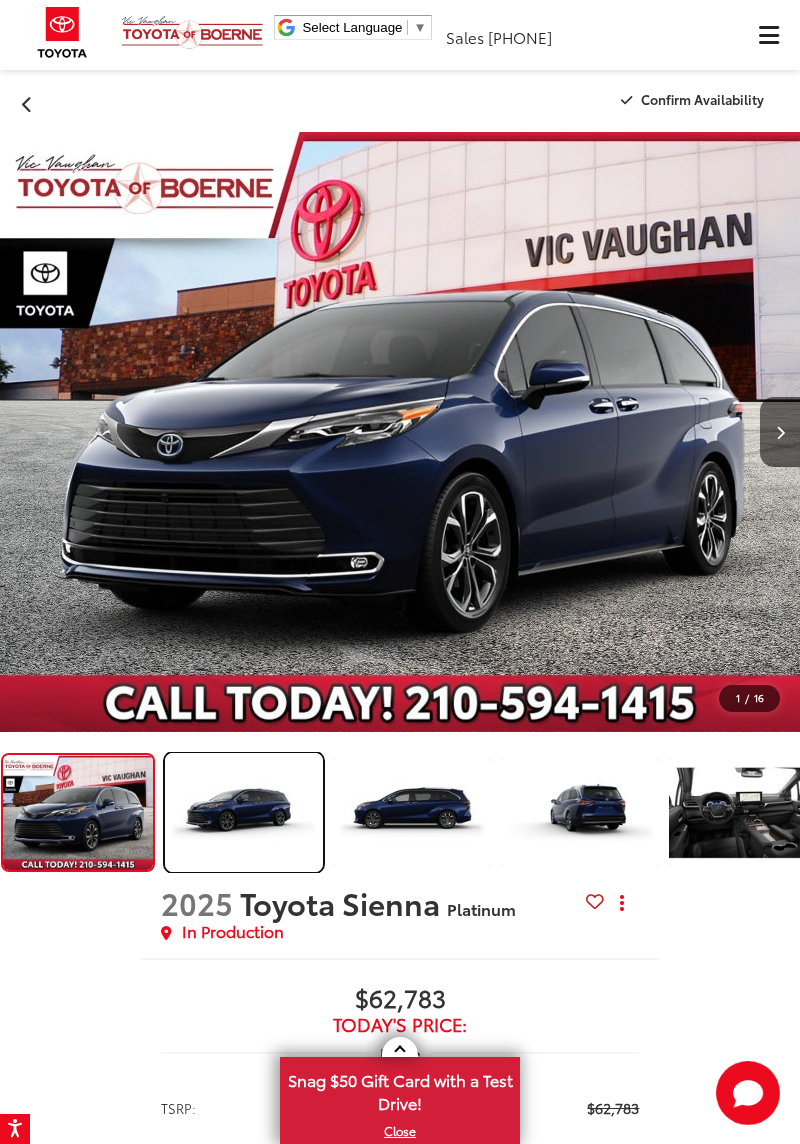 click at bounding box center [243, 812] 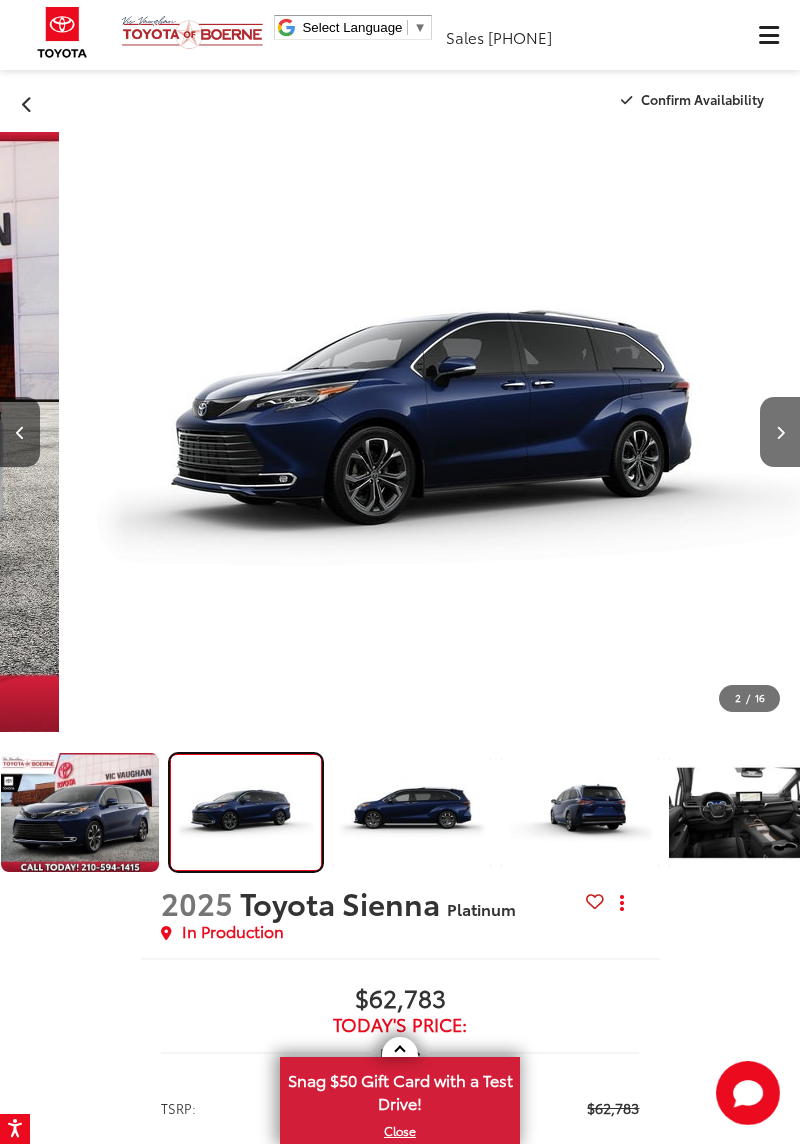 scroll, scrollTop: 0, scrollLeft: 800, axis: horizontal 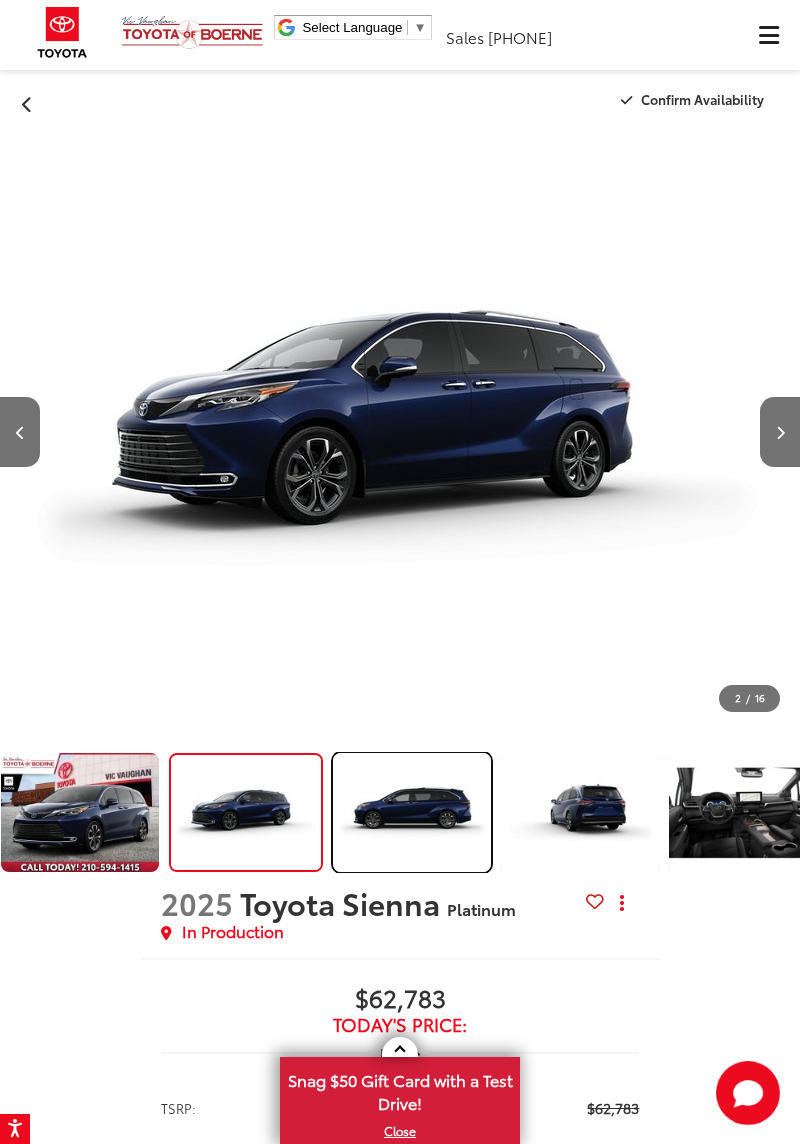 click at bounding box center (411, 812) 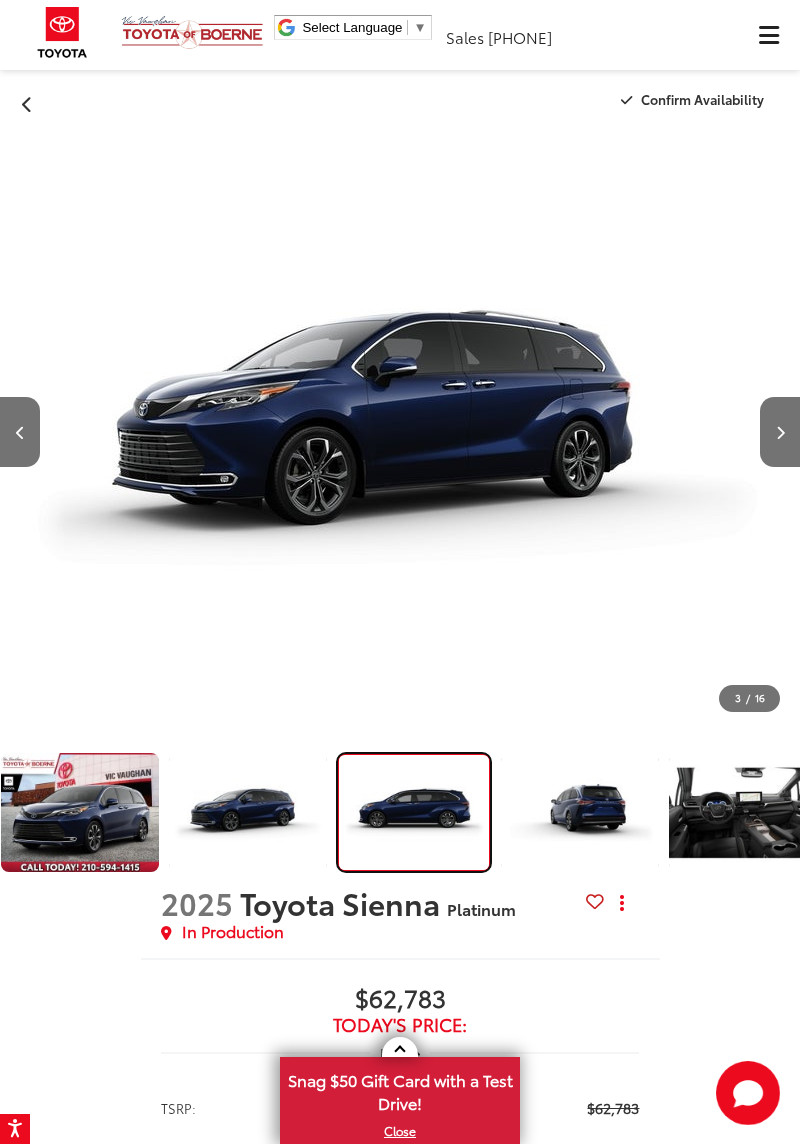 scroll, scrollTop: 0, scrollLeft: 867, axis: horizontal 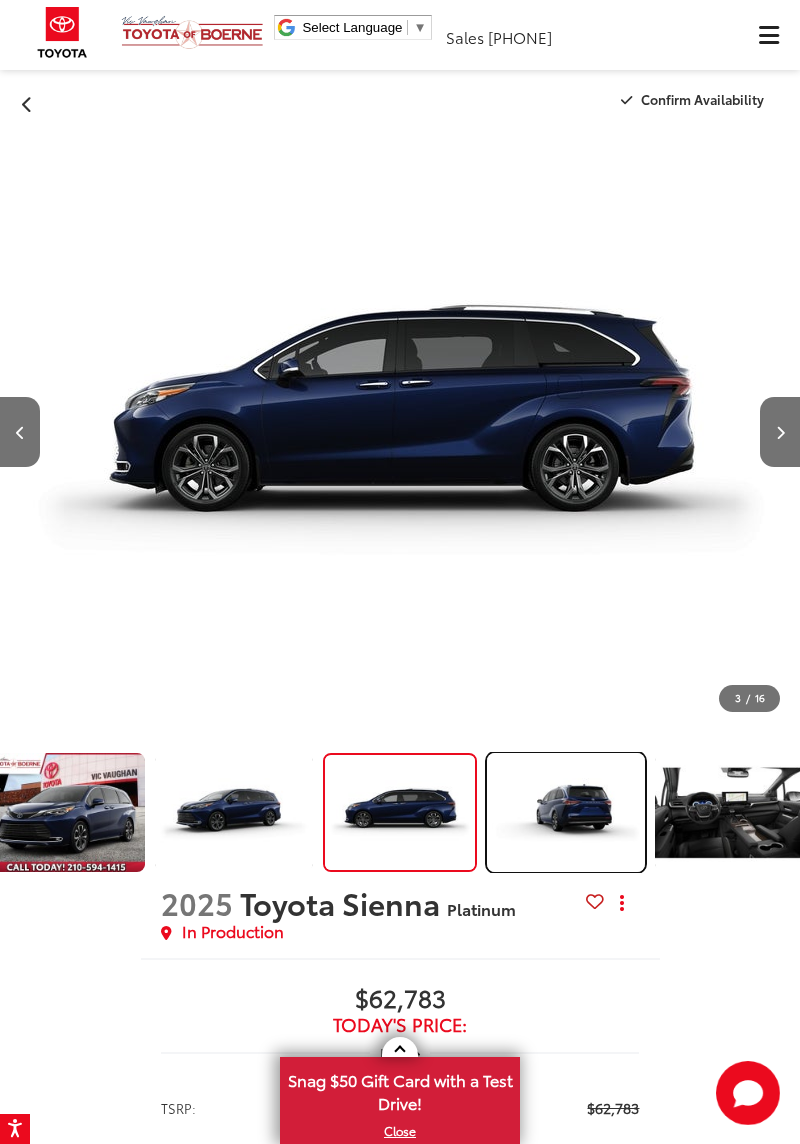 click at bounding box center [565, 812] 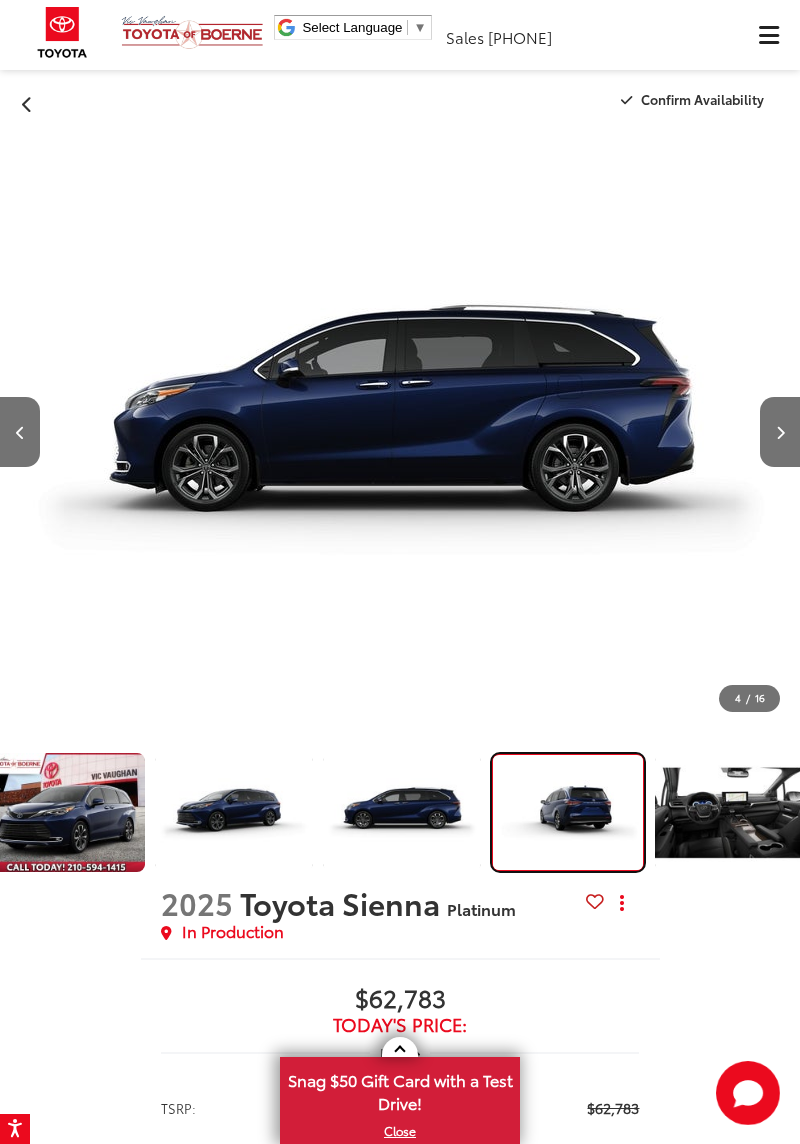 scroll, scrollTop: 0, scrollLeft: 1666, axis: horizontal 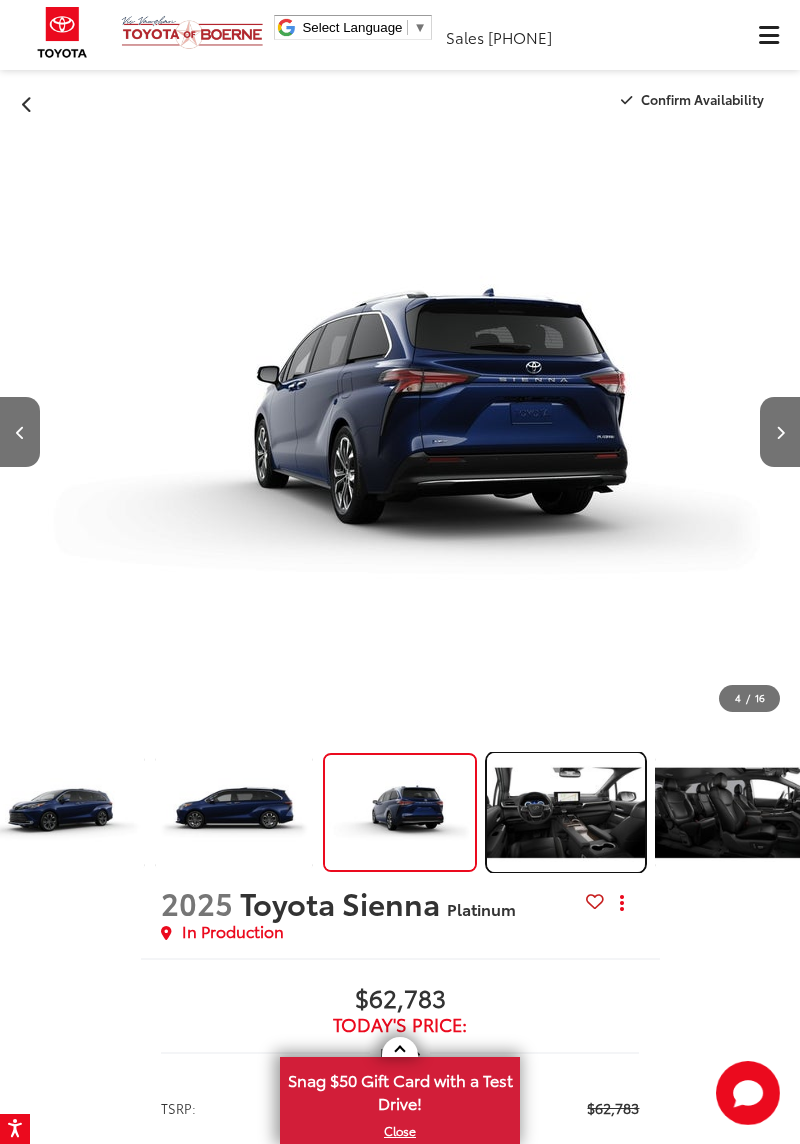 click at bounding box center [565, 812] 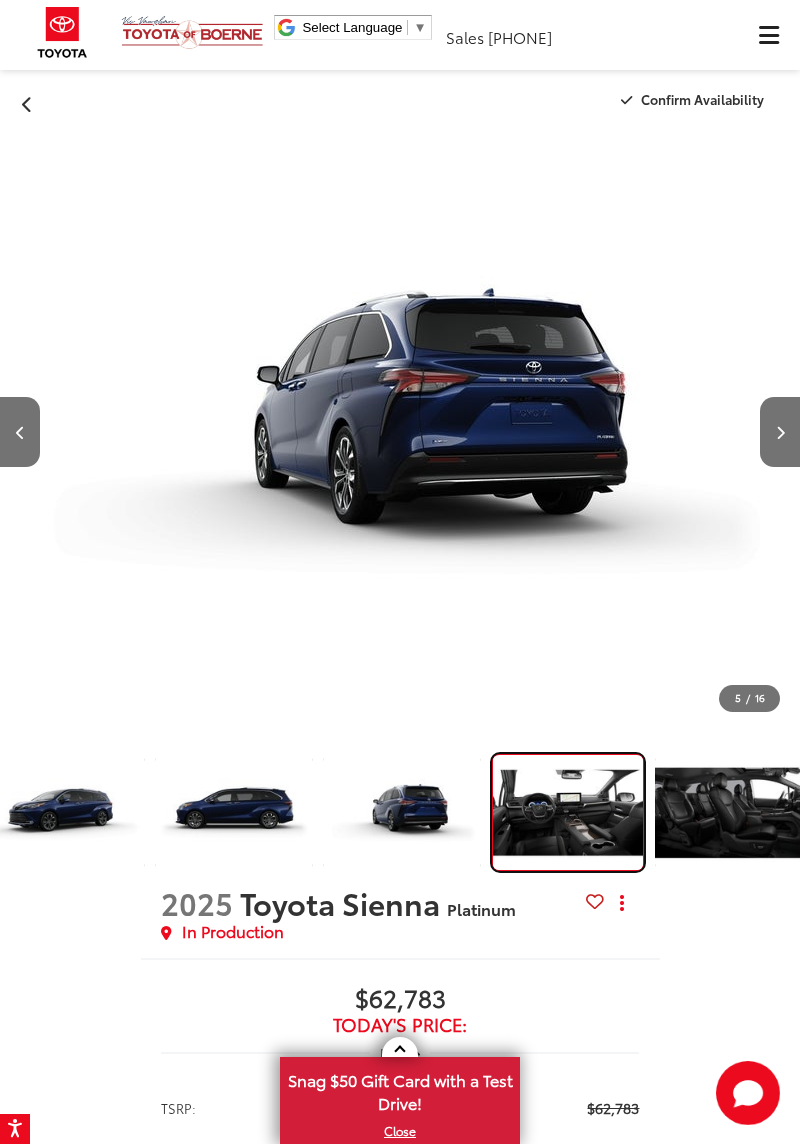scroll, scrollTop: 0, scrollLeft: 2467, axis: horizontal 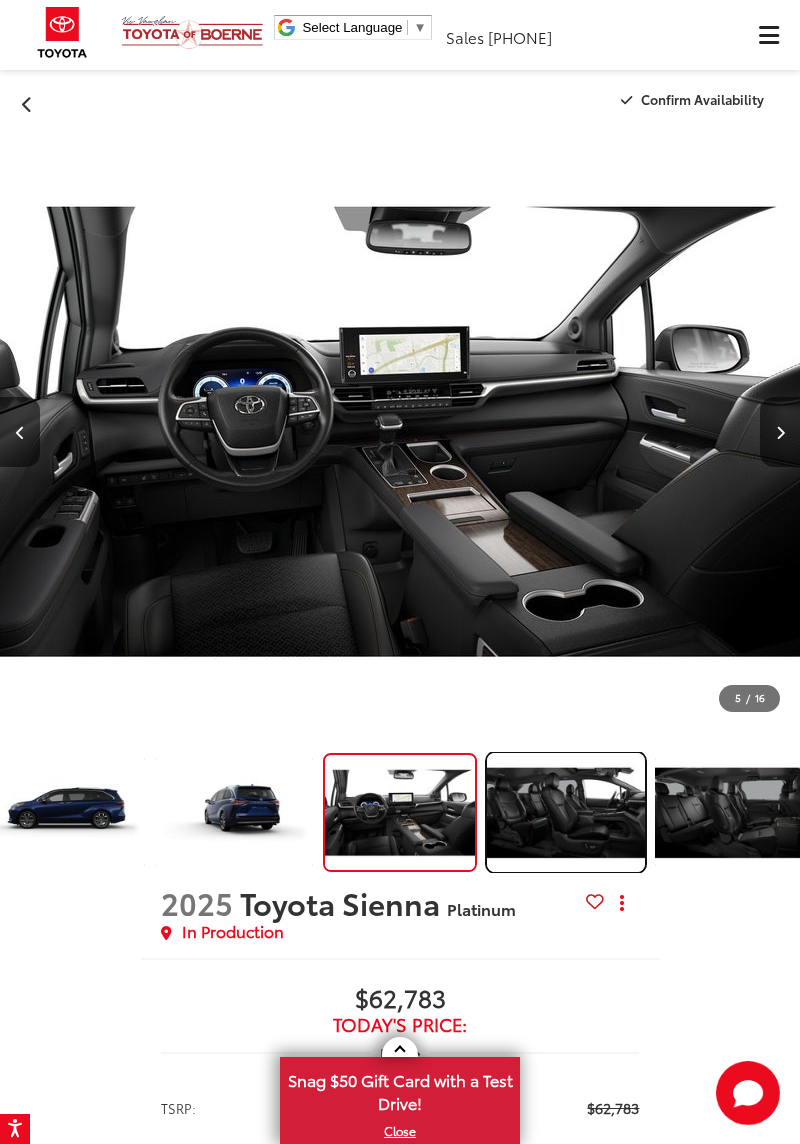 click at bounding box center (565, 812) 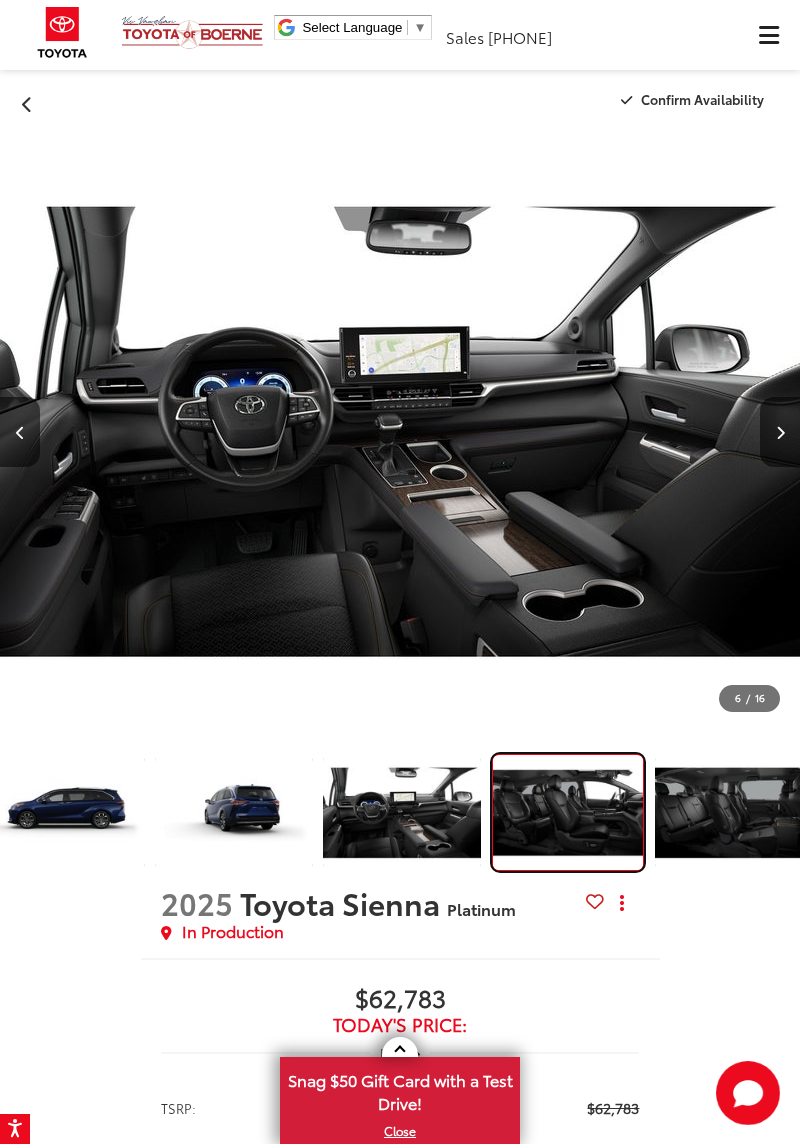 scroll, scrollTop: 0, scrollLeft: 3267, axis: horizontal 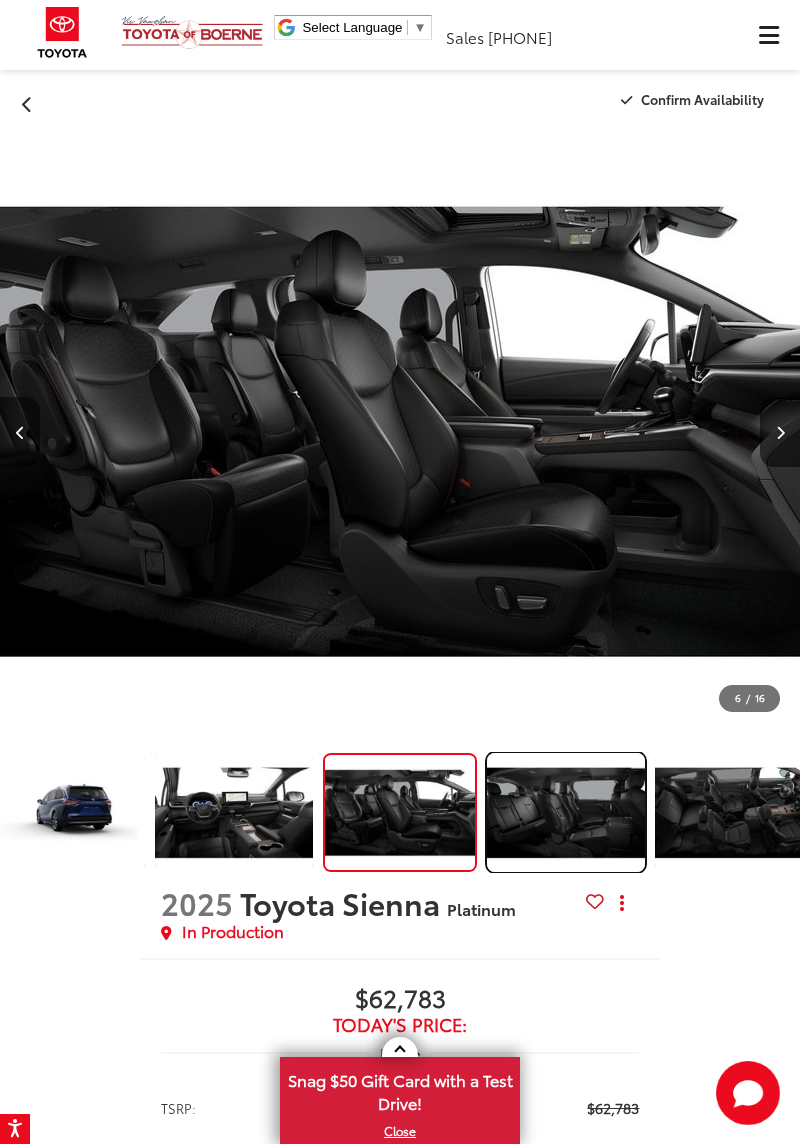 click at bounding box center [565, 812] 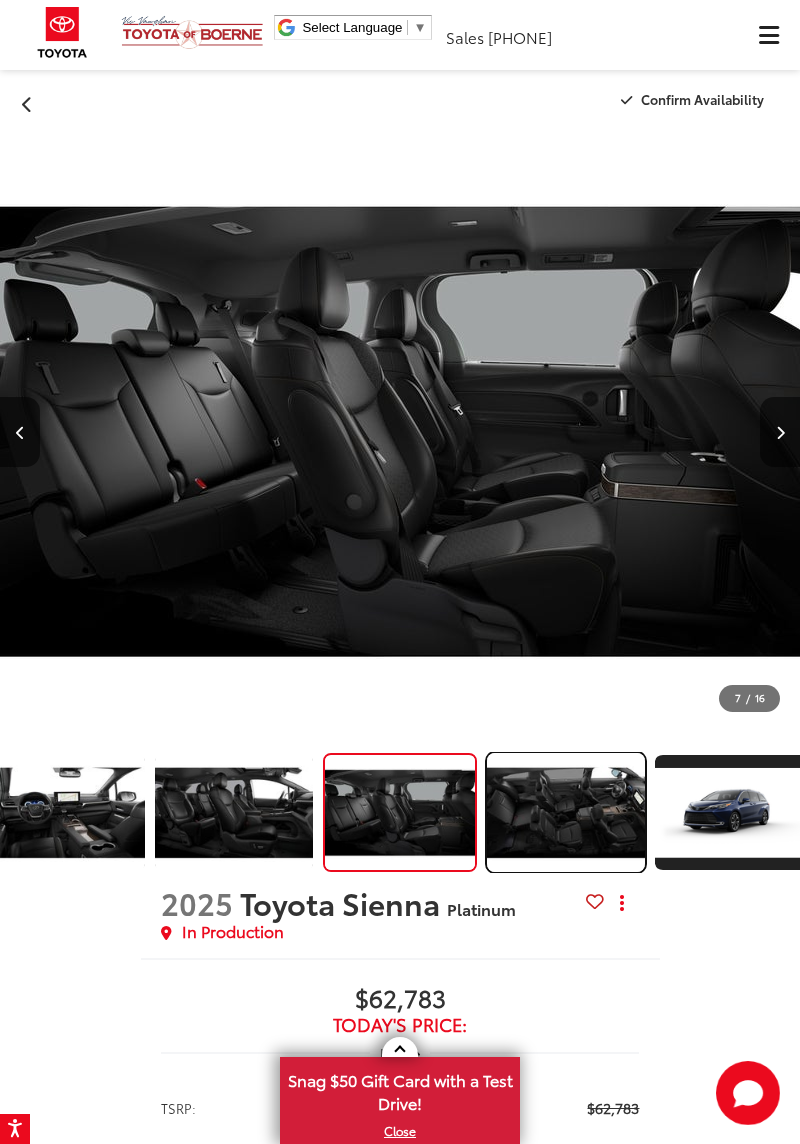 click at bounding box center [565, 812] 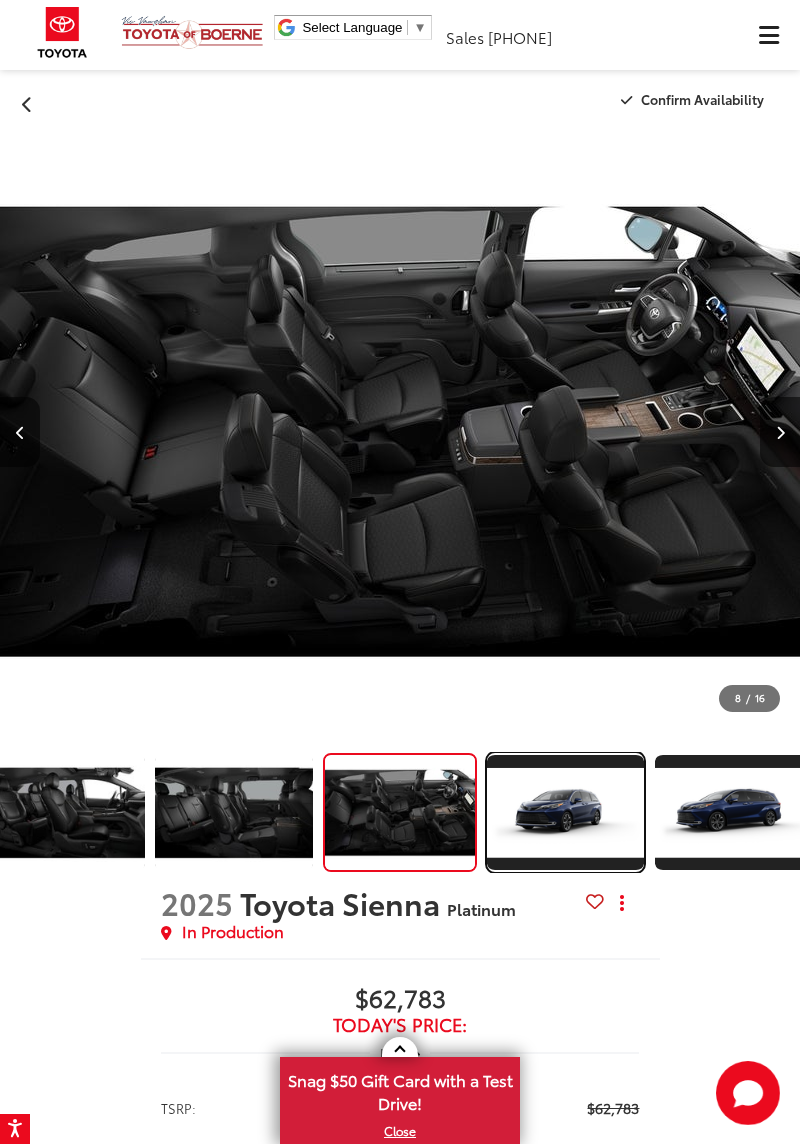 click at bounding box center [565, 813] 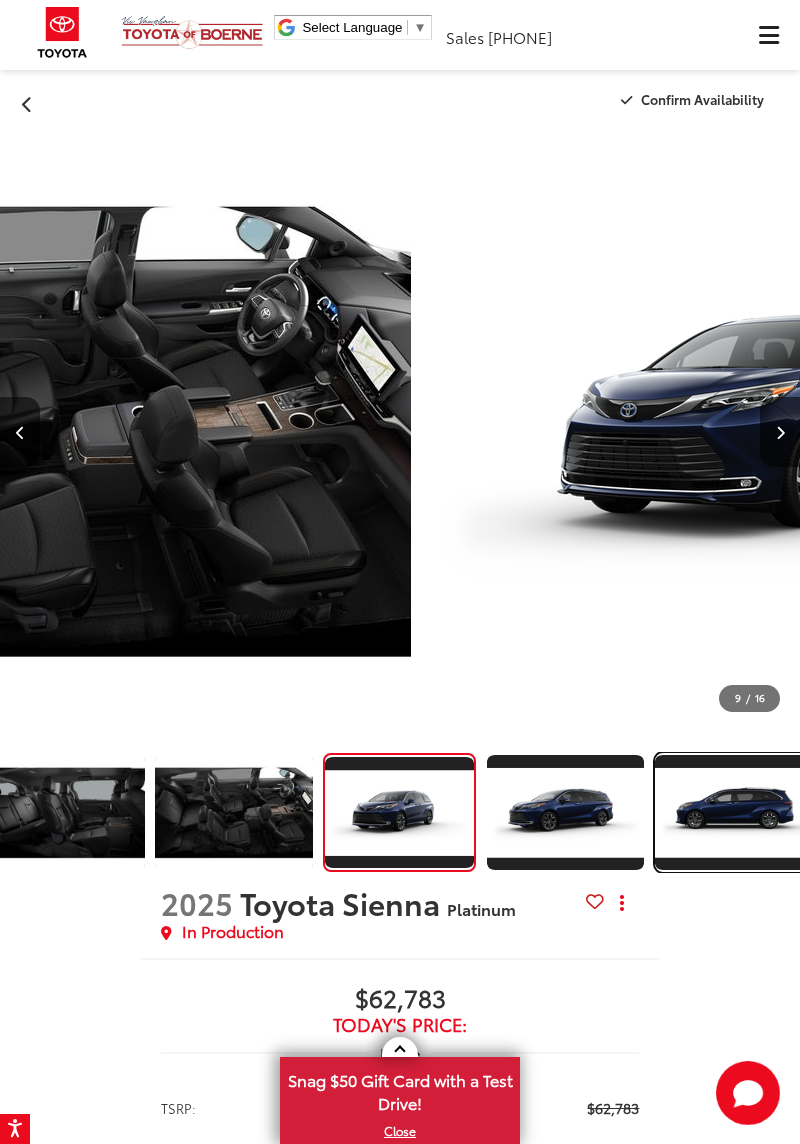 click at bounding box center [733, 813] 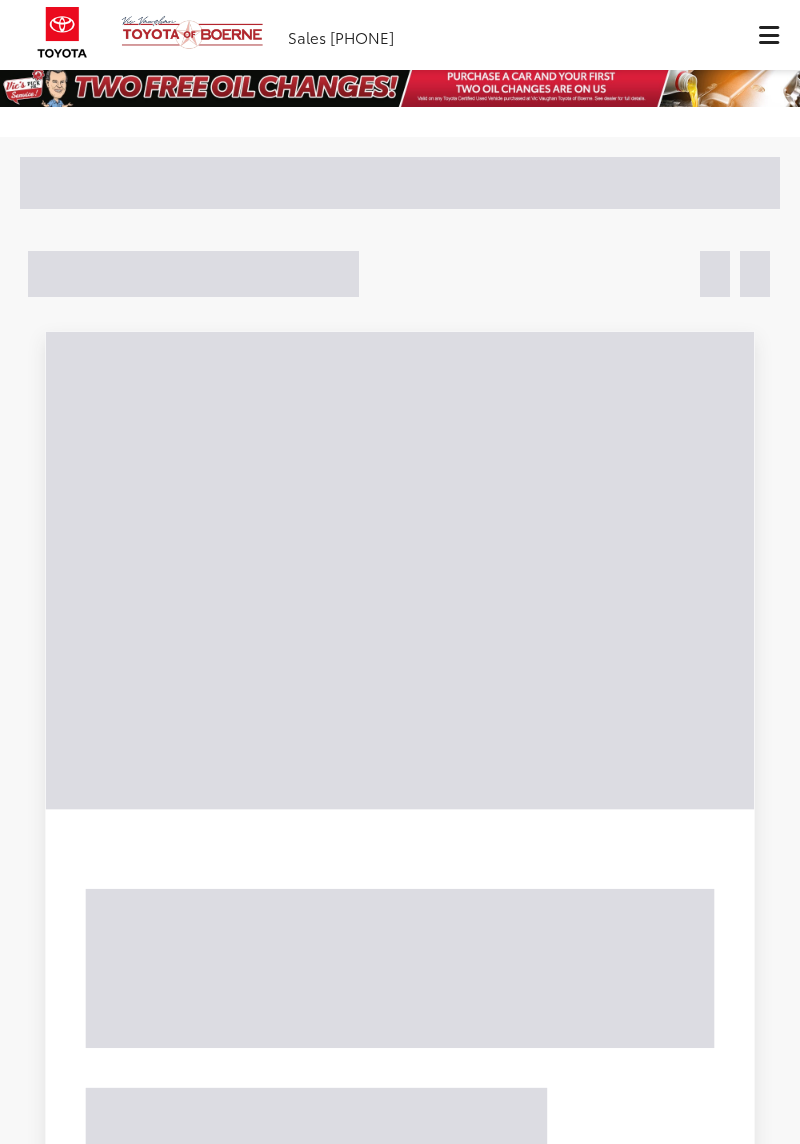 scroll, scrollTop: 0, scrollLeft: 0, axis: both 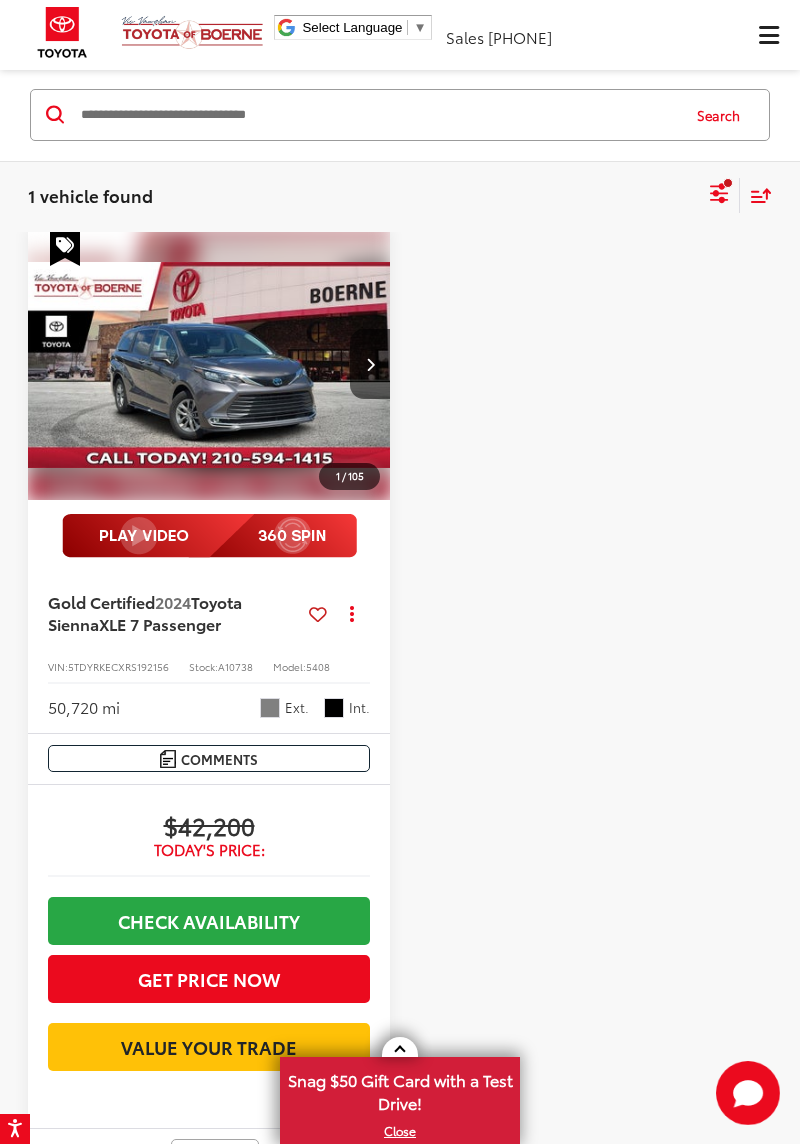 click 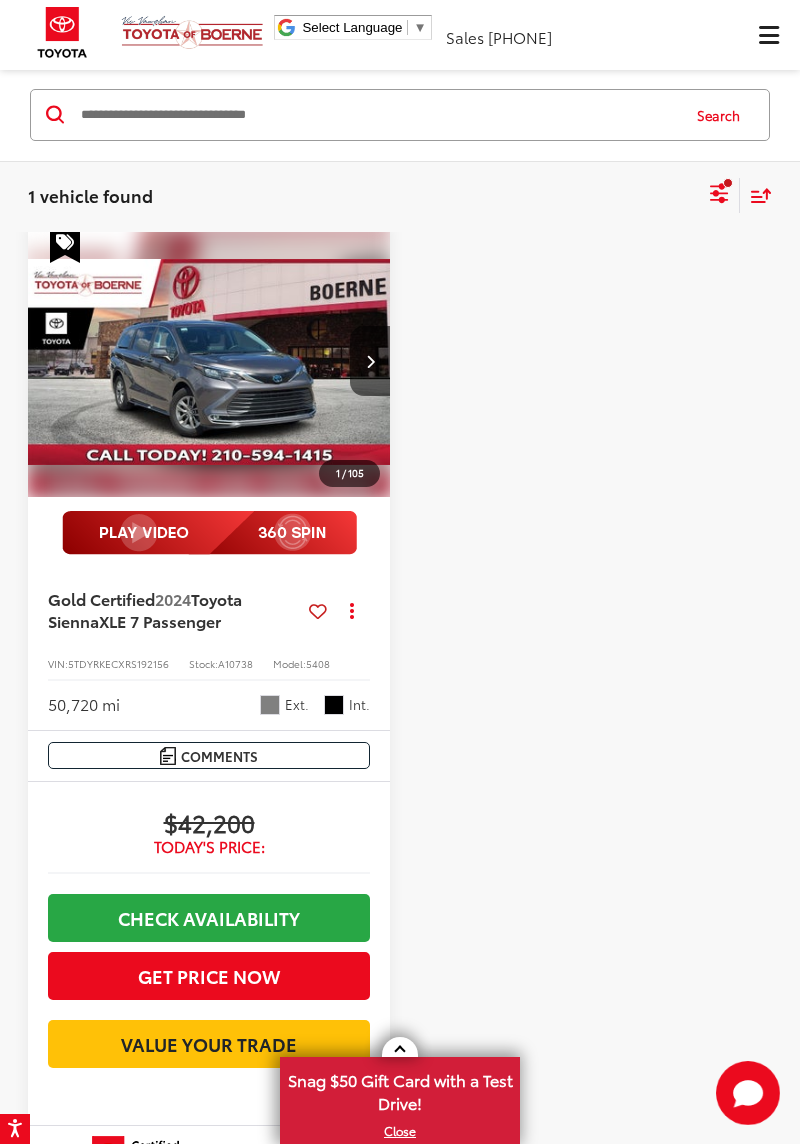click 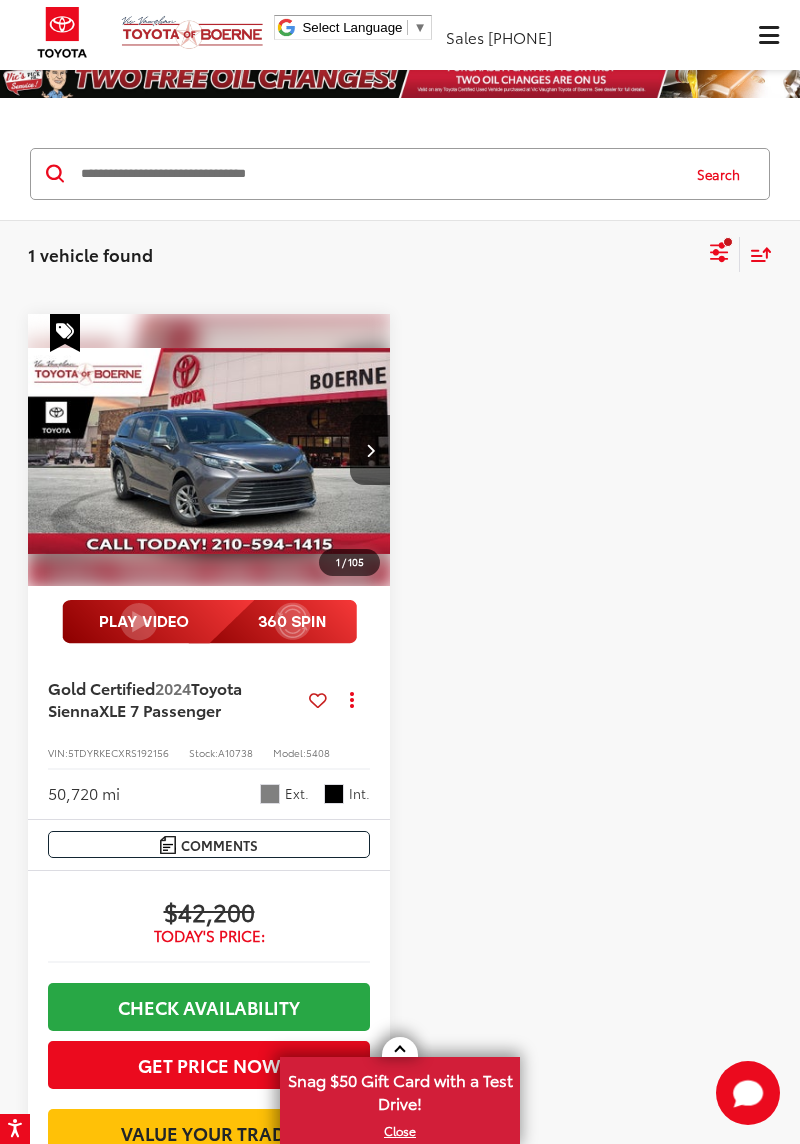 scroll, scrollTop: 0, scrollLeft: 0, axis: both 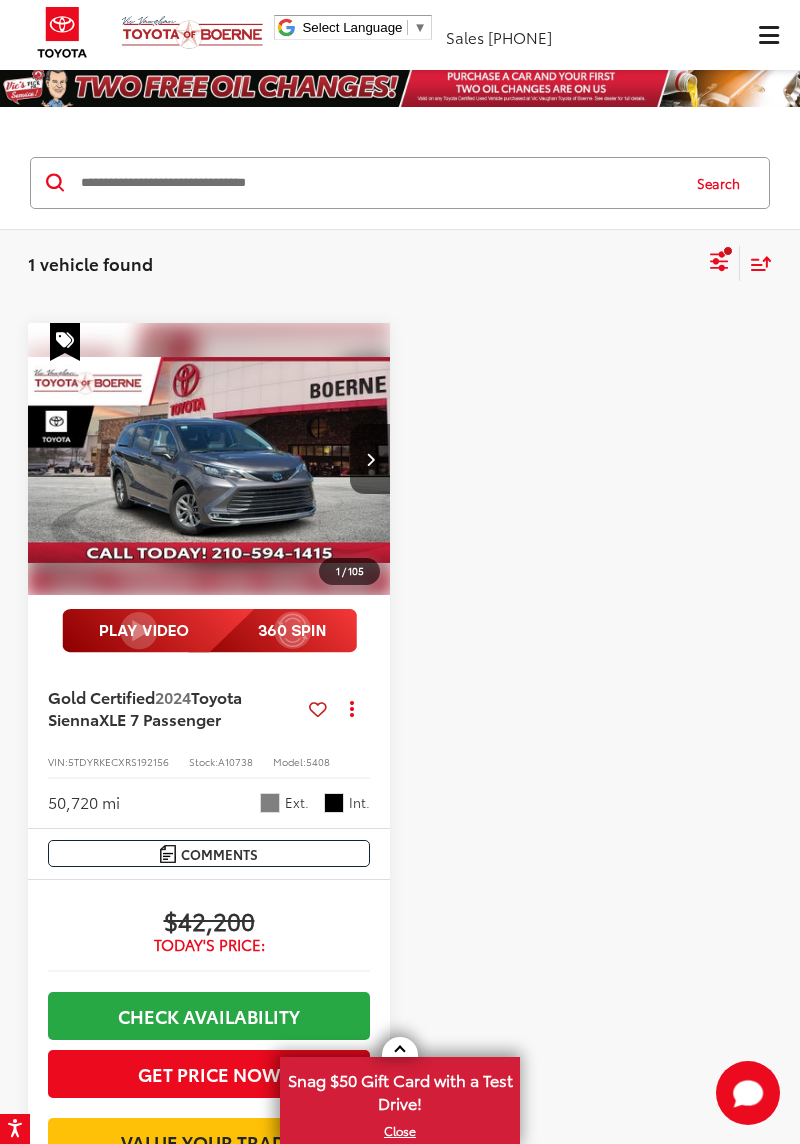 click at bounding box center (209, 460) 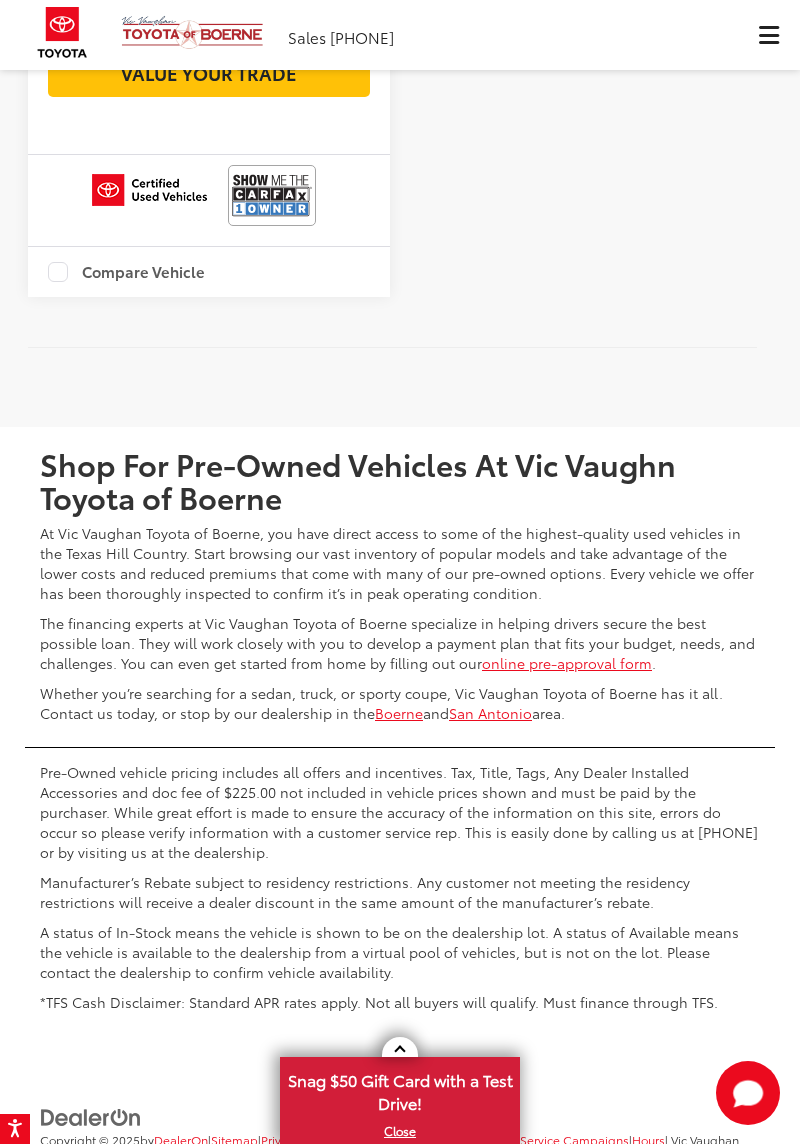 scroll, scrollTop: 1082, scrollLeft: 0, axis: vertical 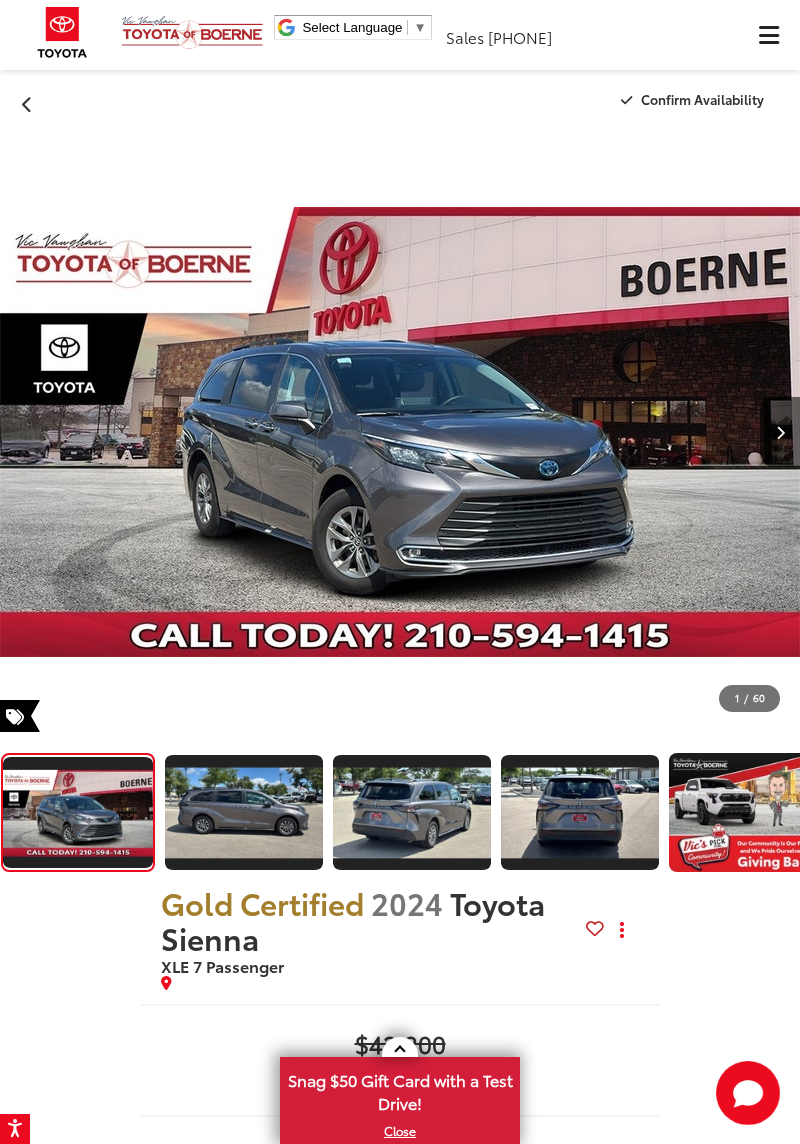 click at bounding box center [740, 432] 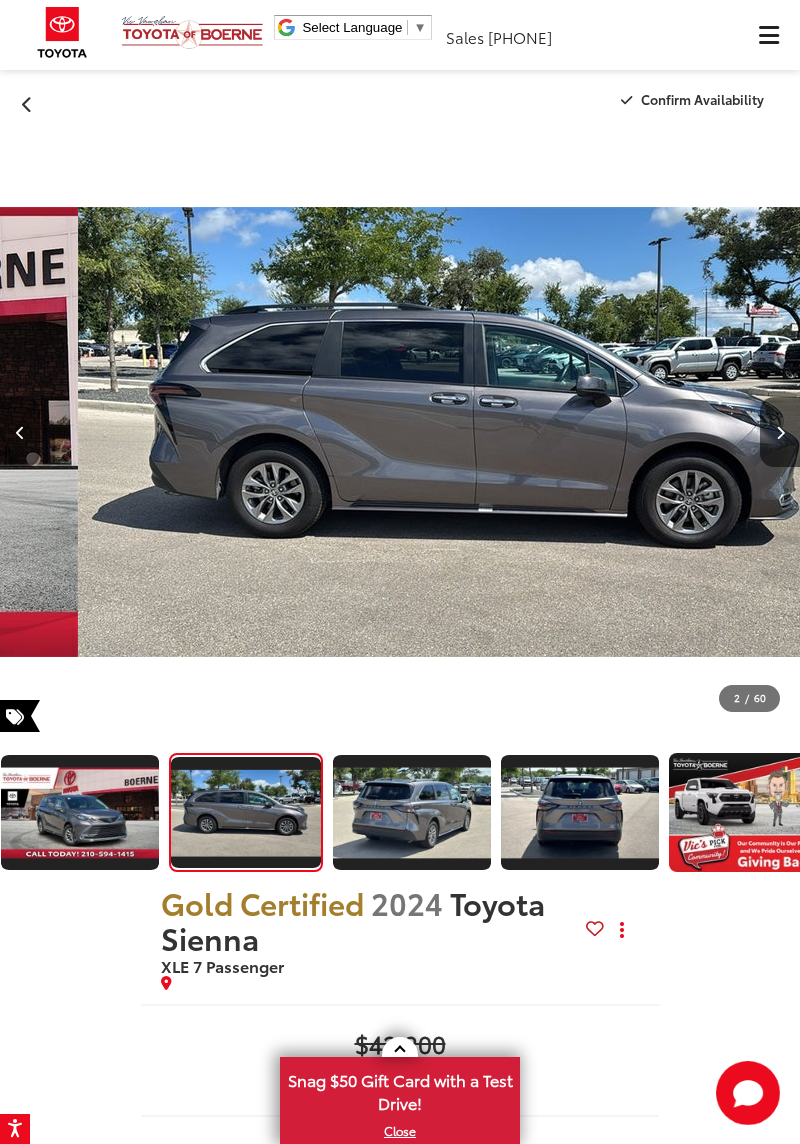 scroll, scrollTop: 0, scrollLeft: 800, axis: horizontal 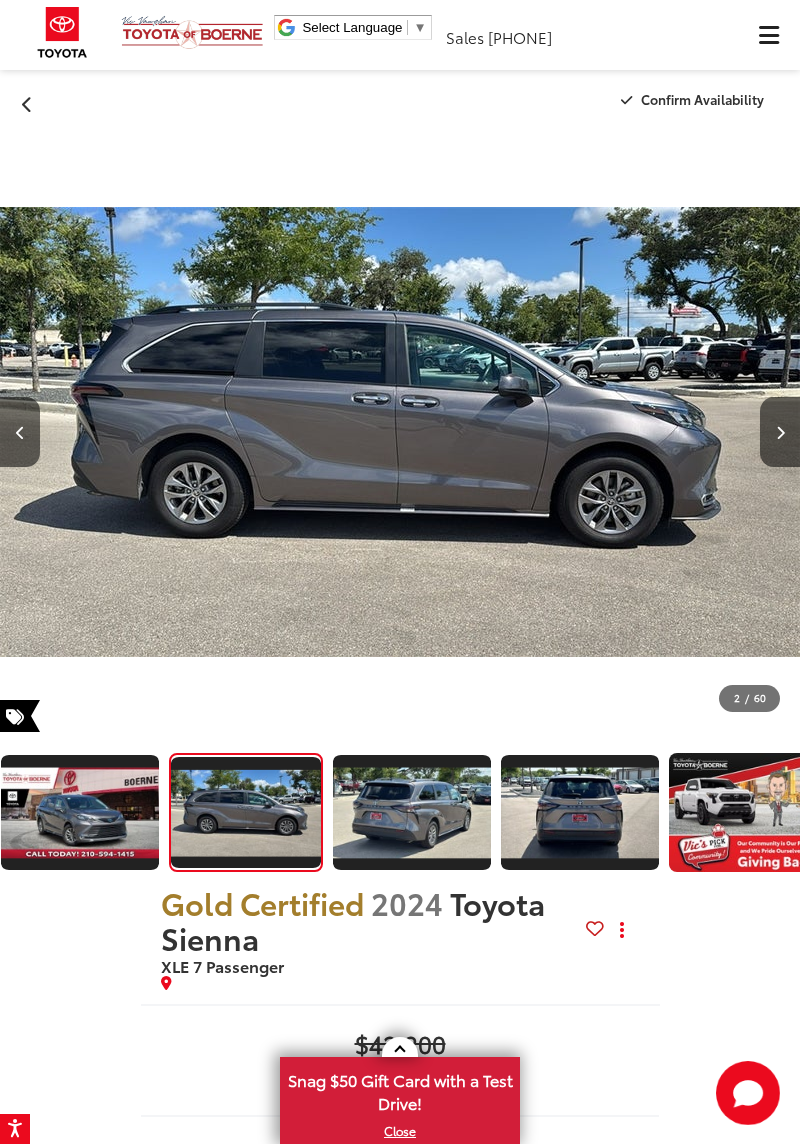 click at bounding box center [780, 432] 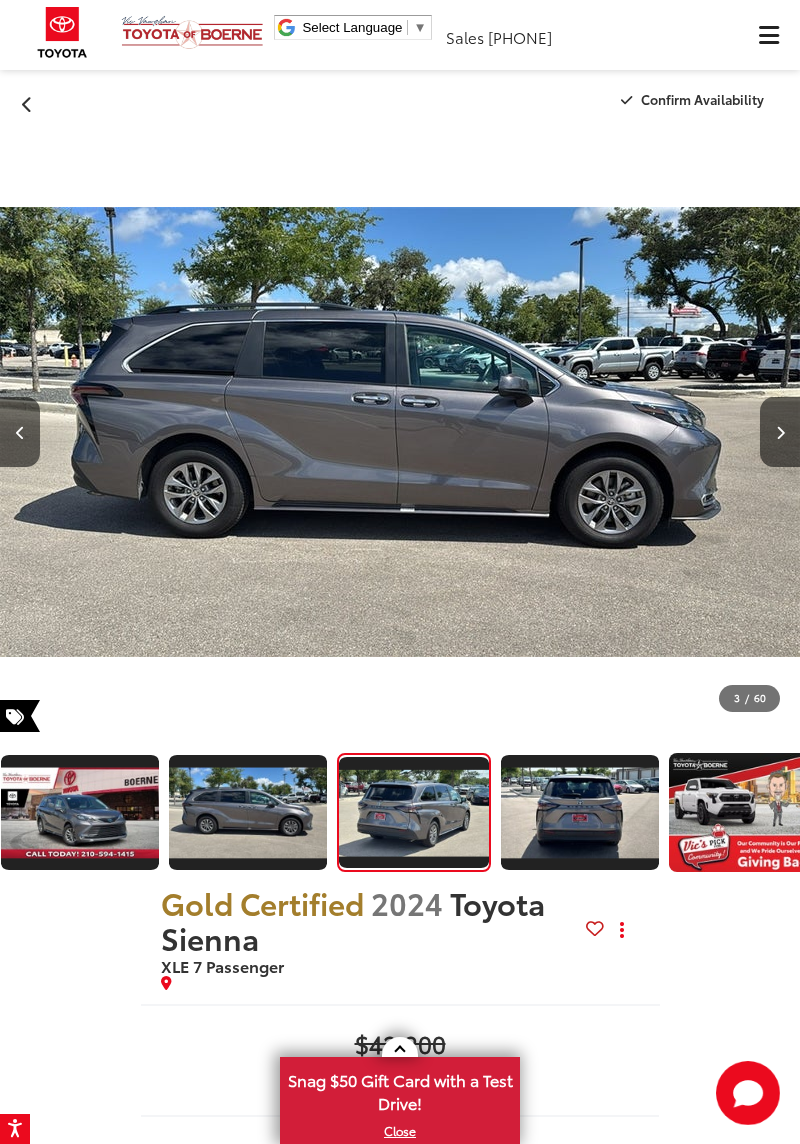 scroll, scrollTop: 0, scrollLeft: 850, axis: horizontal 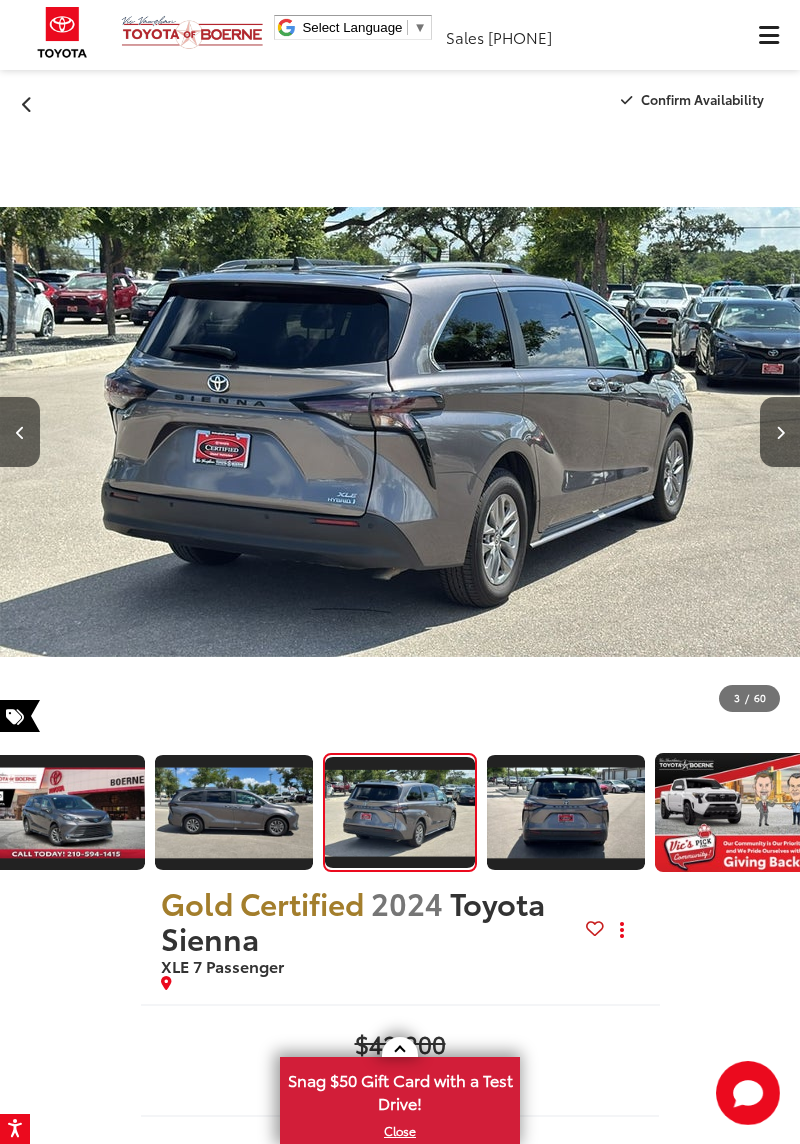 click at bounding box center [780, 432] 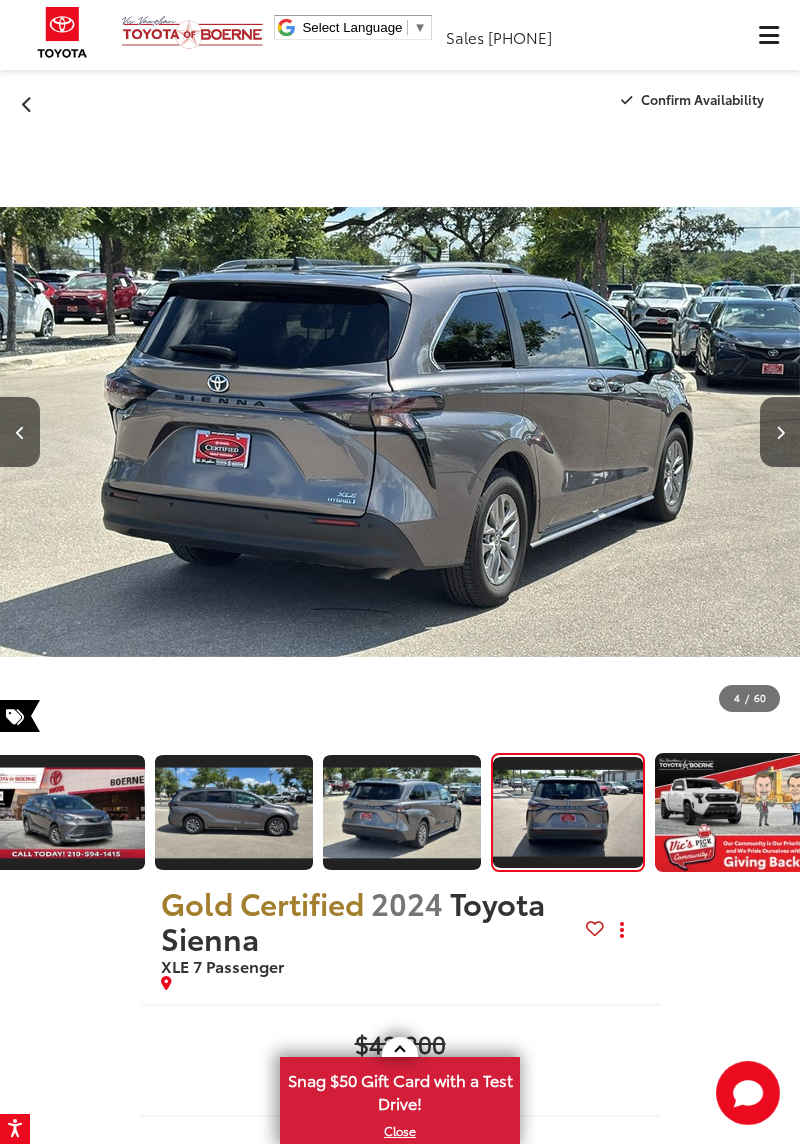 scroll, scrollTop: 0, scrollLeft: 1670, axis: horizontal 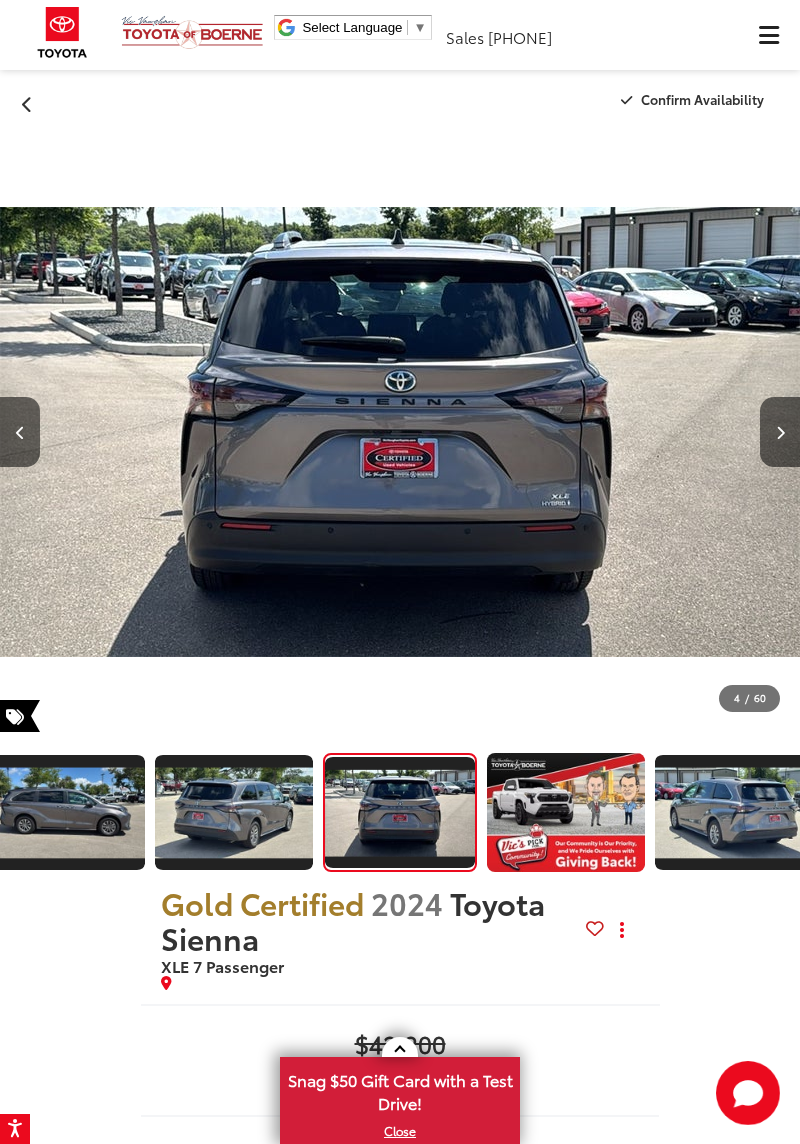 click at bounding box center [780, 432] 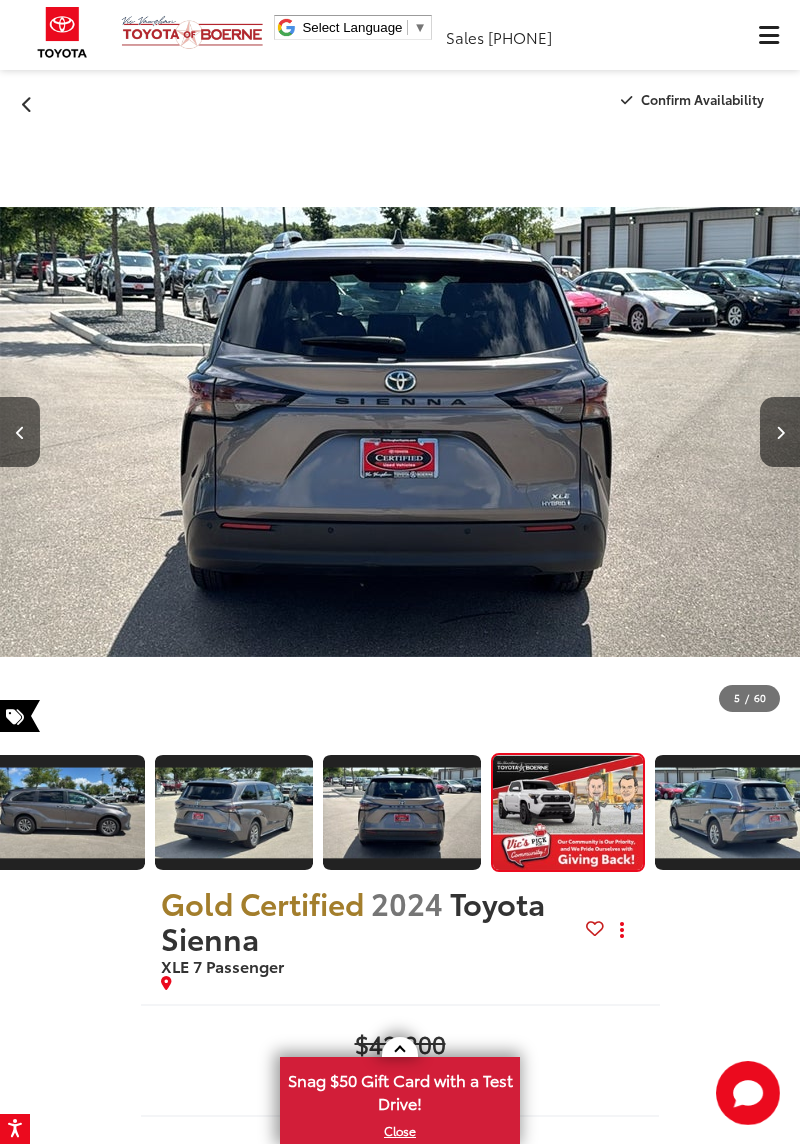 scroll, scrollTop: 0, scrollLeft: 2466, axis: horizontal 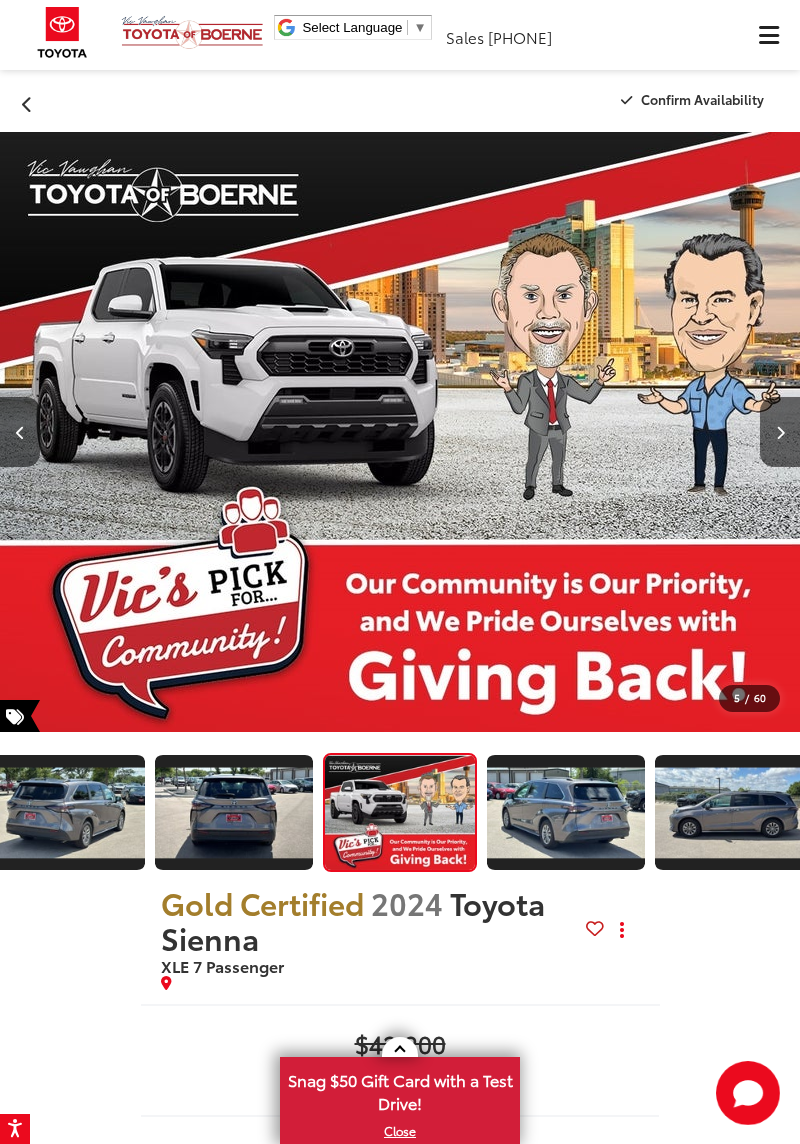 click at bounding box center (780, 432) 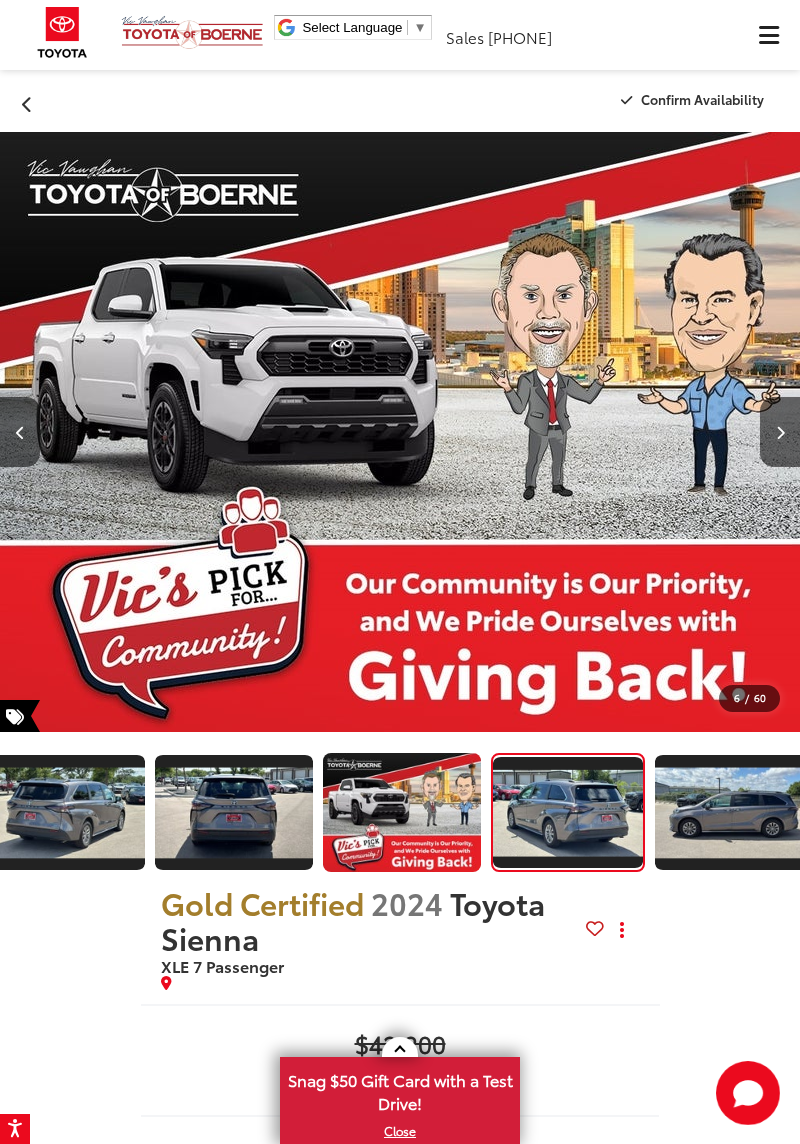 scroll, scrollTop: 0, scrollLeft: 3474, axis: horizontal 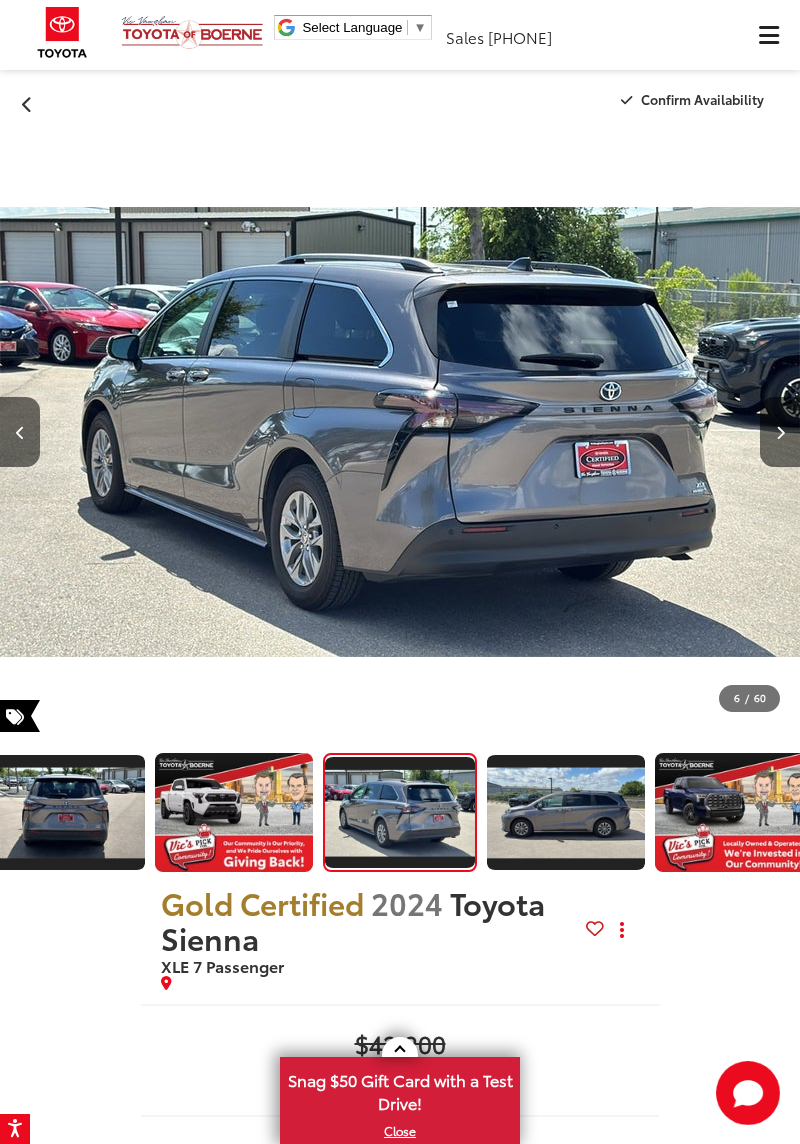 click at bounding box center (780, 432) 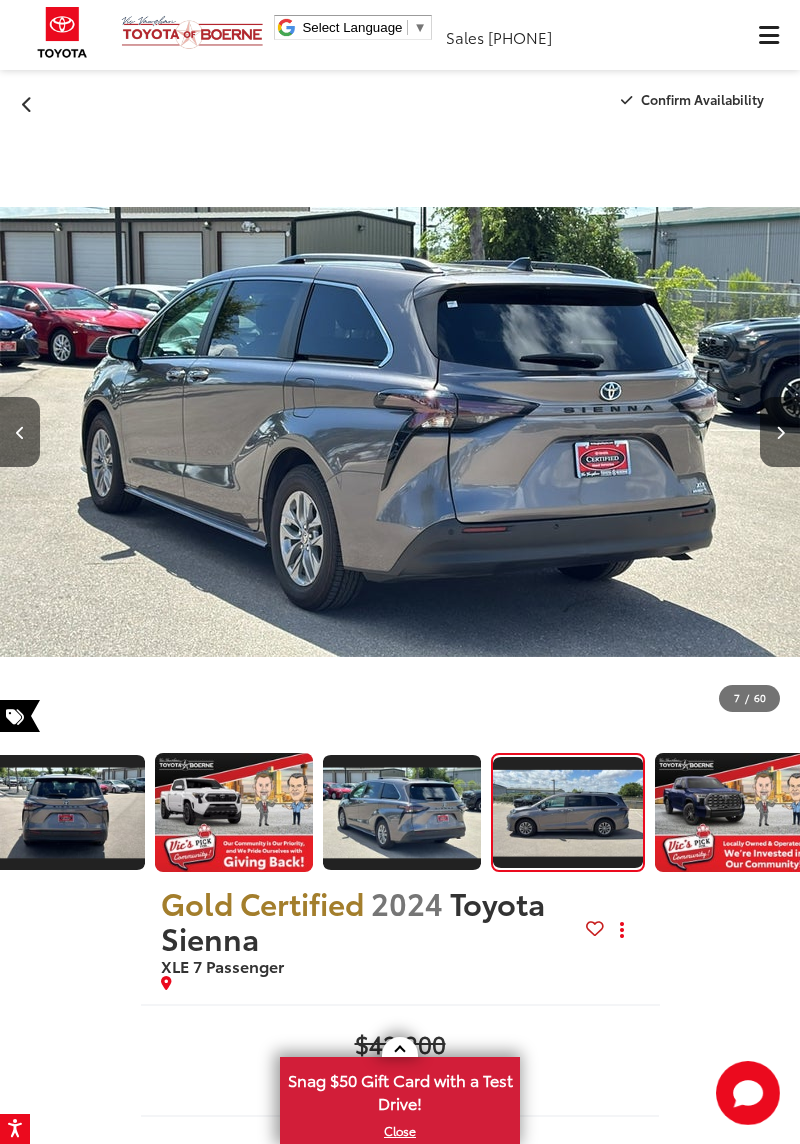 scroll 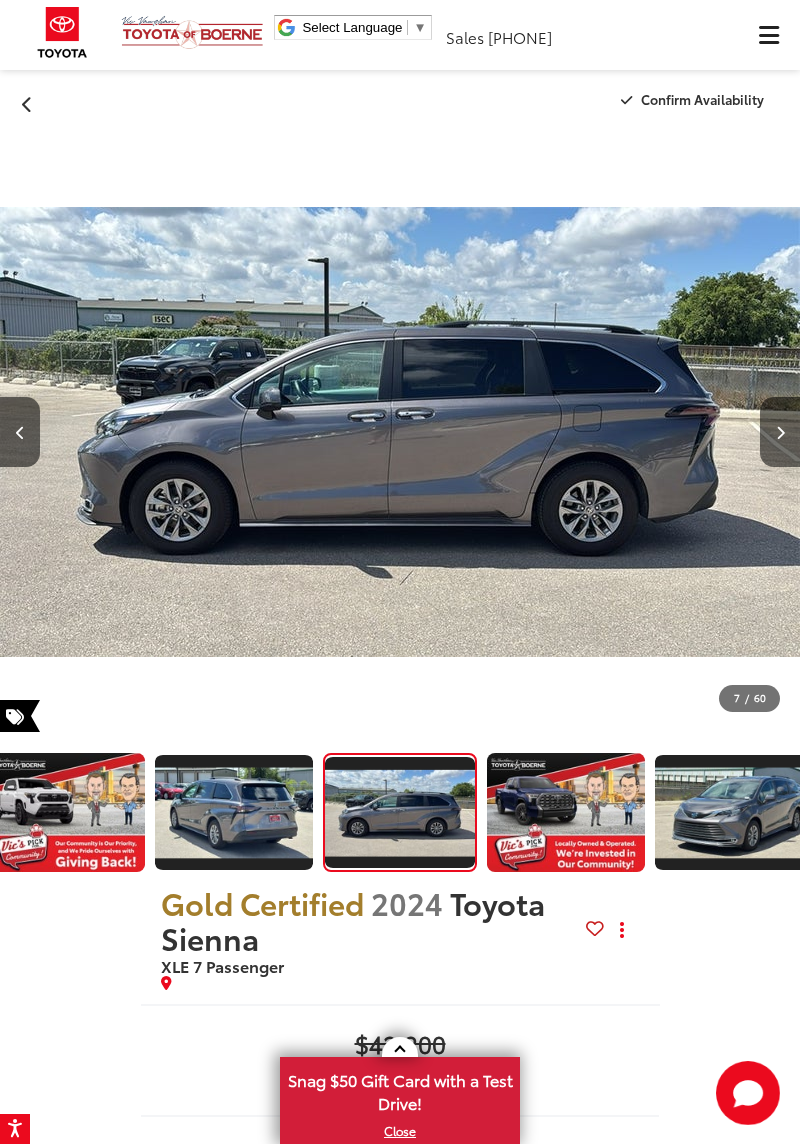 click at bounding box center [780, 433] 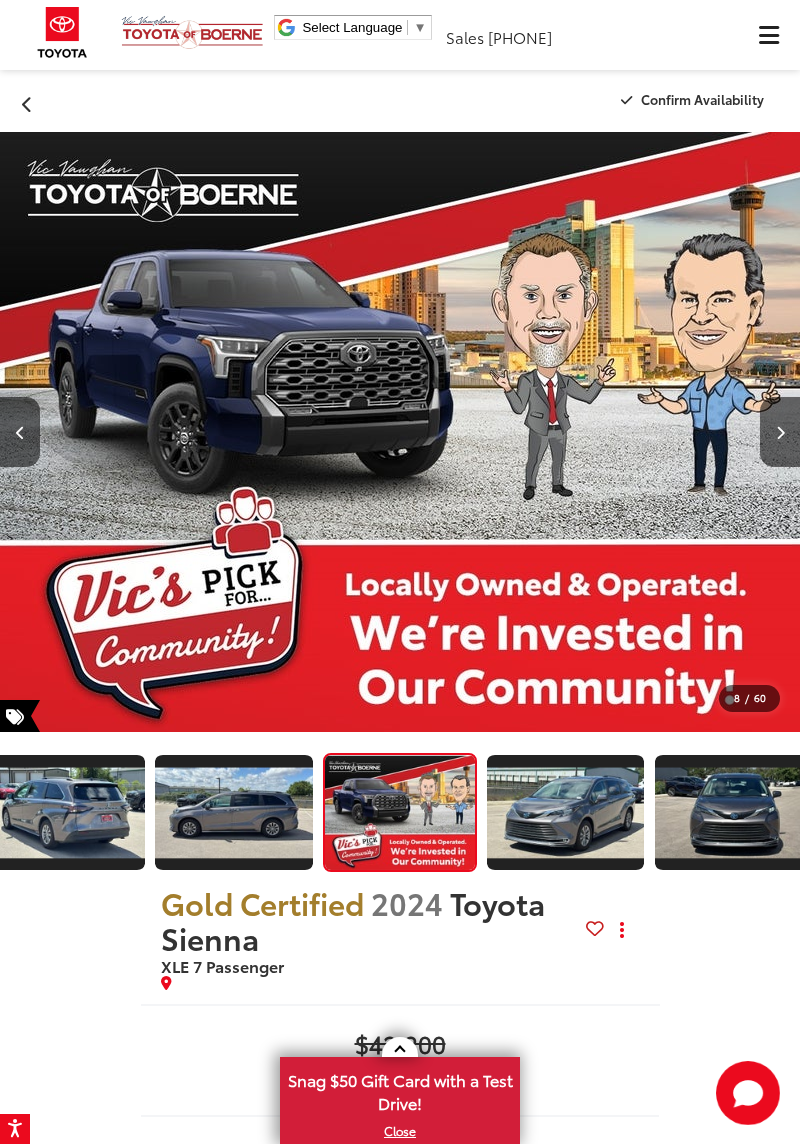 click at bounding box center [780, 432] 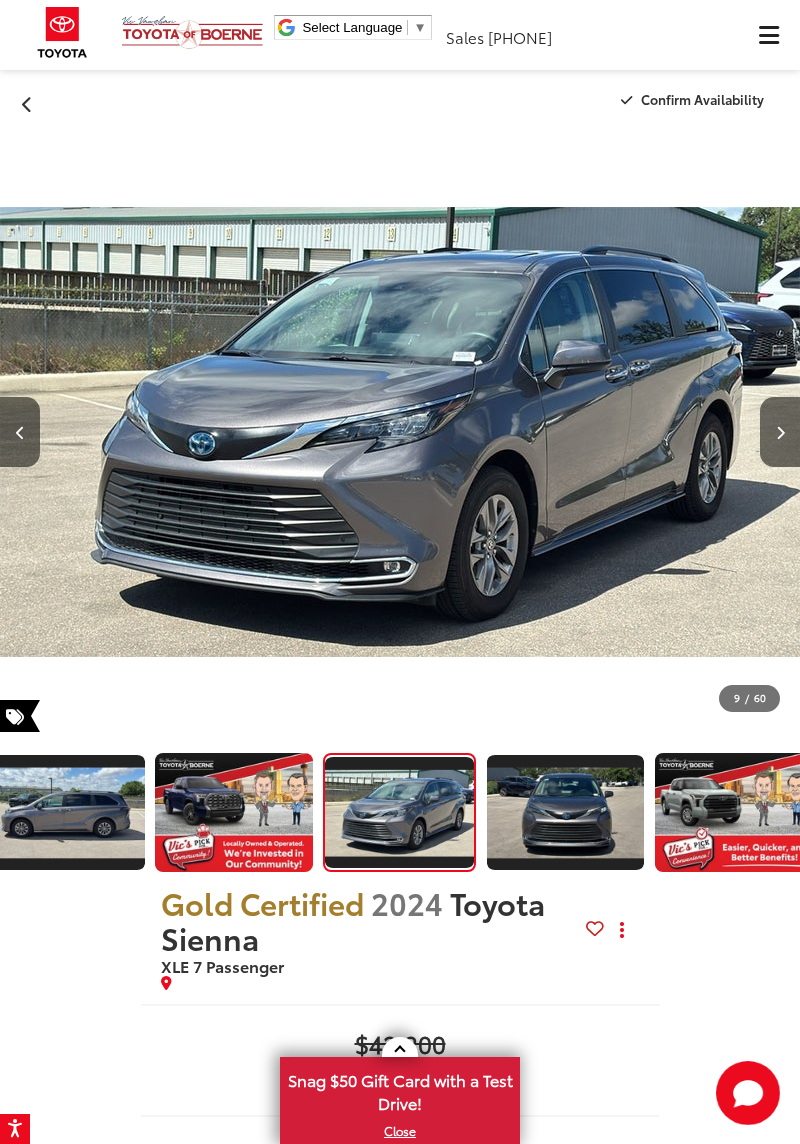 click at bounding box center [780, 432] 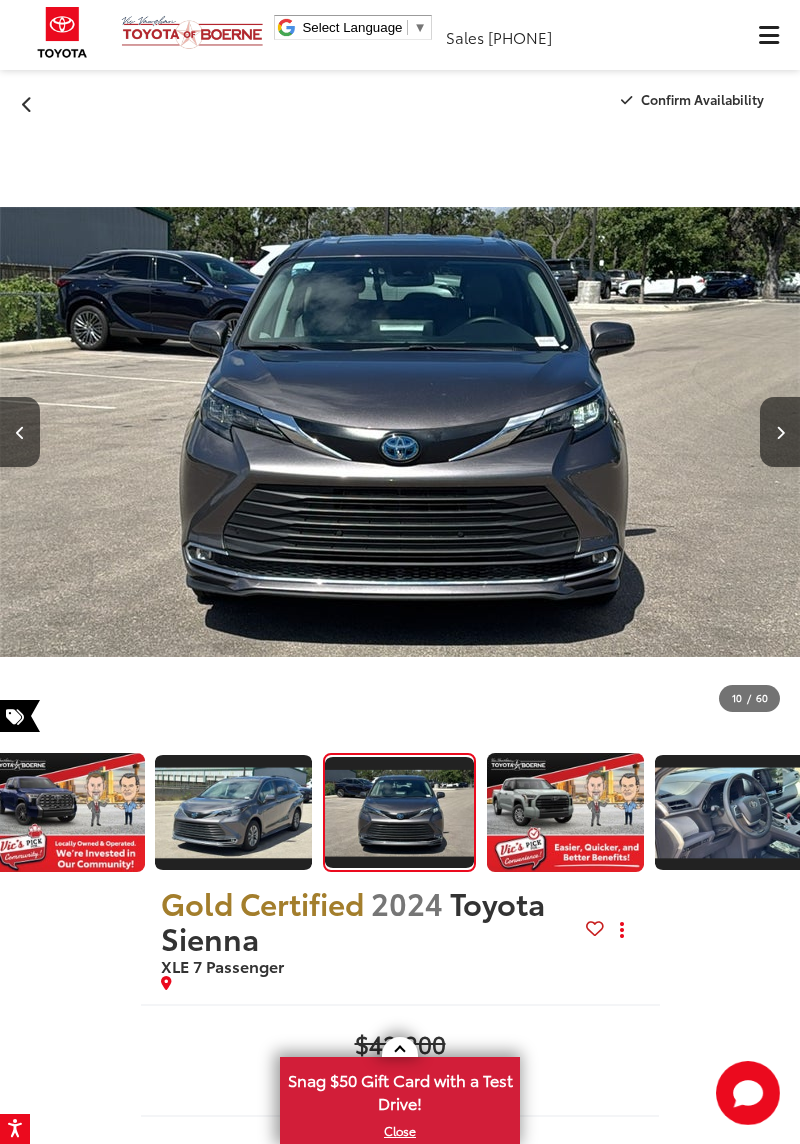 click at bounding box center (780, 433) 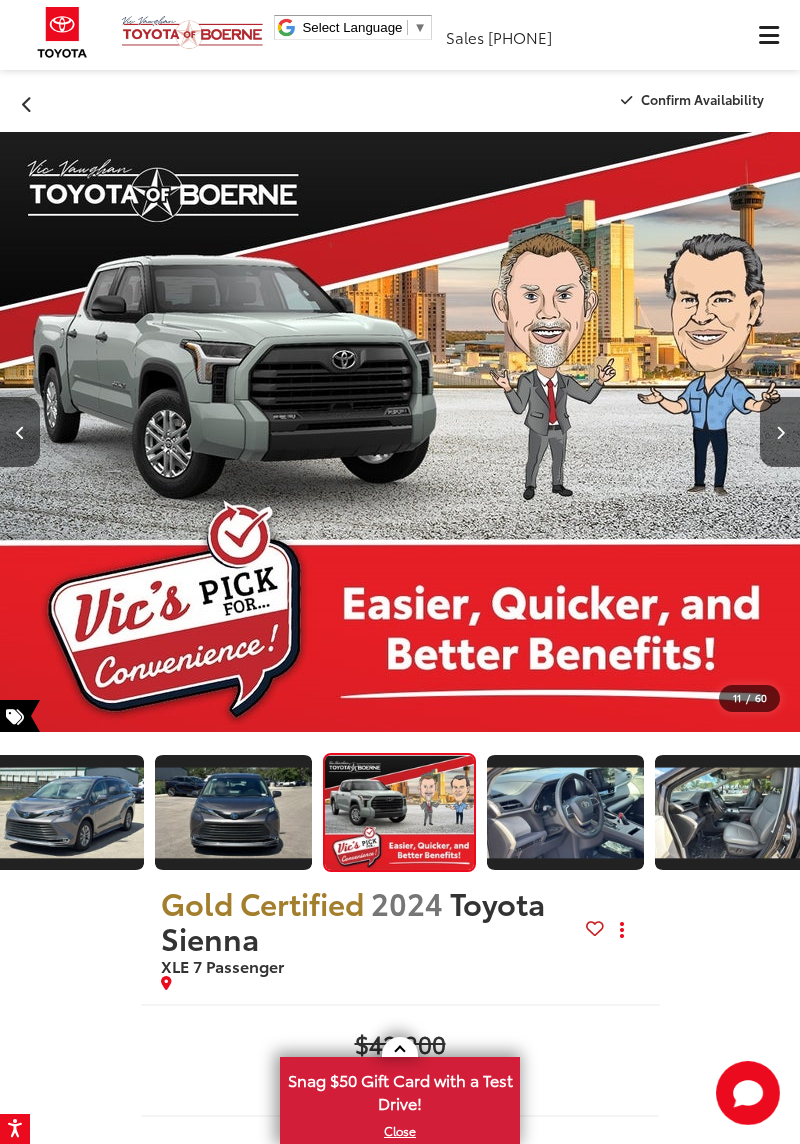 click at bounding box center (780, 432) 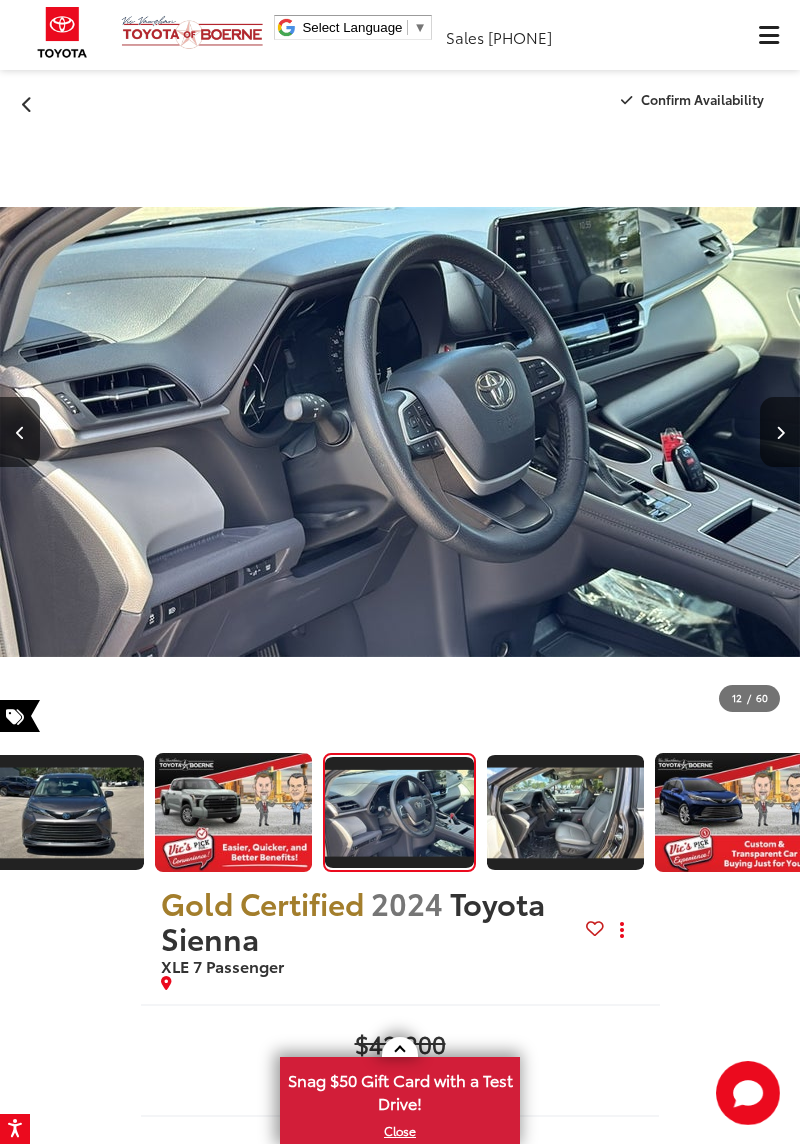 click at bounding box center (780, 432) 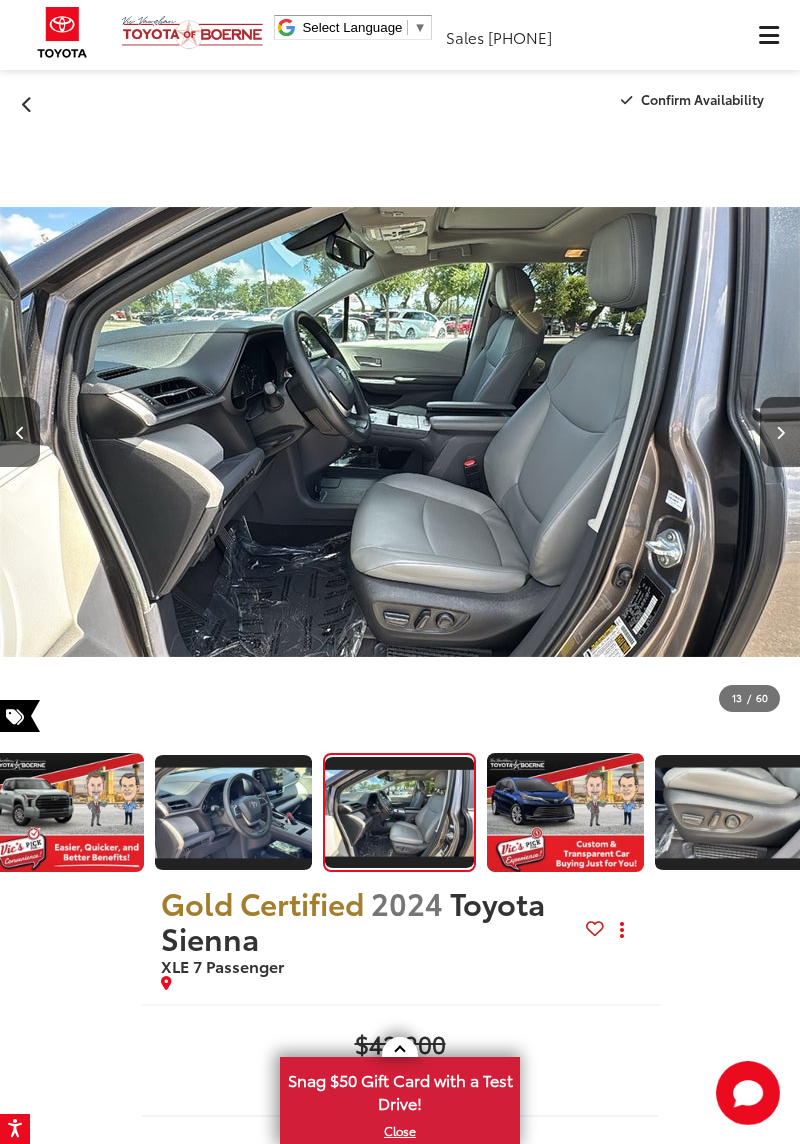 click at bounding box center [780, 432] 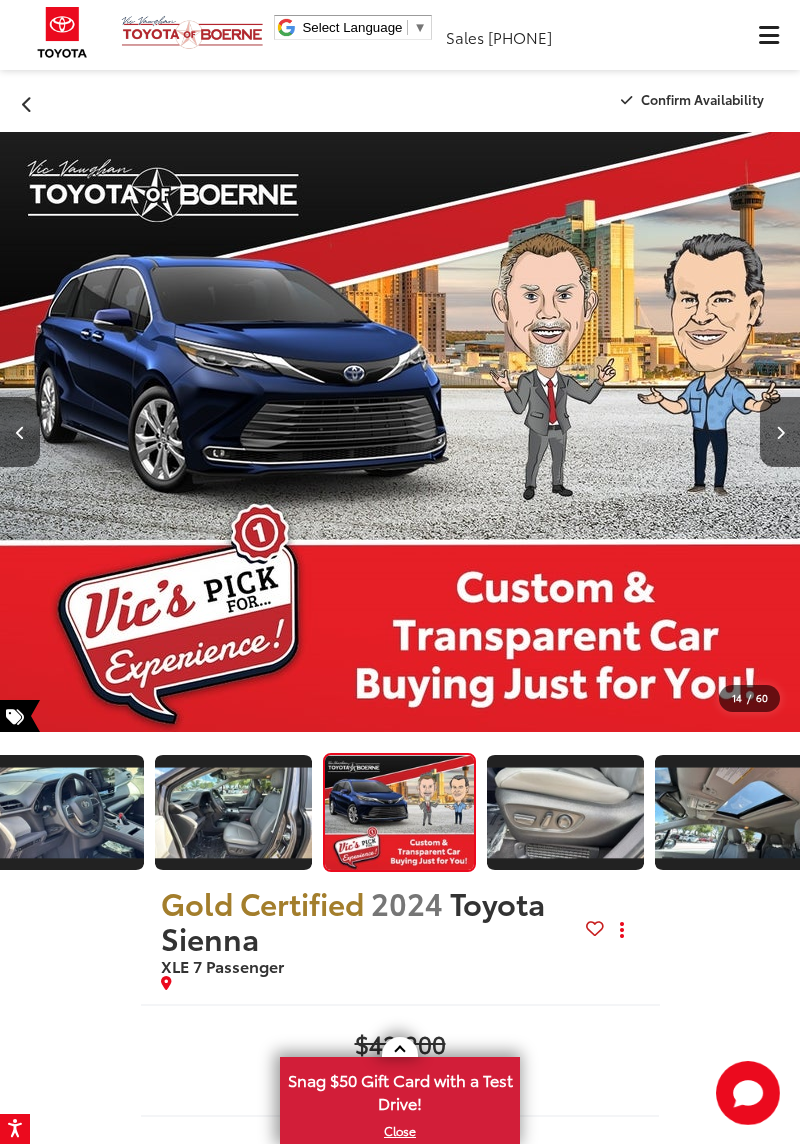 click at bounding box center [780, 432] 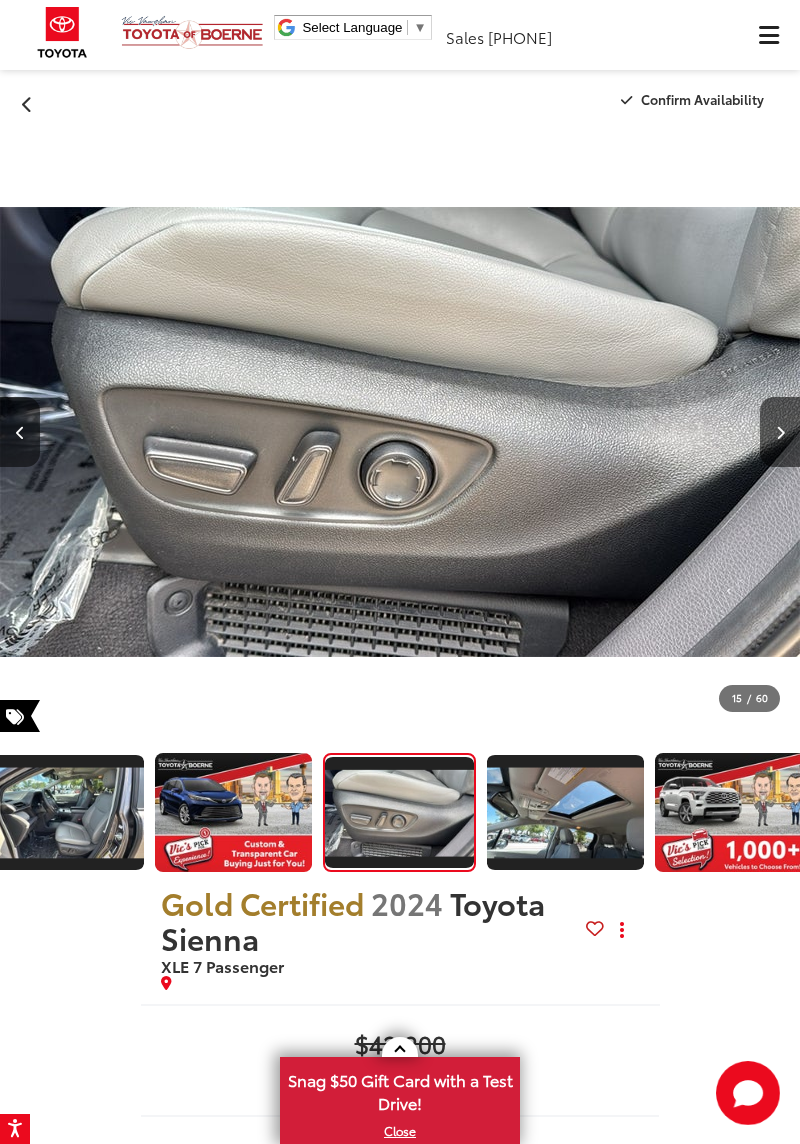 click at bounding box center (780, 432) 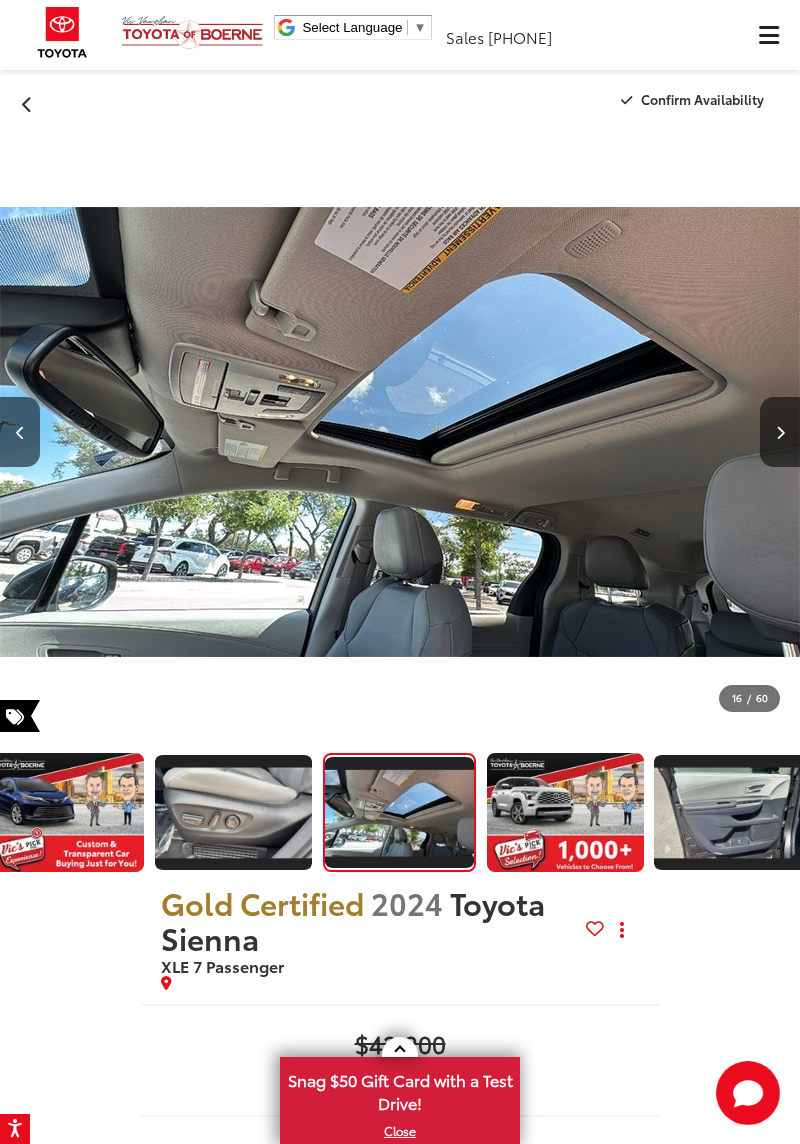 click at bounding box center (780, 432) 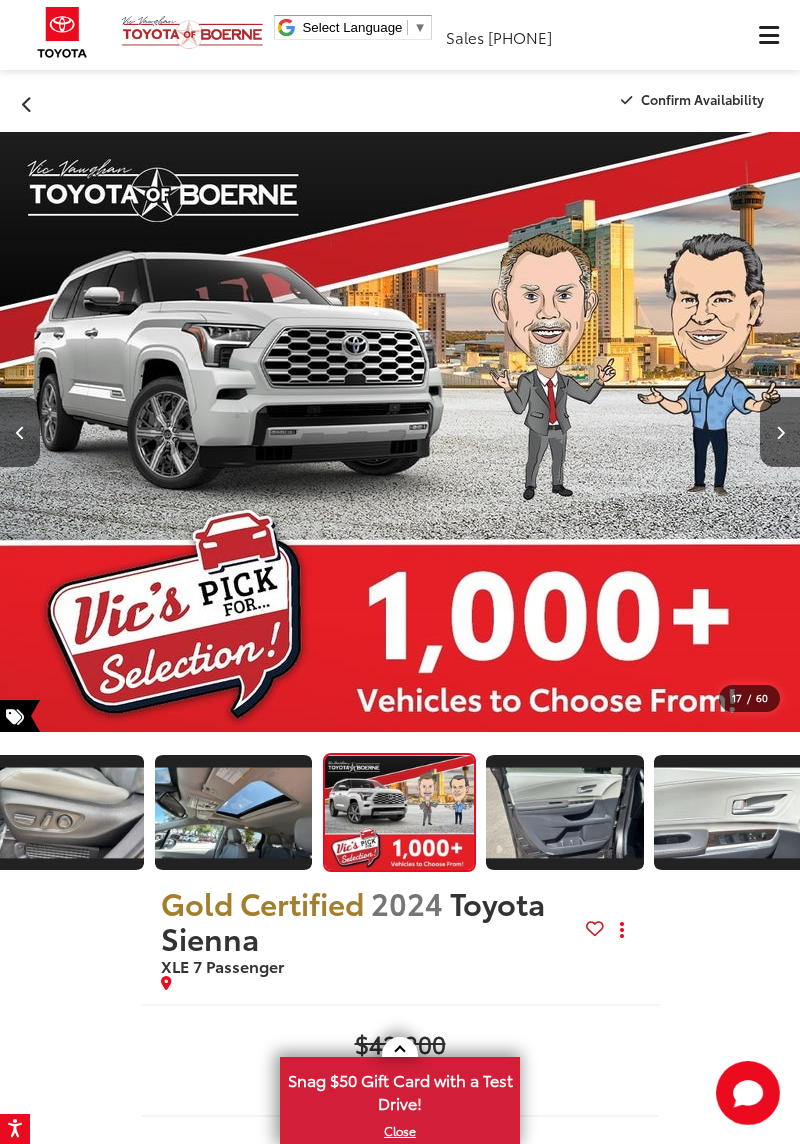 click at bounding box center (780, 432) 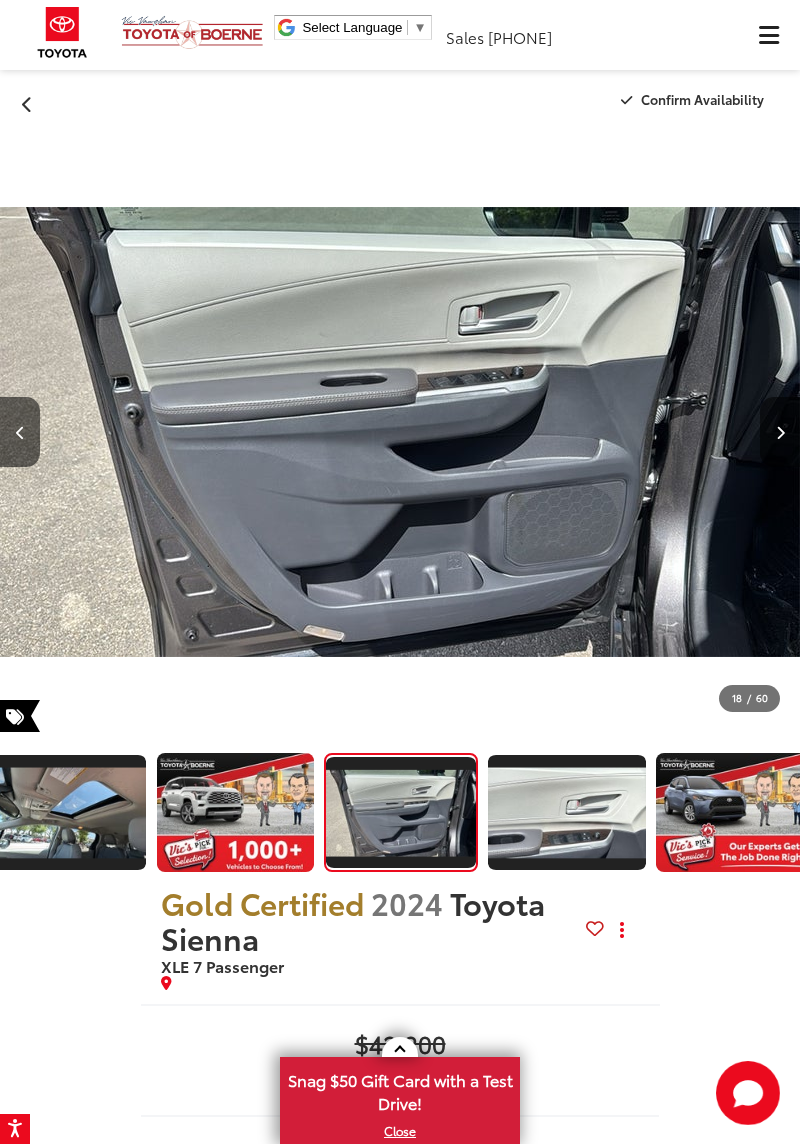 click at bounding box center (780, 432) 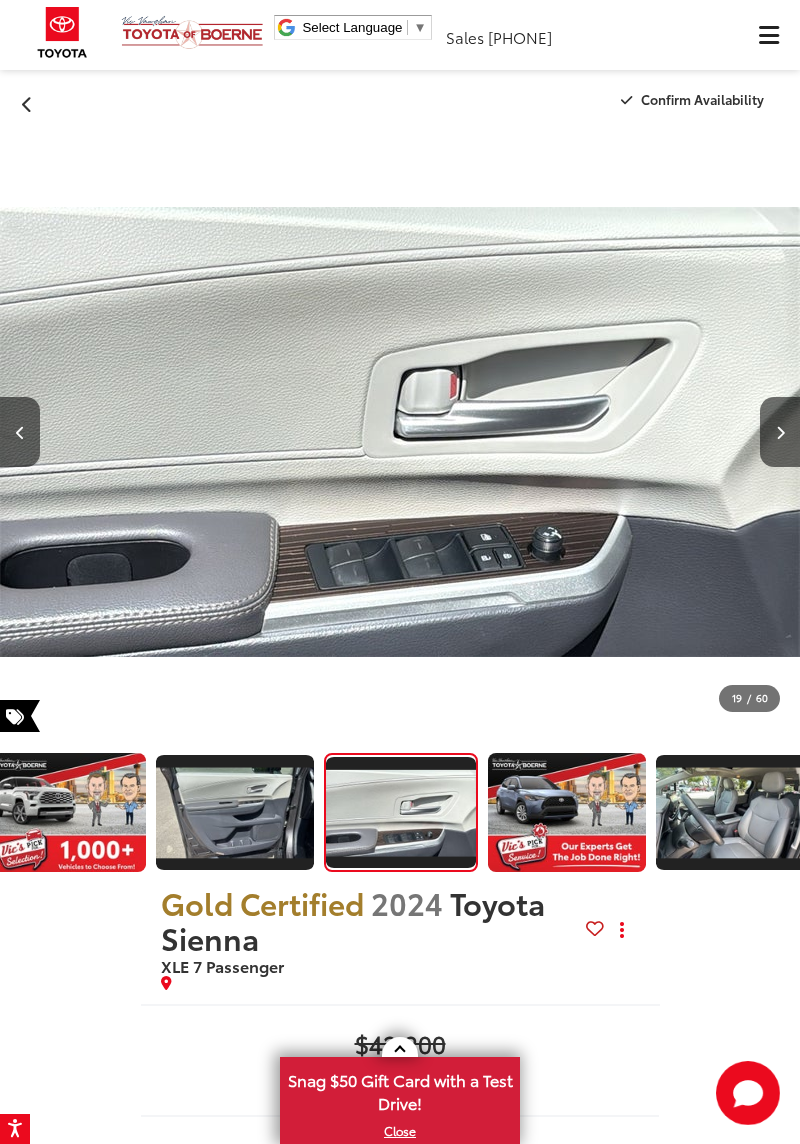 click at bounding box center (780, 432) 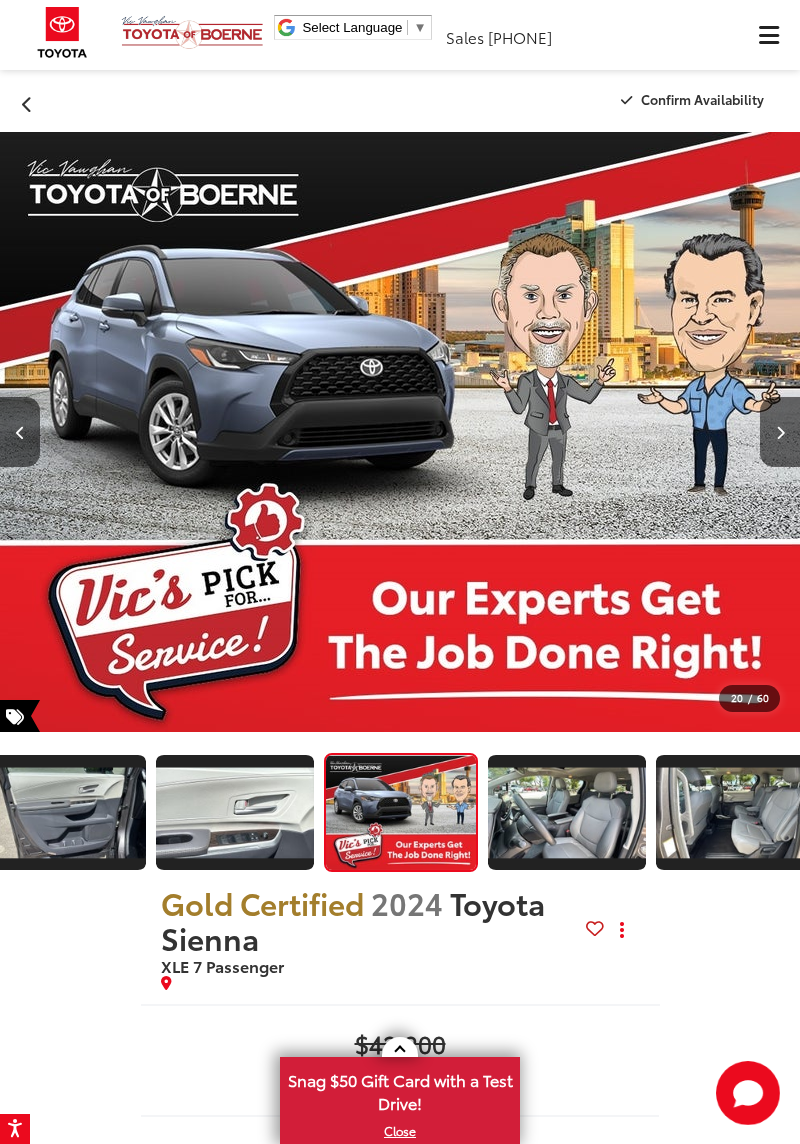 click at bounding box center [780, 432] 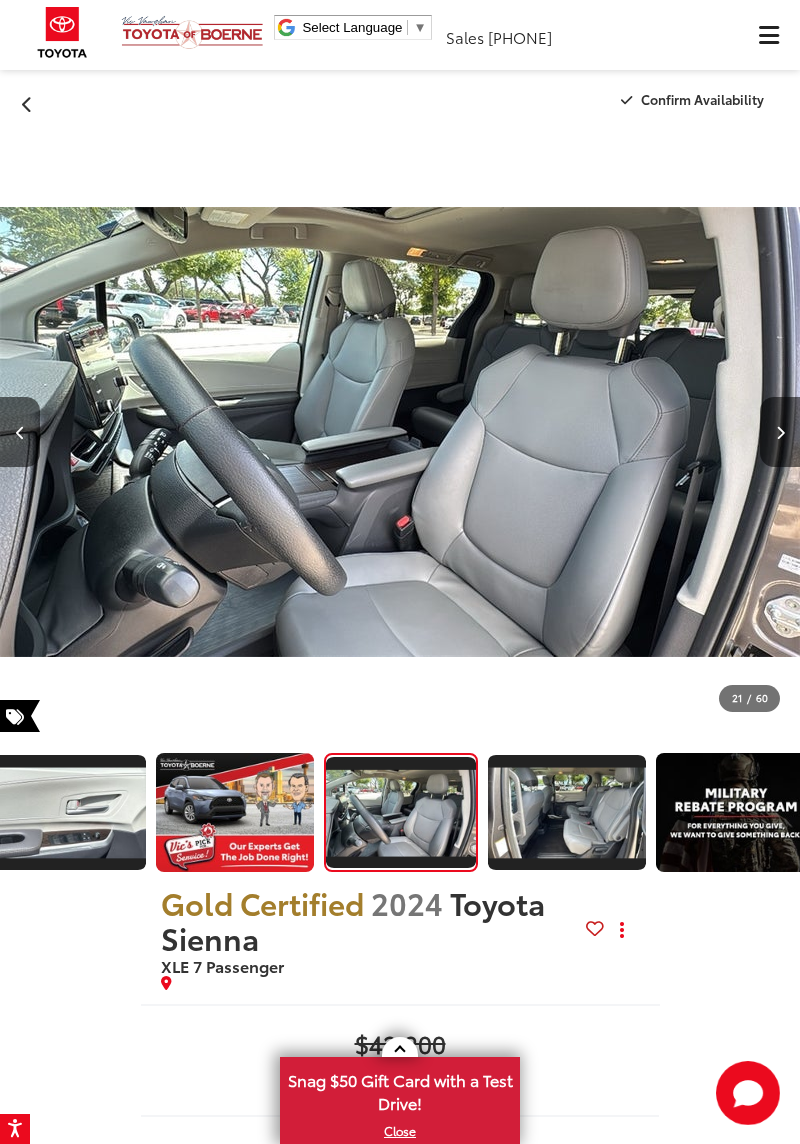 click at bounding box center (780, 432) 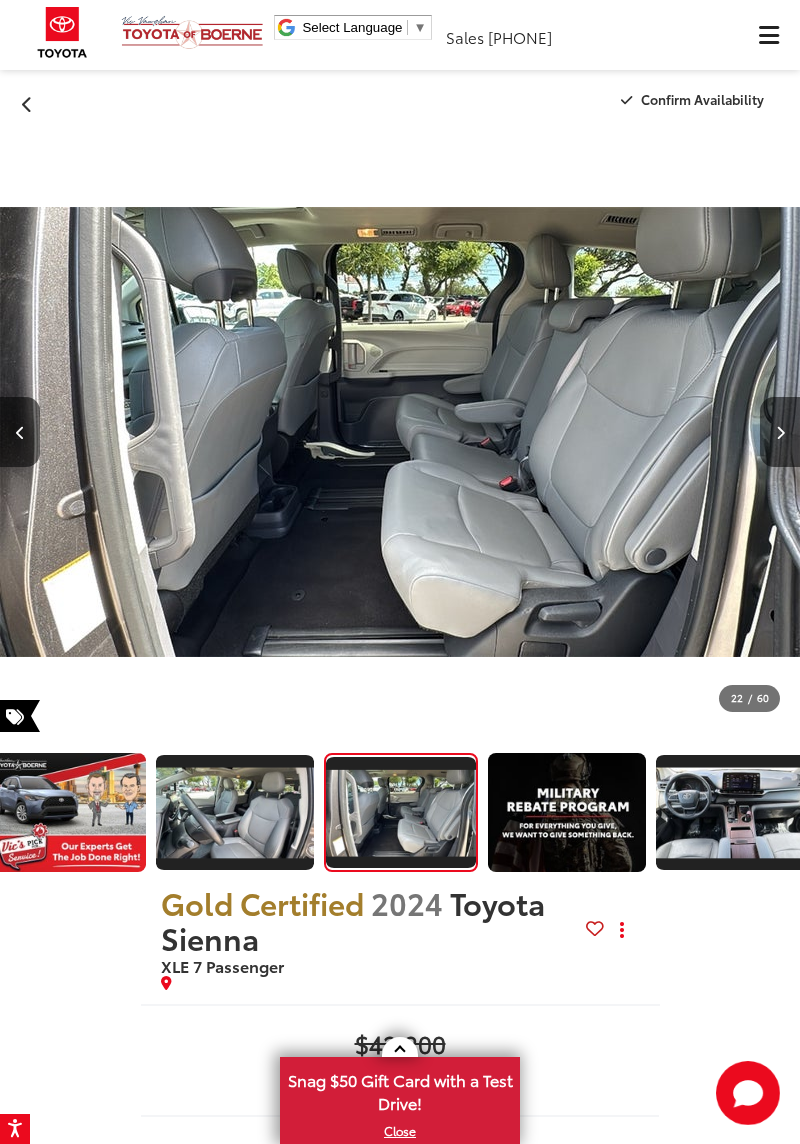 click at bounding box center (780, 433) 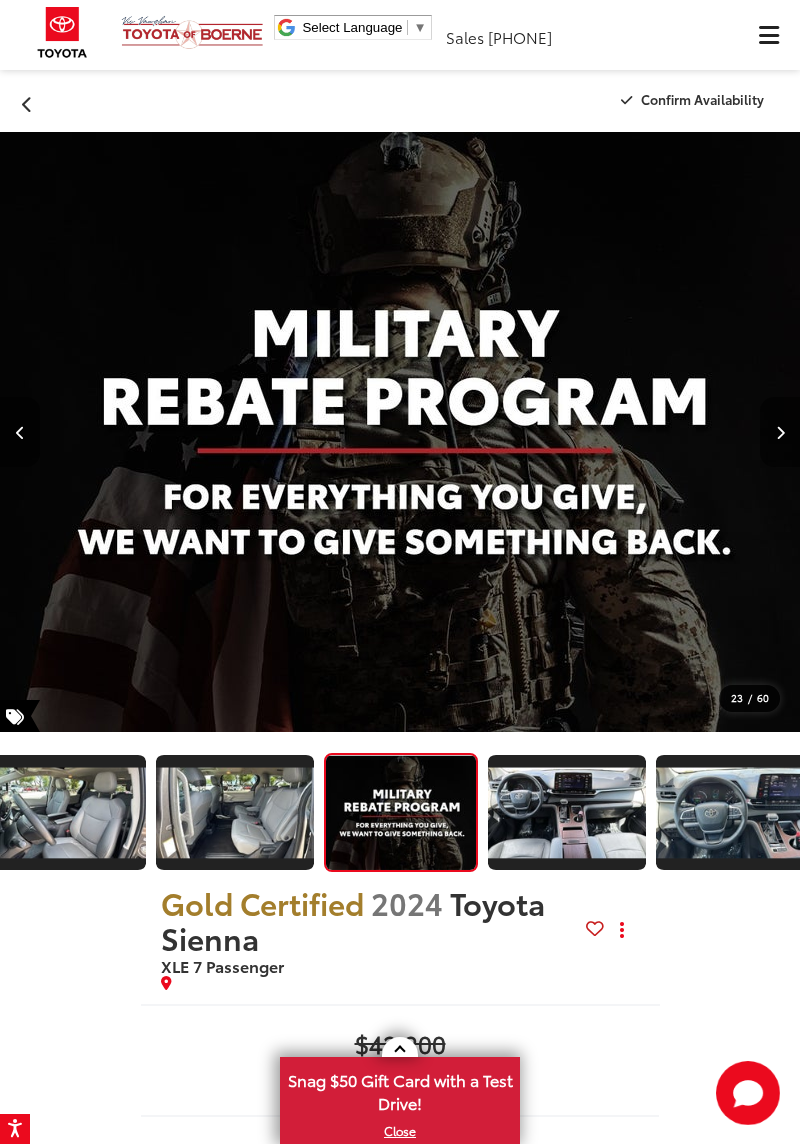 click at bounding box center [780, 432] 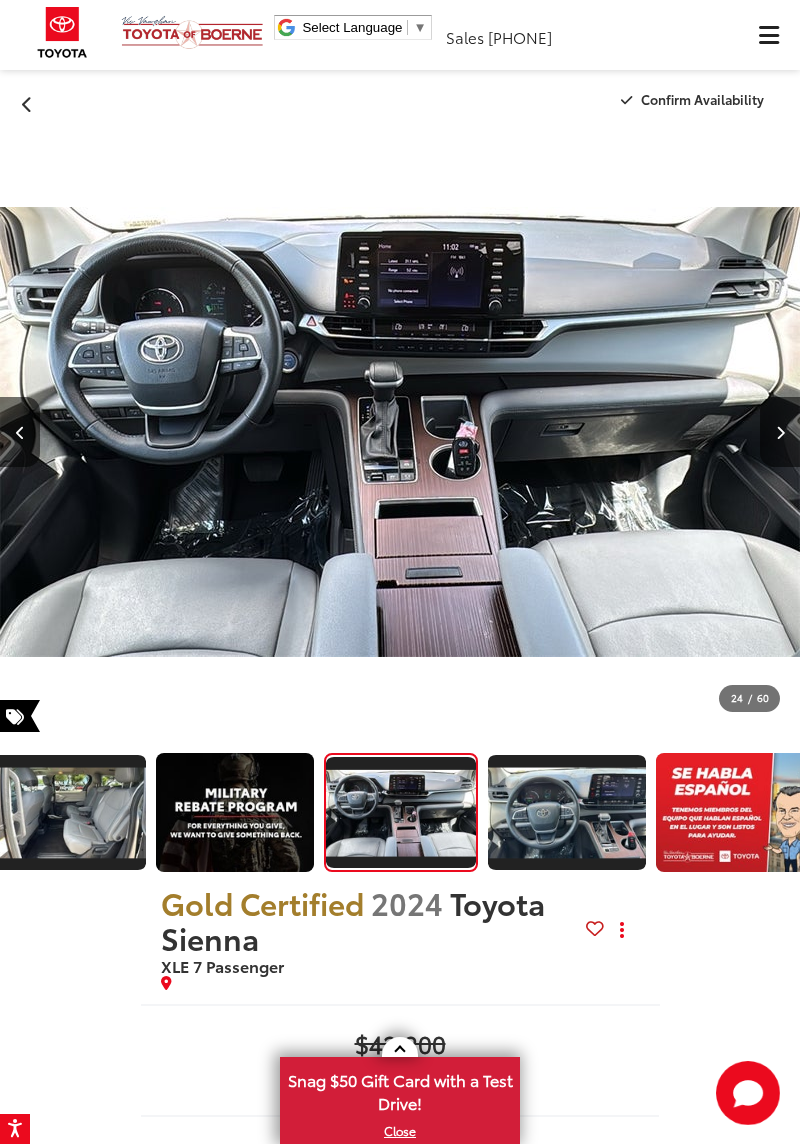 click at bounding box center (780, 432) 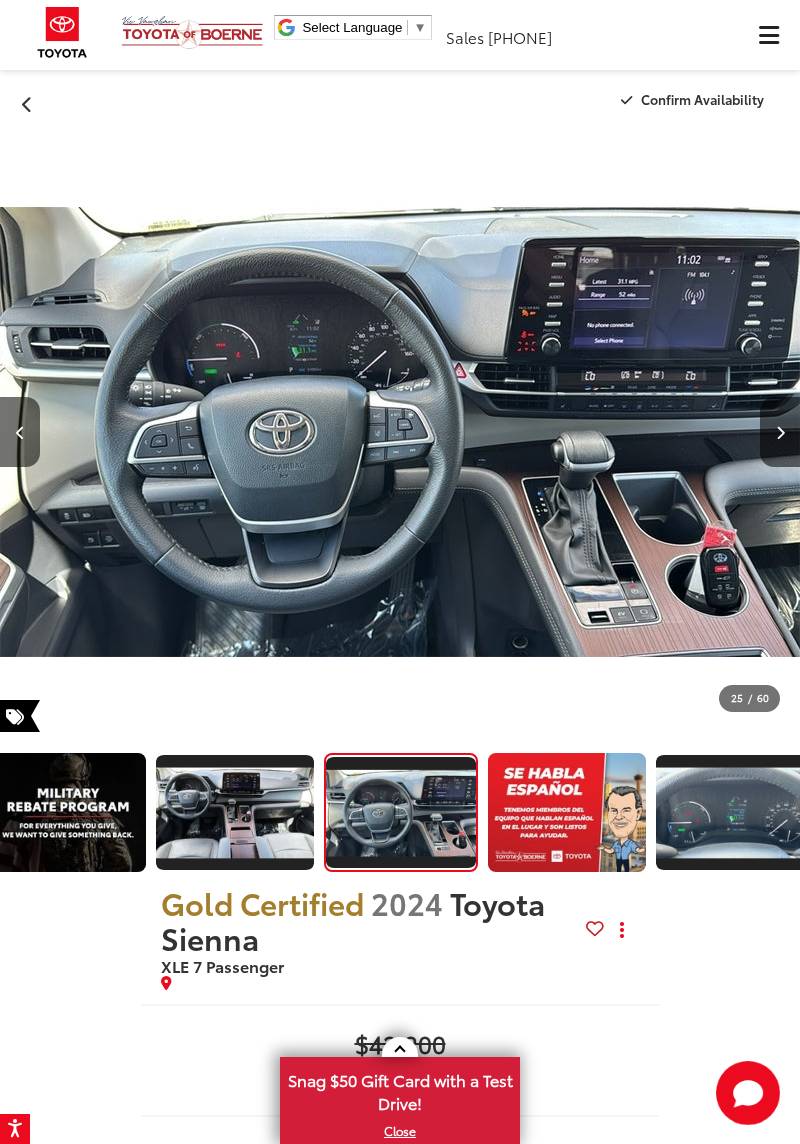 click at bounding box center [780, 432] 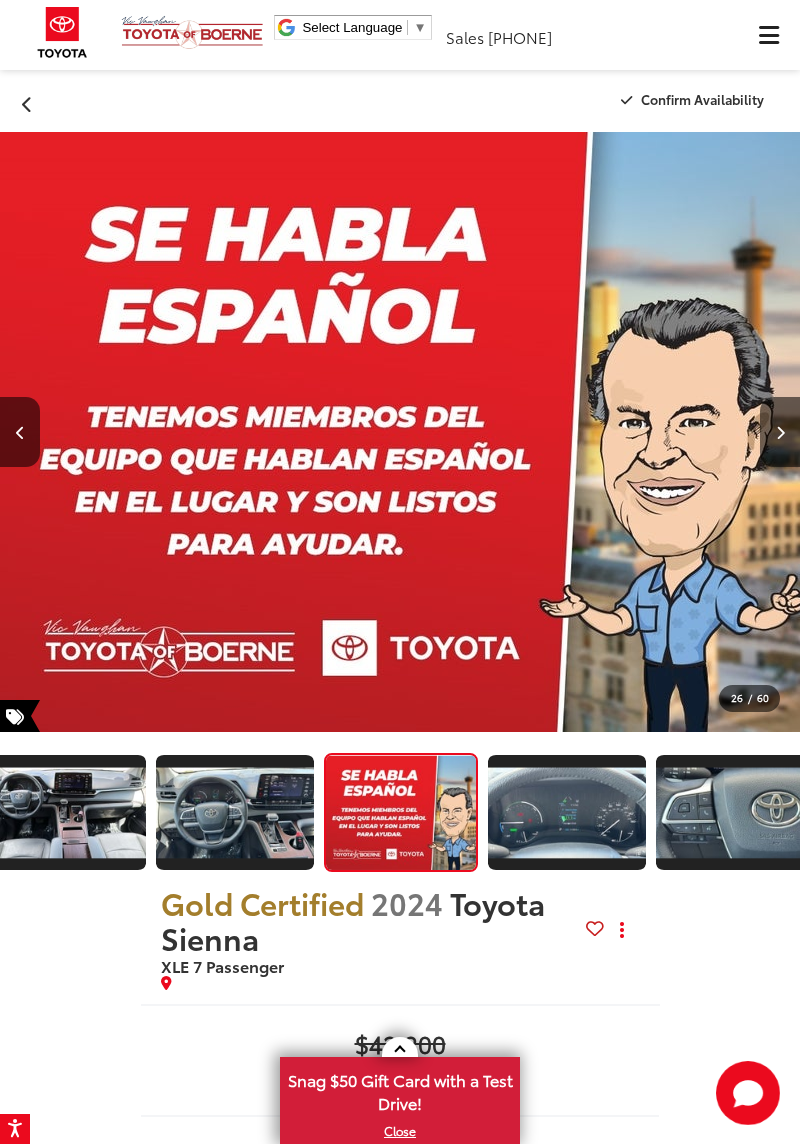 click at bounding box center [780, 432] 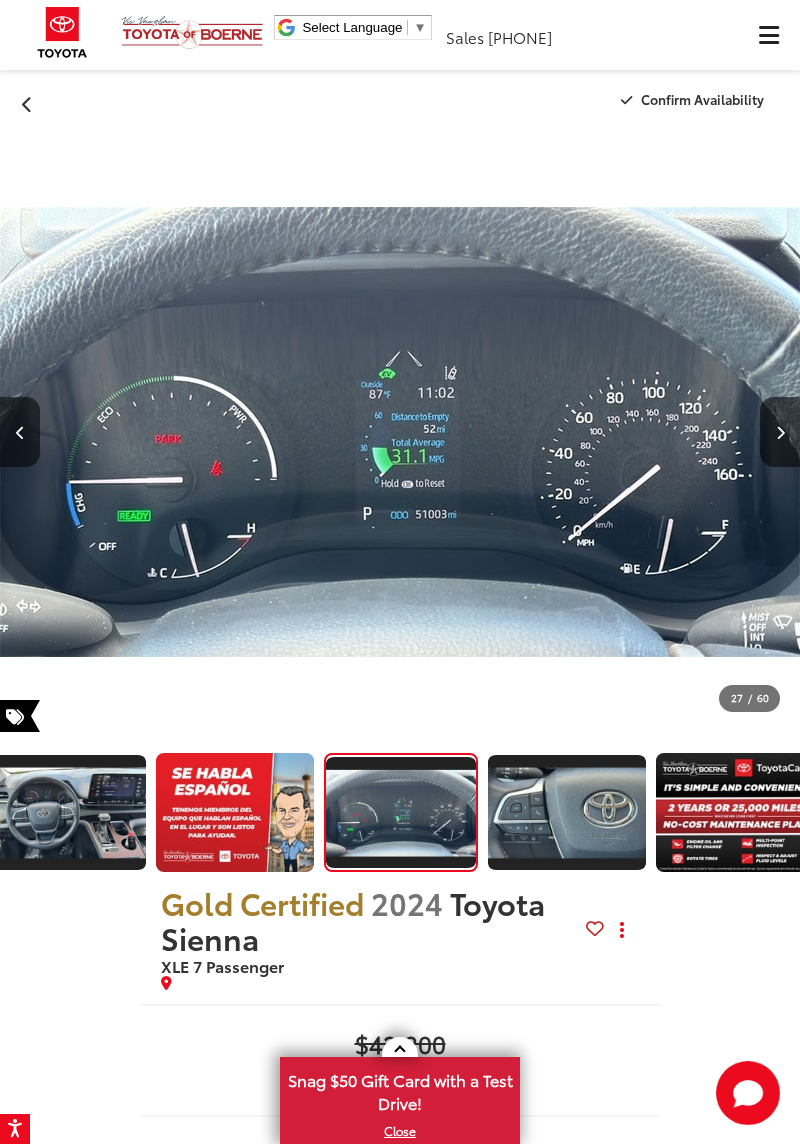 click at bounding box center [780, 432] 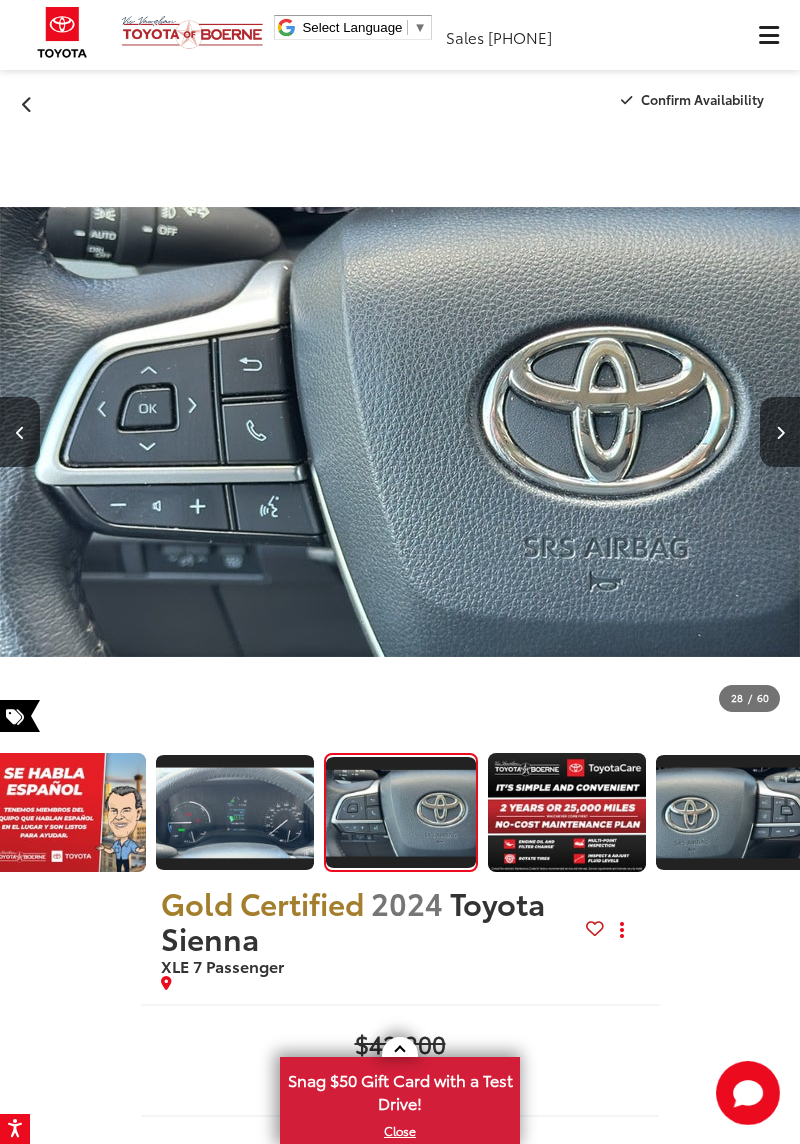 click at bounding box center (780, 432) 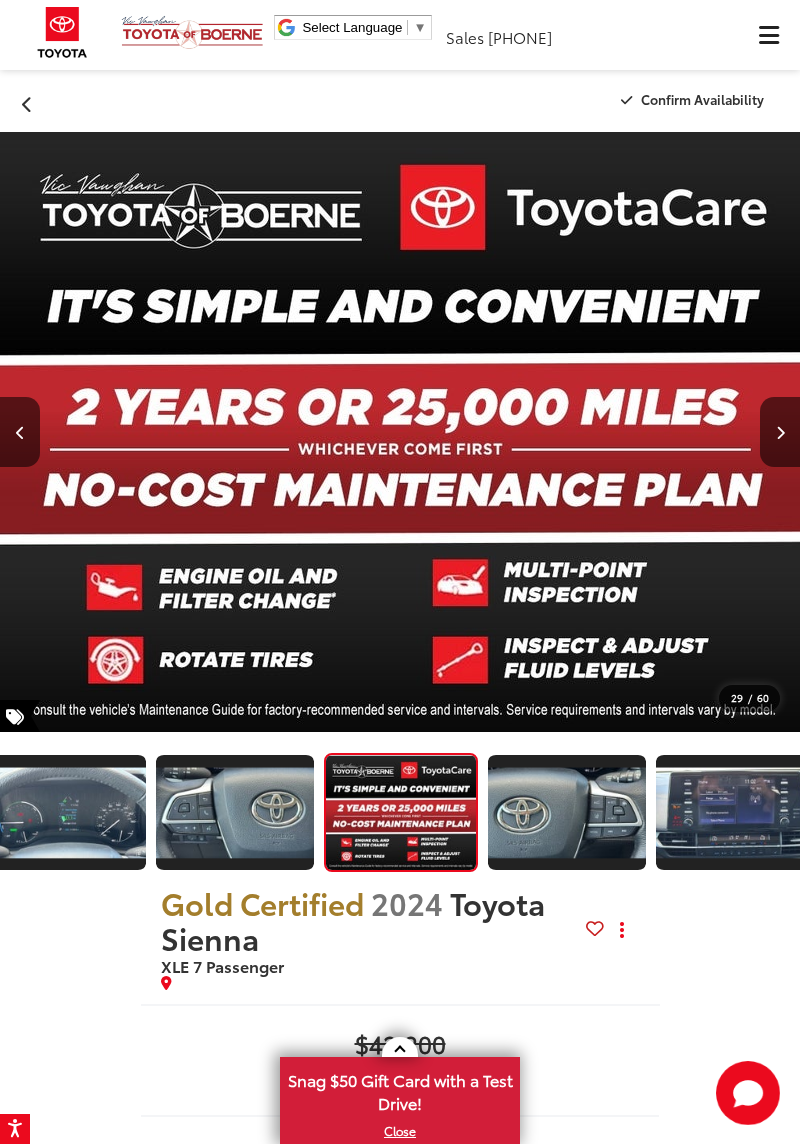 click at bounding box center [780, 432] 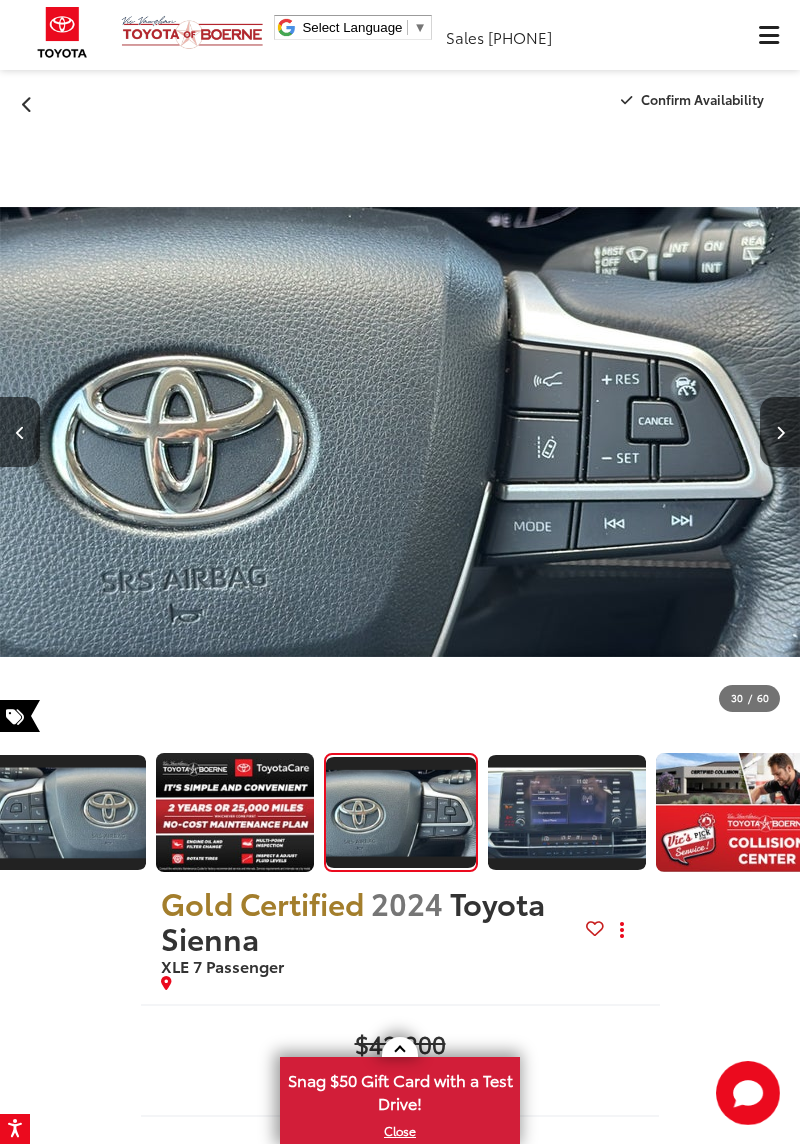 click at bounding box center [780, 432] 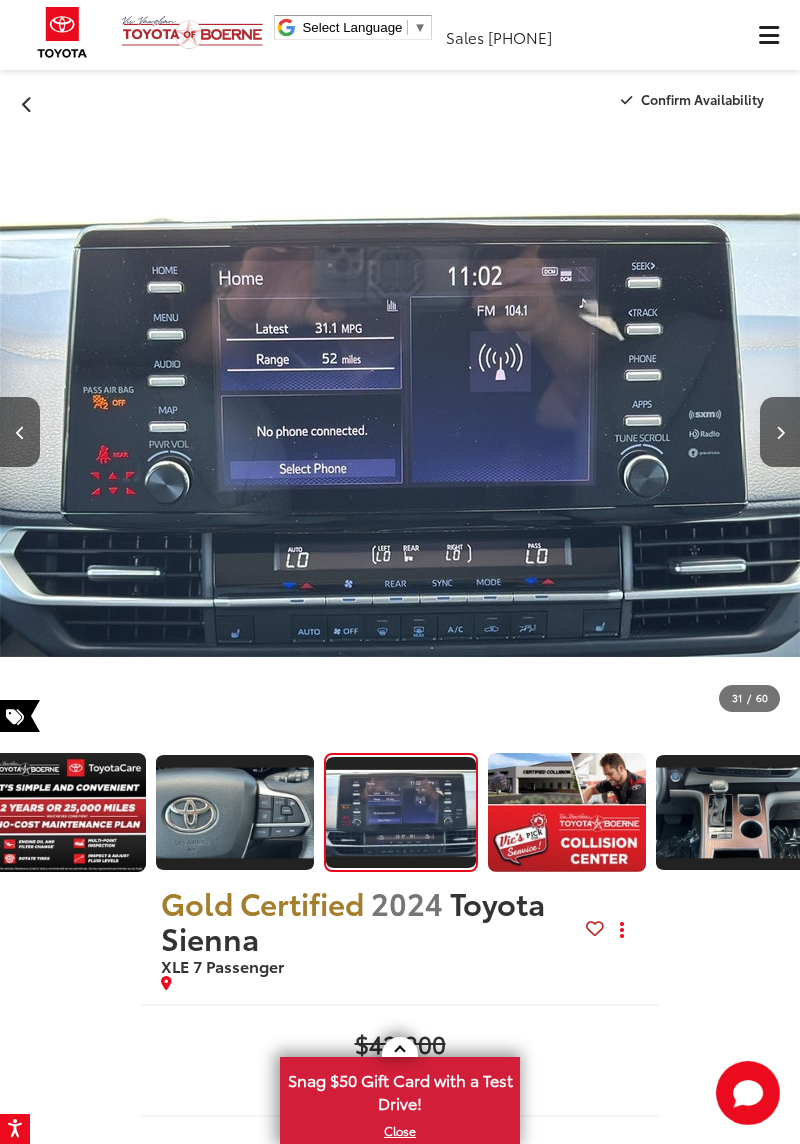 click at bounding box center (780, 432) 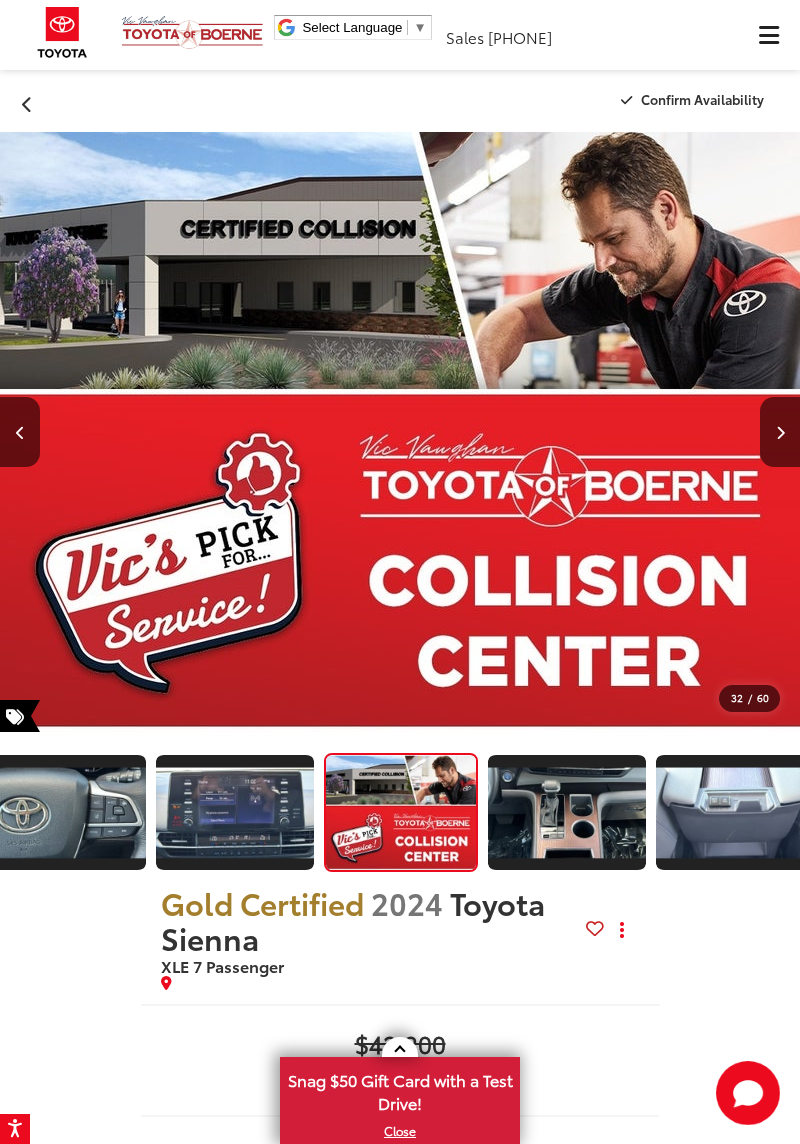click at bounding box center (780, 432) 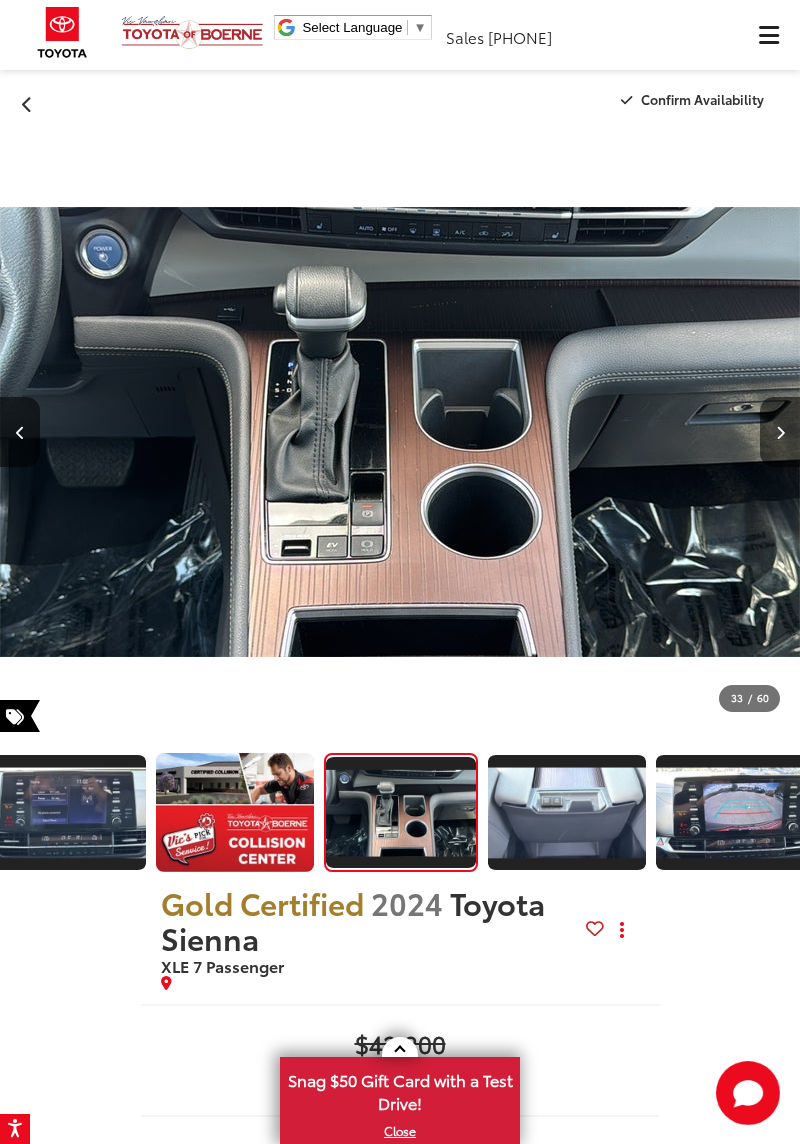 click at bounding box center [780, 432] 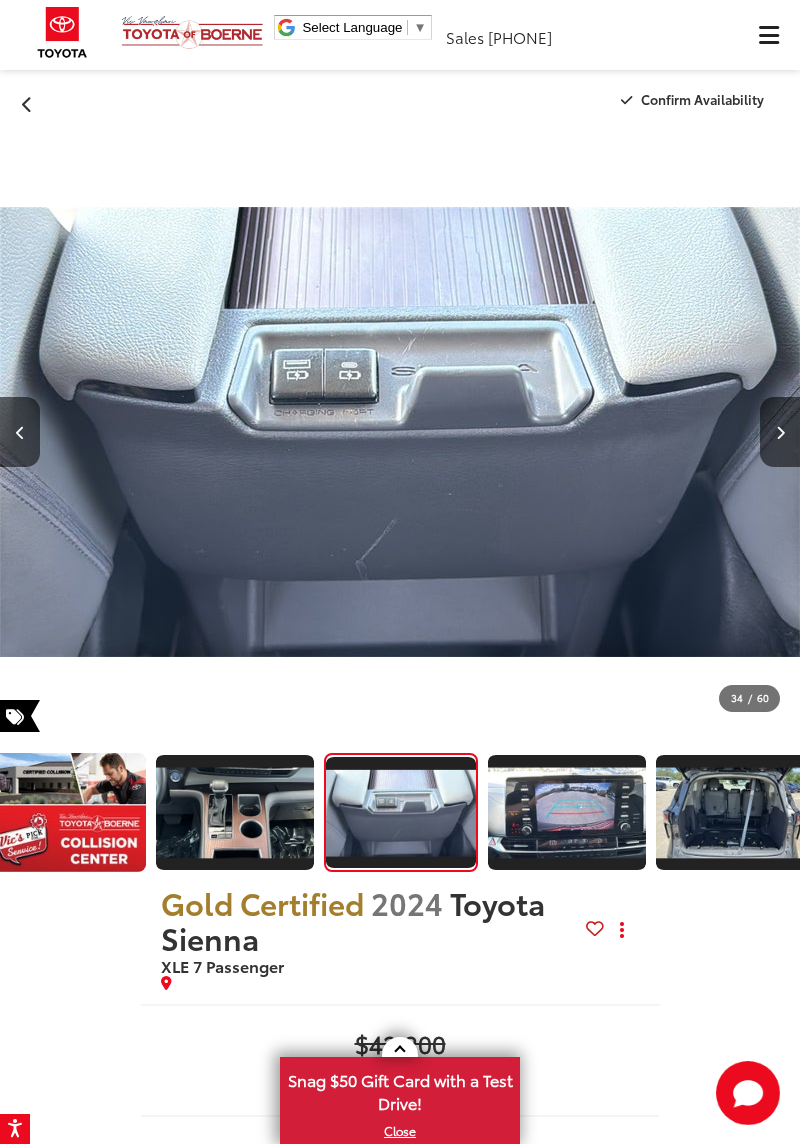 click at bounding box center (780, 432) 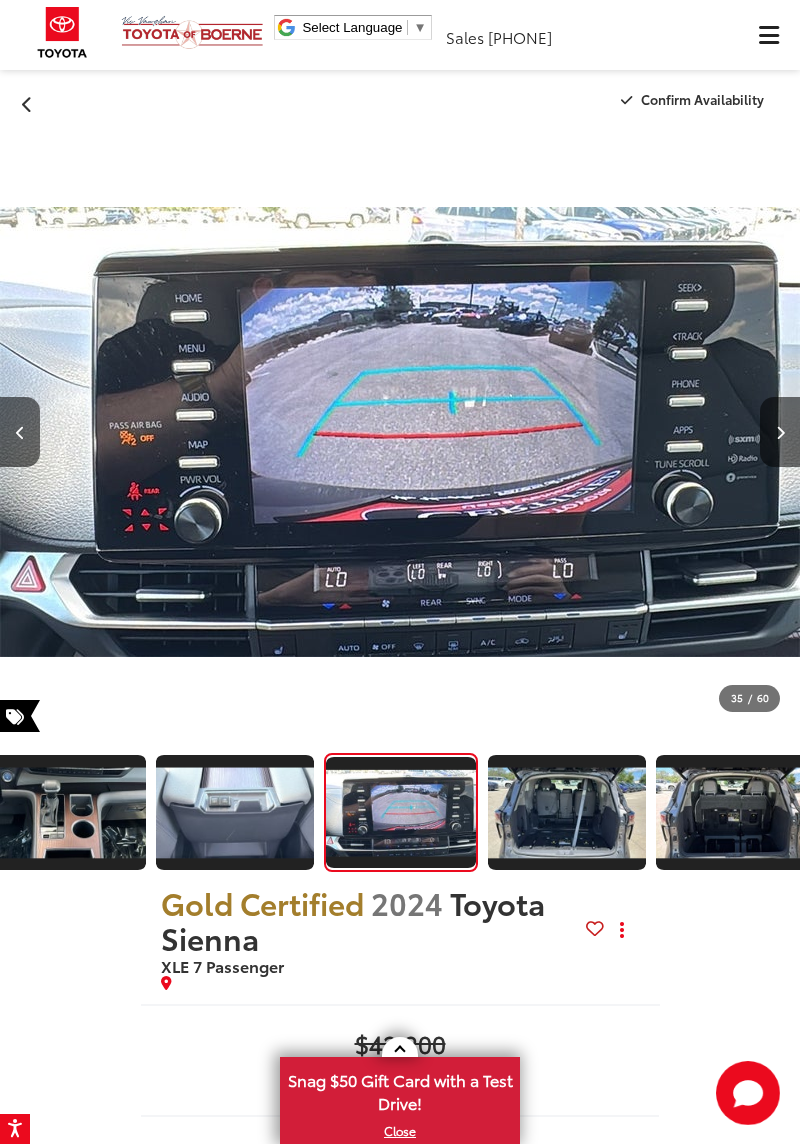 click at bounding box center [780, 433] 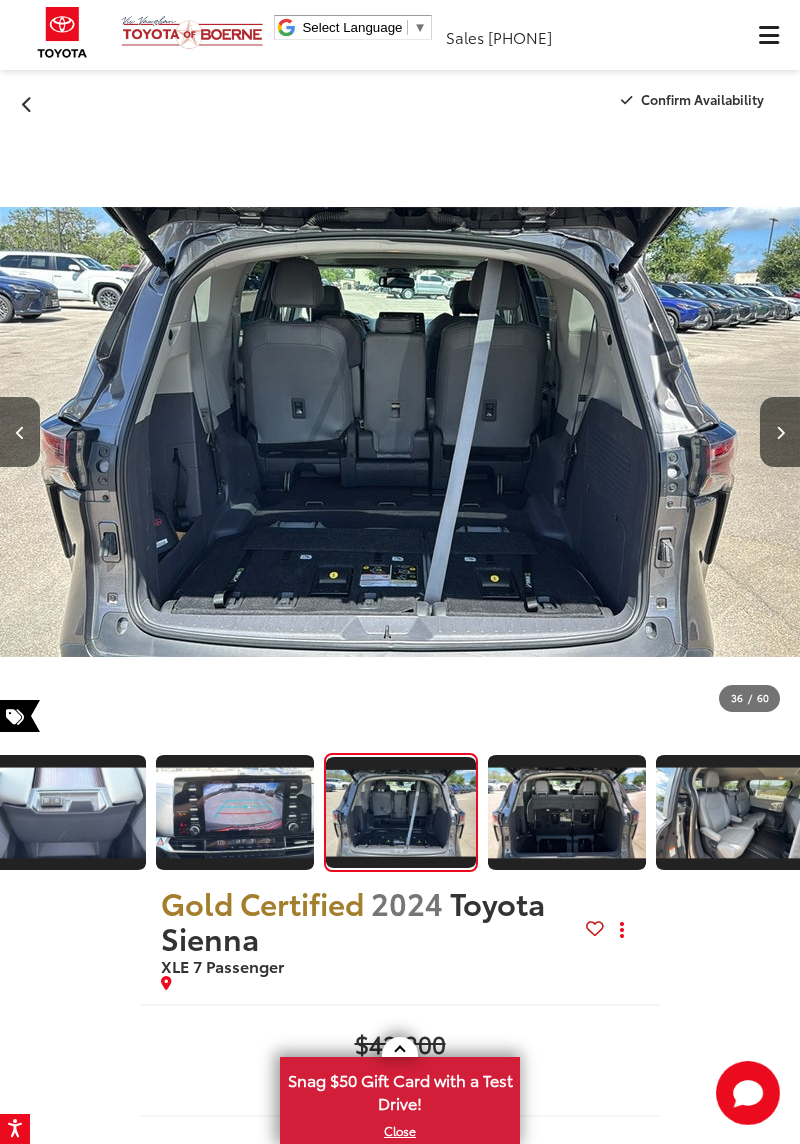 click at bounding box center [780, 432] 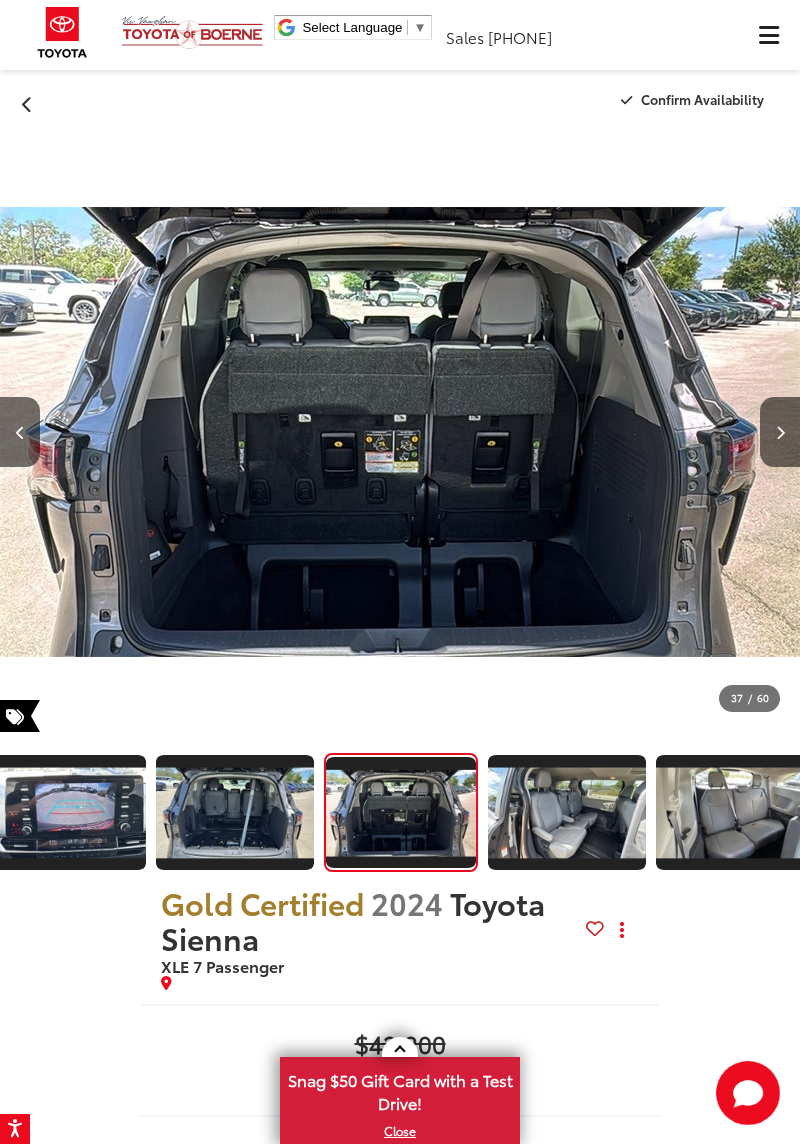 click at bounding box center [780, 432] 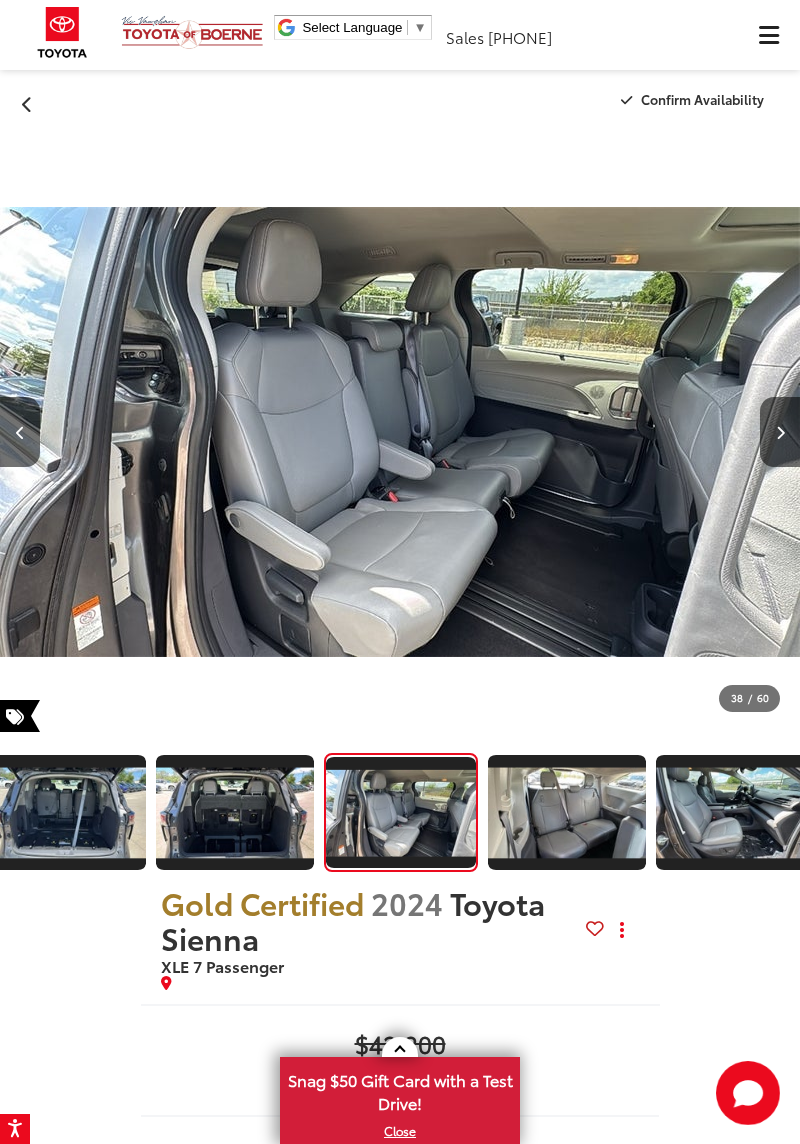 click at bounding box center [780, 432] 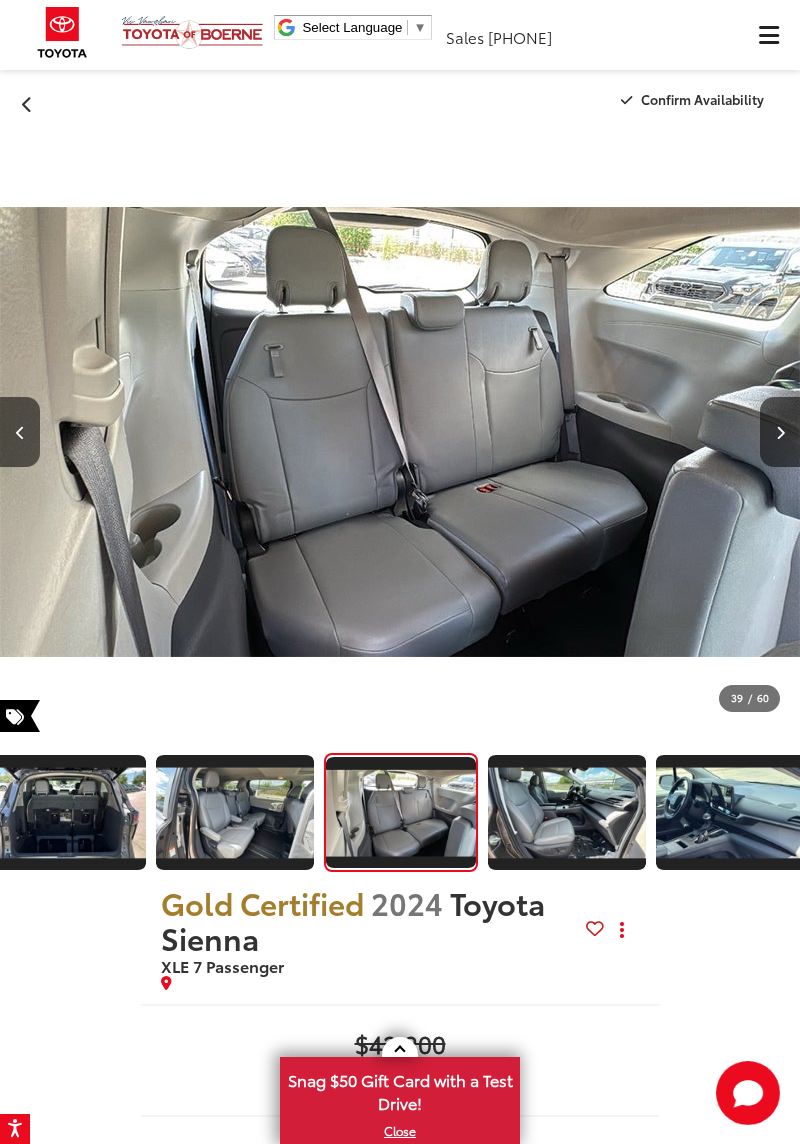 click at bounding box center [780, 432] 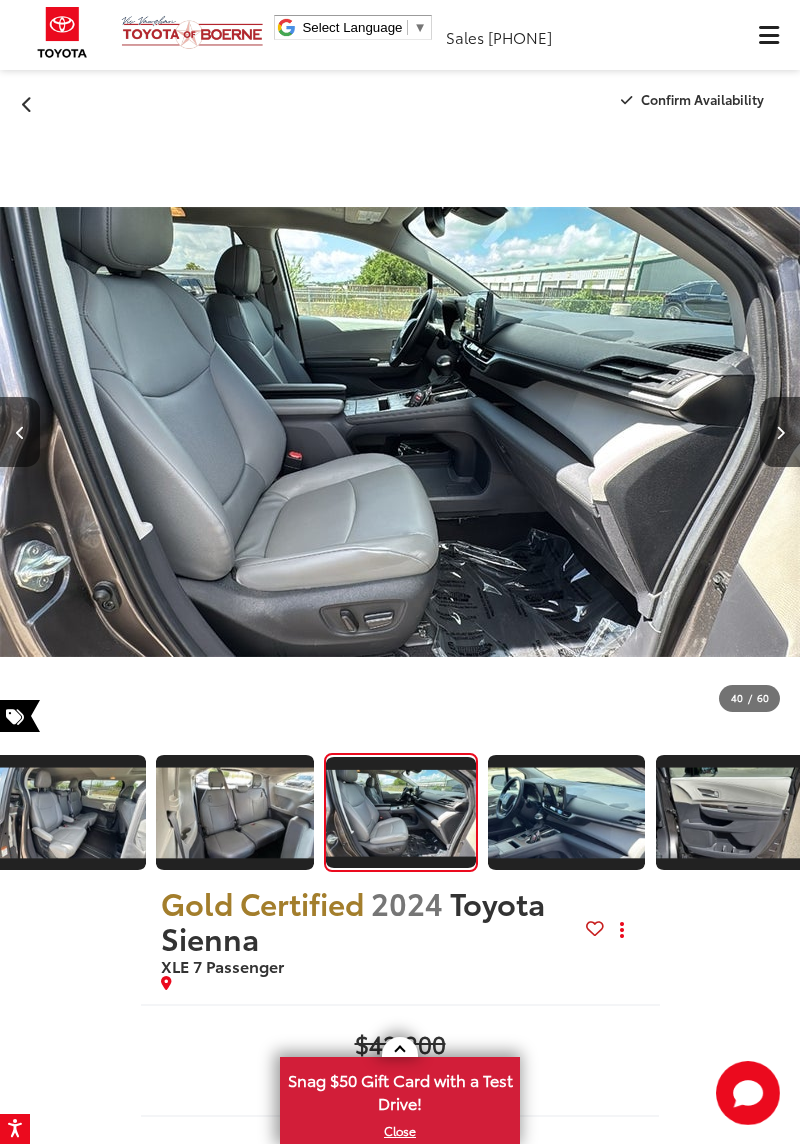 click at bounding box center [780, 432] 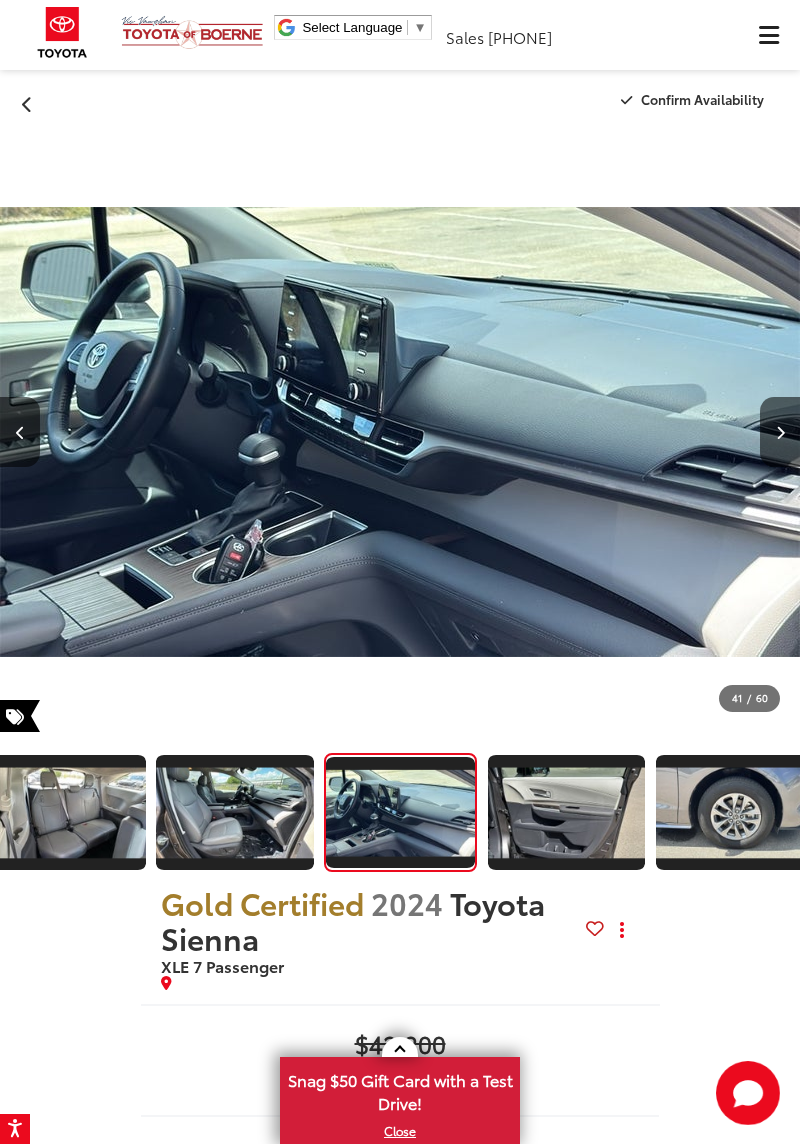 click at bounding box center [780, 432] 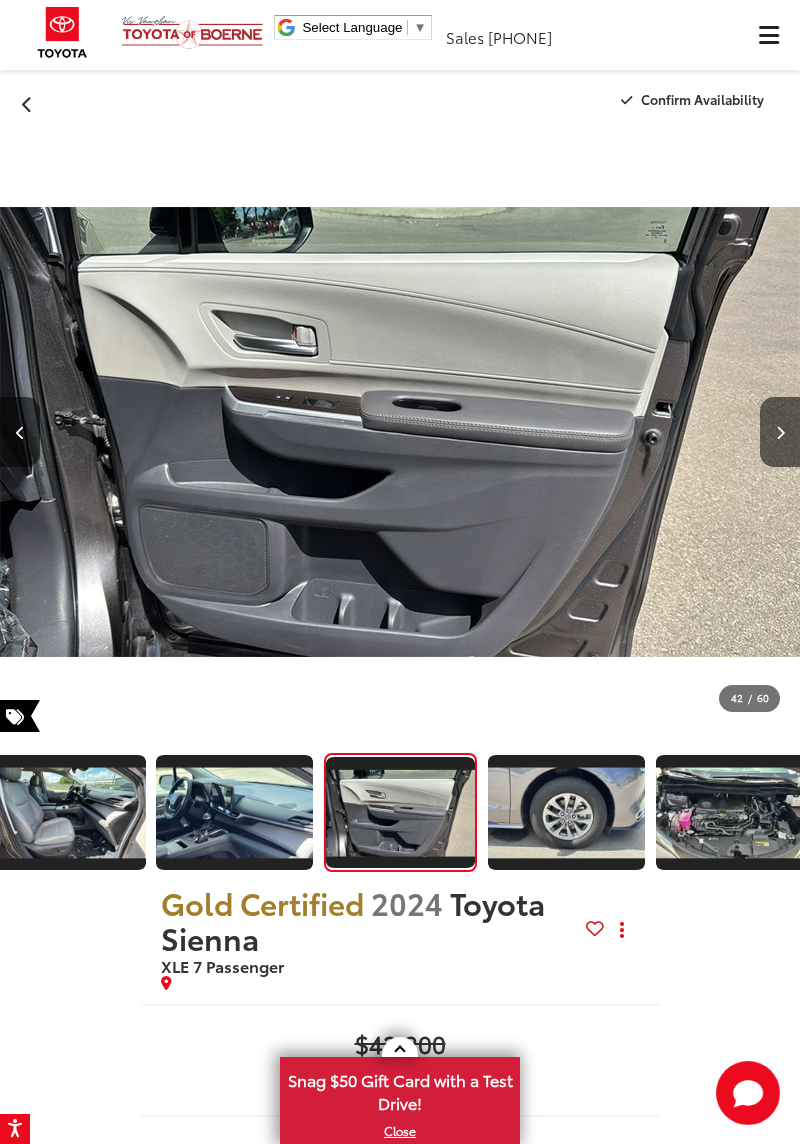 click at bounding box center (780, 432) 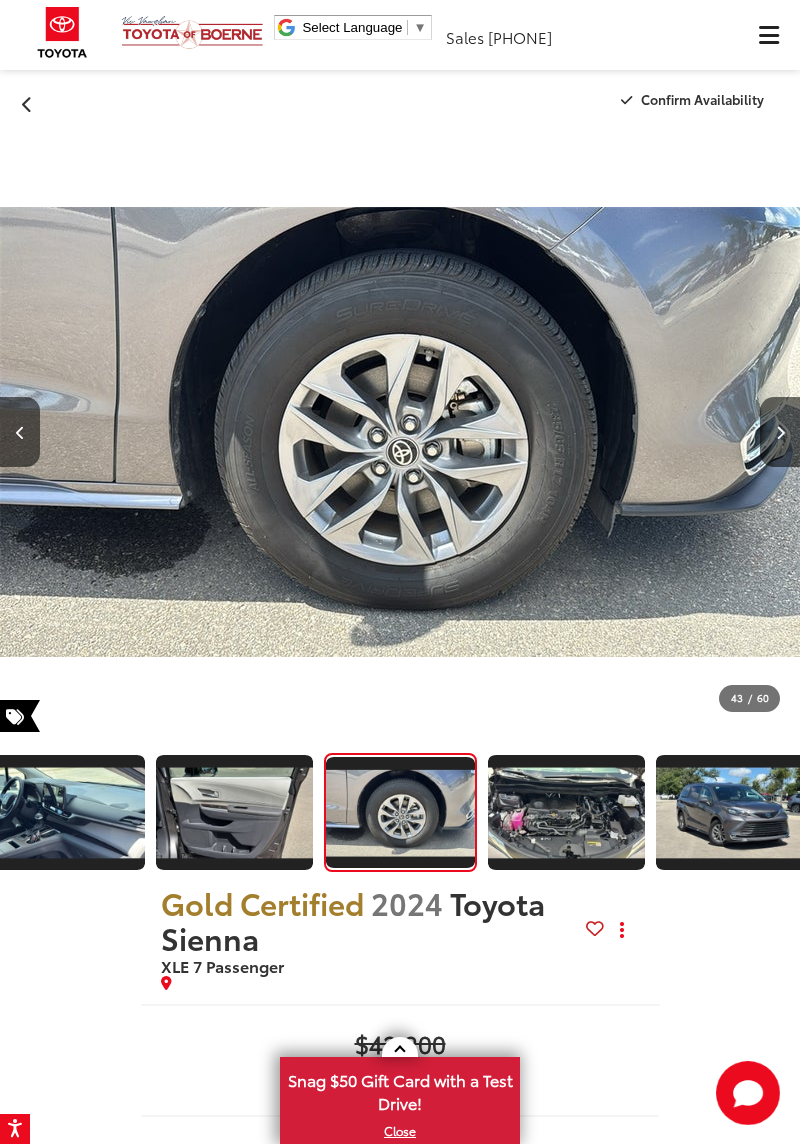 click at bounding box center (780, 432) 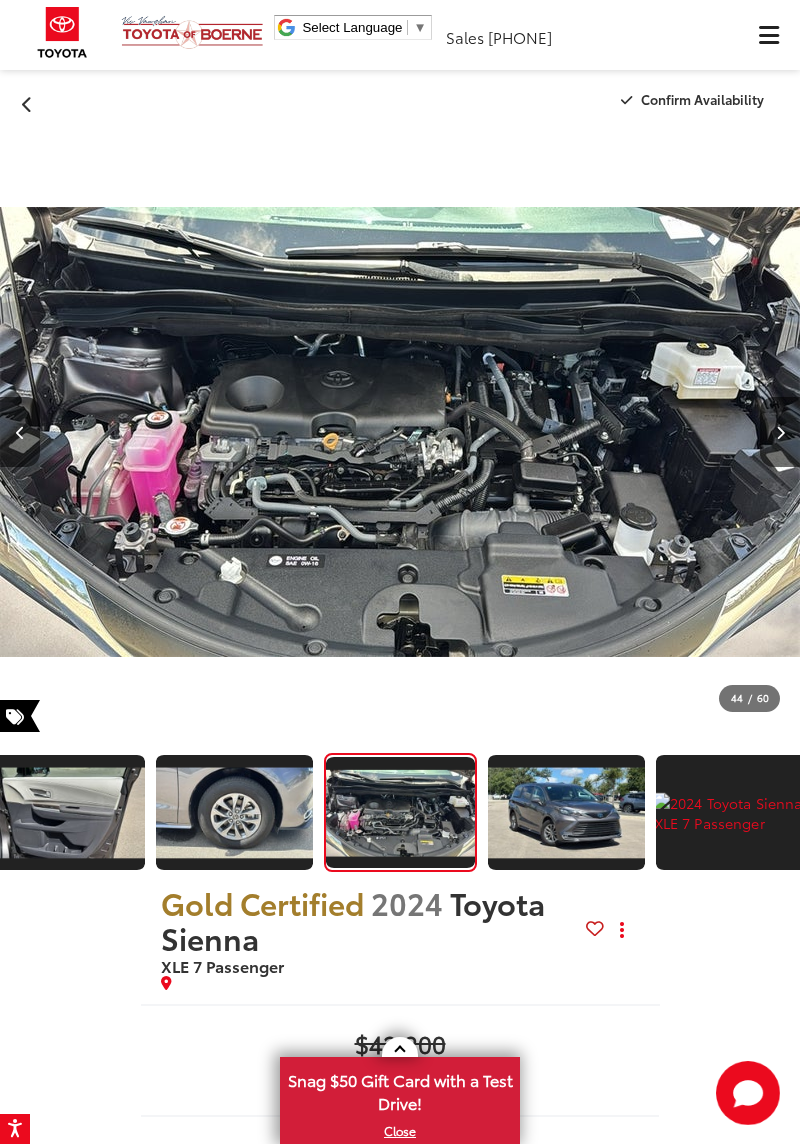 click at bounding box center (780, 432) 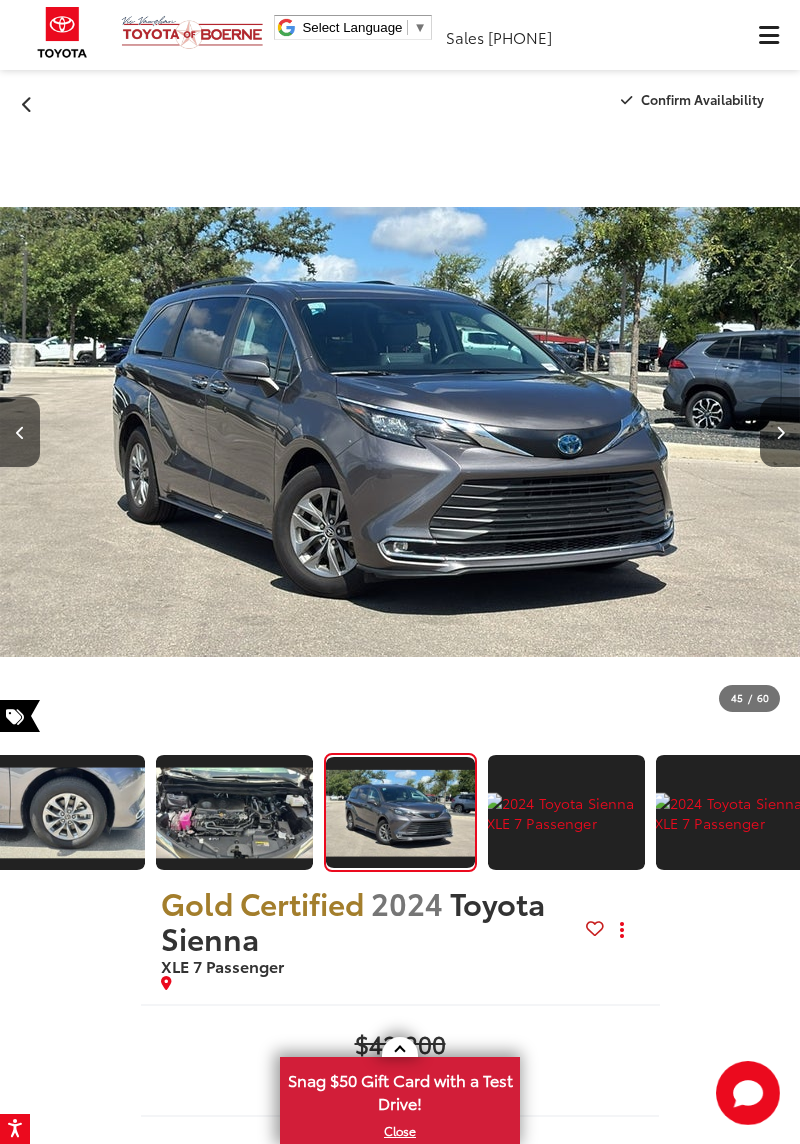 click at bounding box center (780, 432) 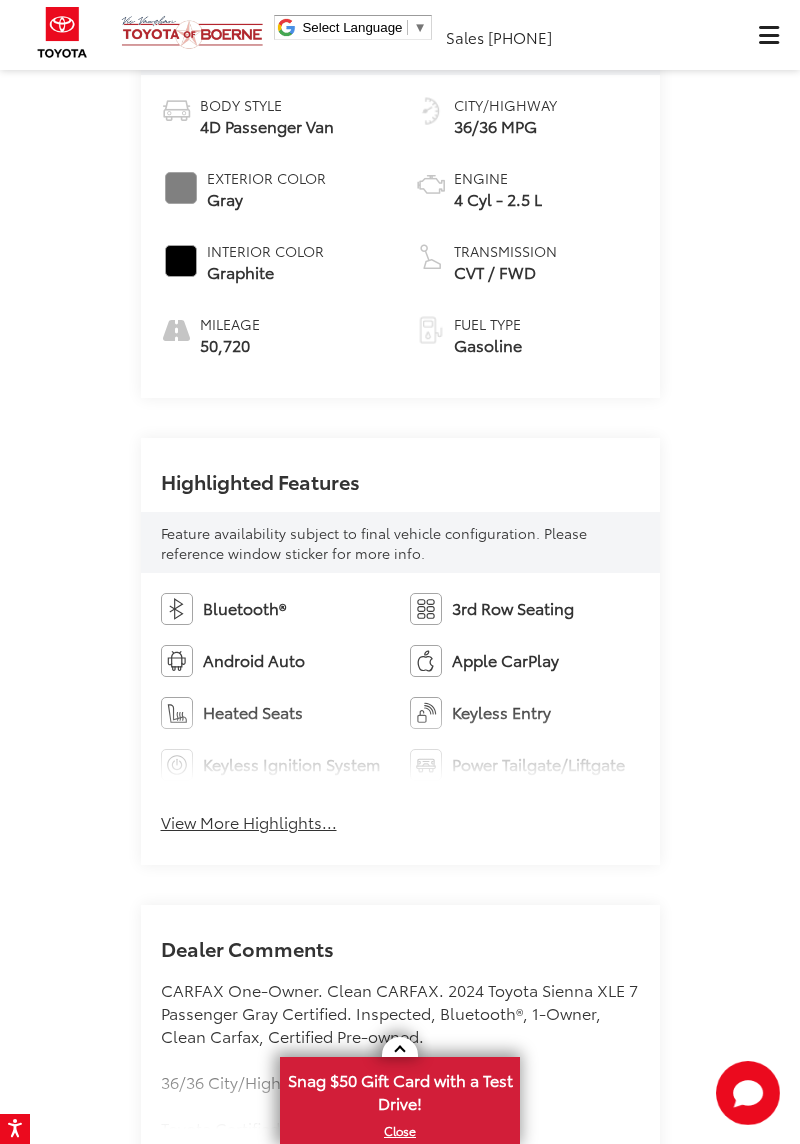 click on "View More Highlights..." at bounding box center (249, 822) 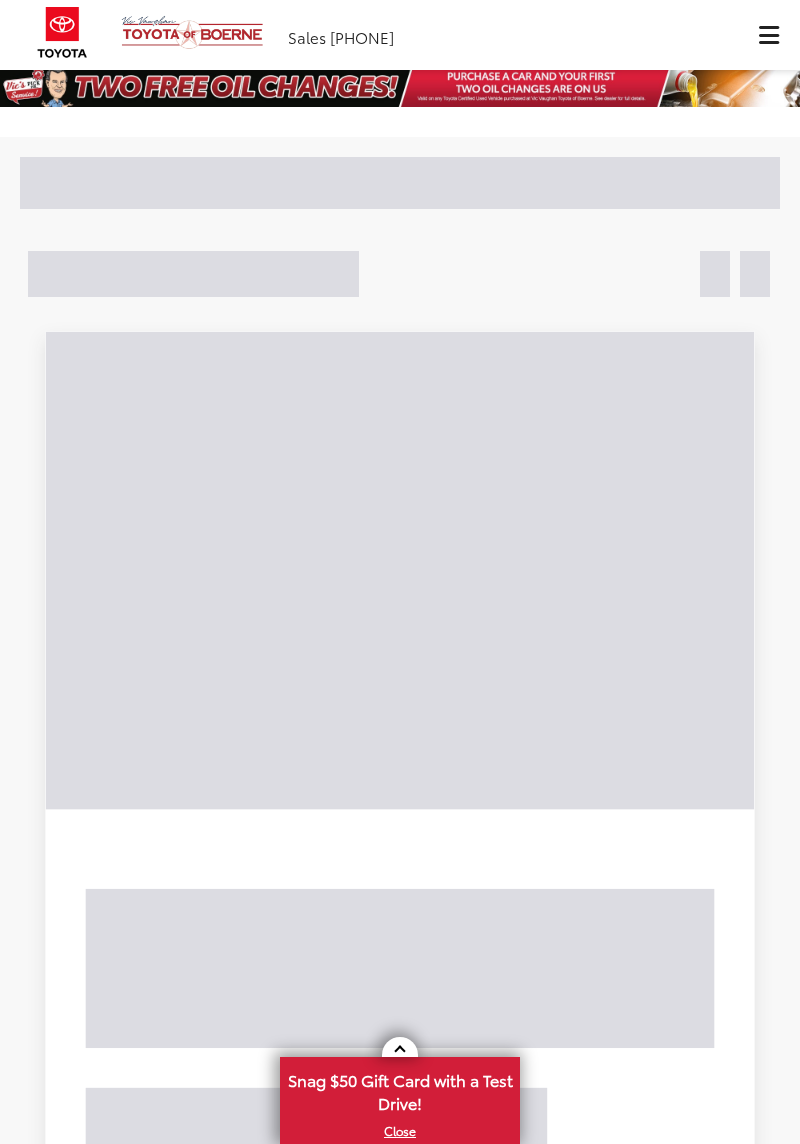 scroll, scrollTop: 0, scrollLeft: 0, axis: both 